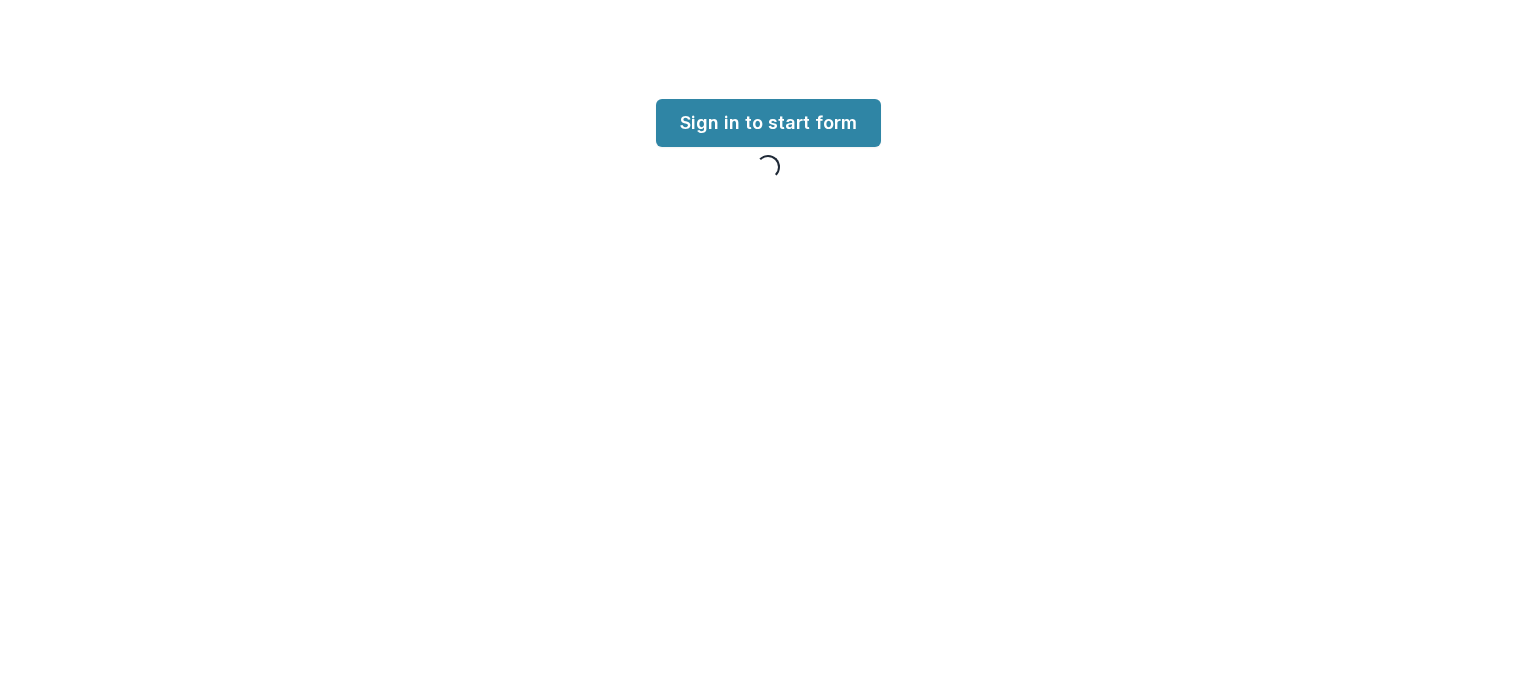 scroll, scrollTop: 0, scrollLeft: 0, axis: both 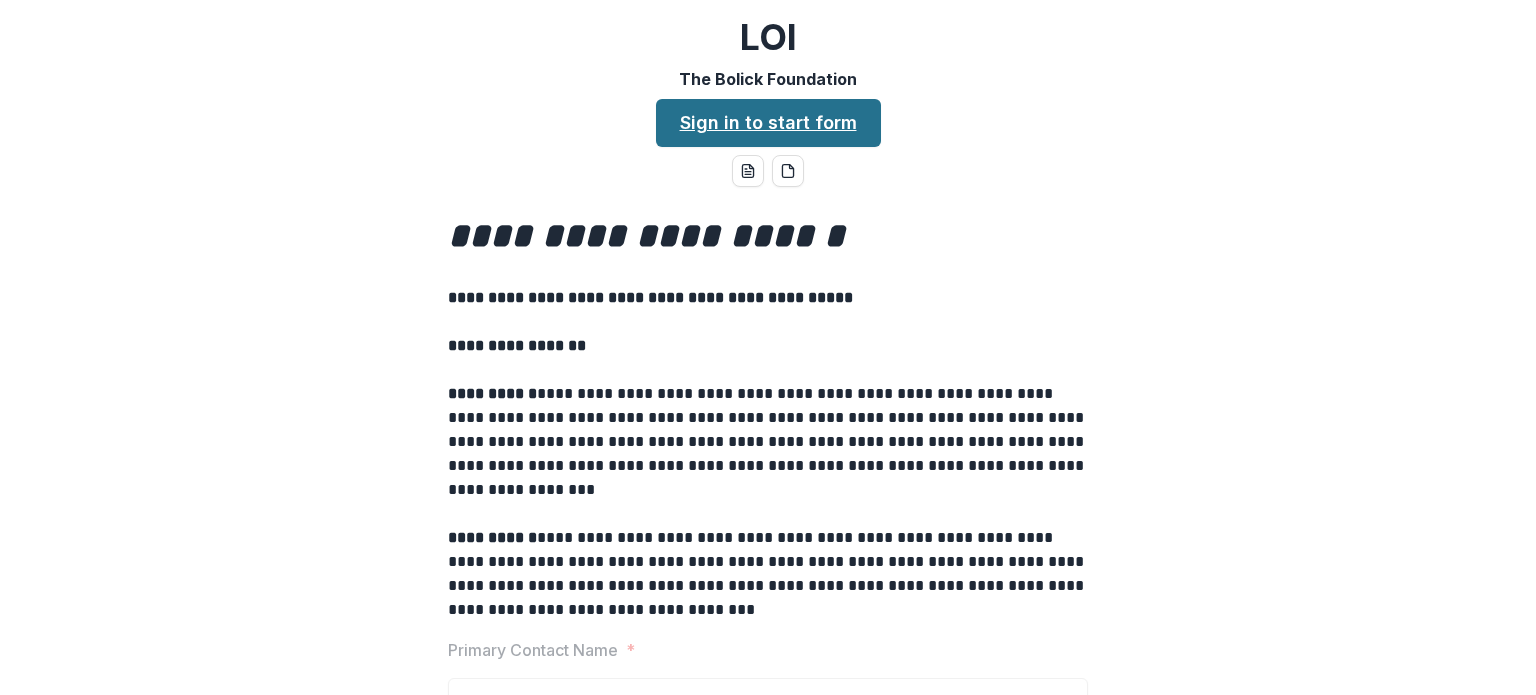 click on "Sign in to start form" at bounding box center (768, 123) 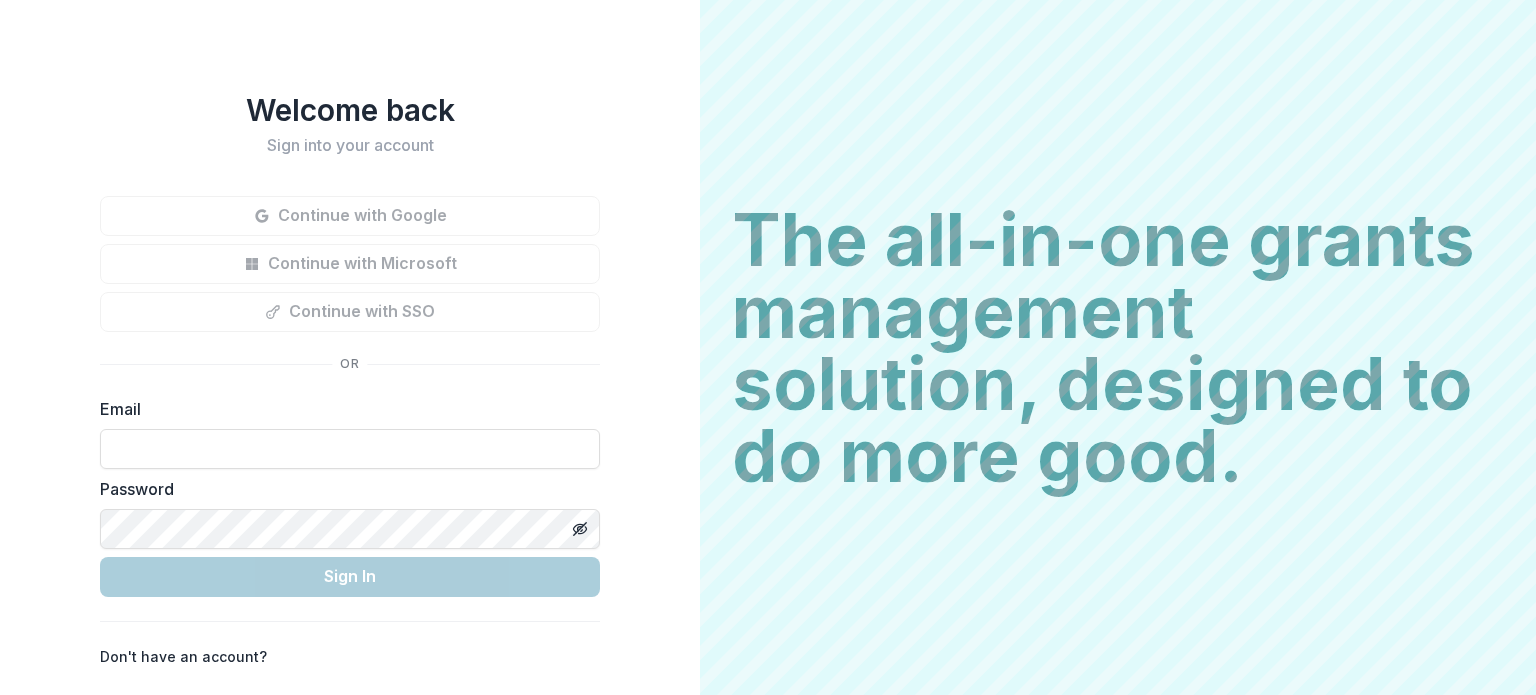 scroll, scrollTop: 0, scrollLeft: 0, axis: both 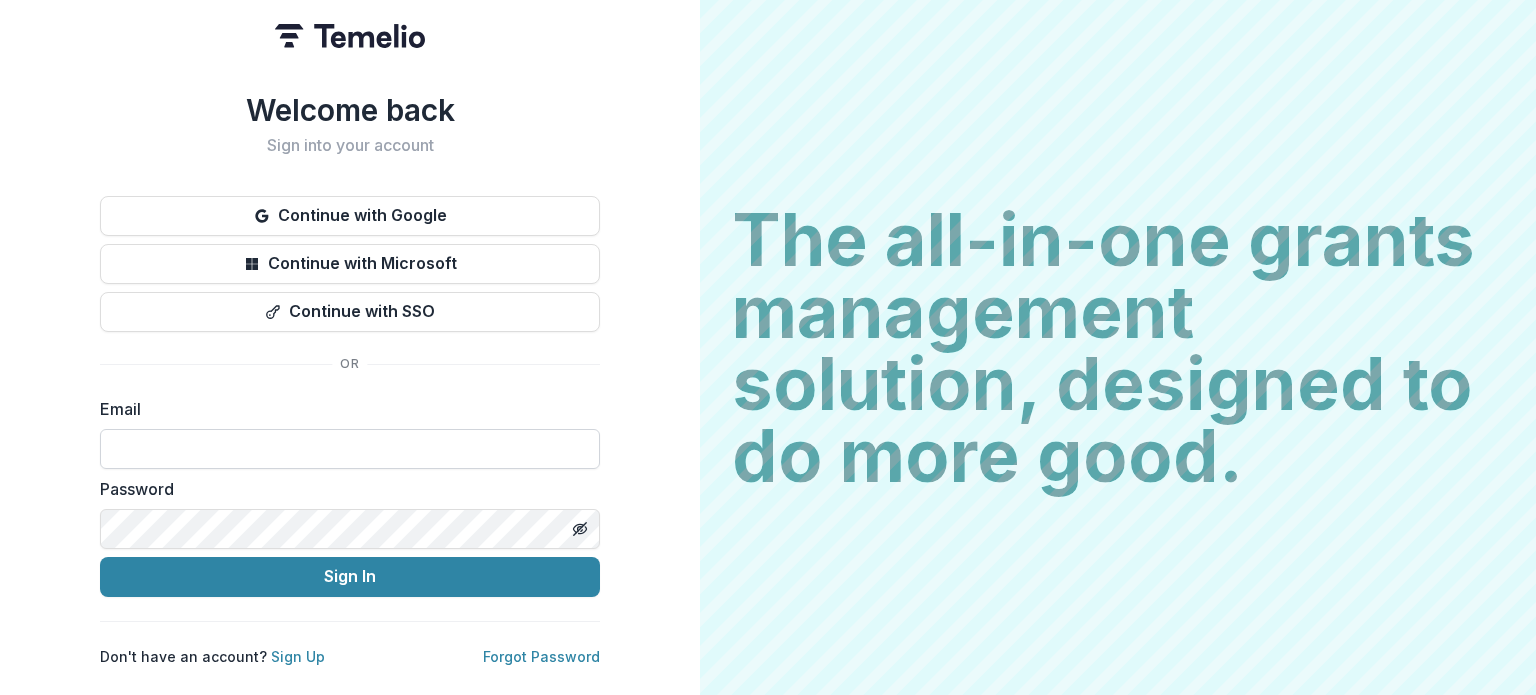 click at bounding box center [350, 449] 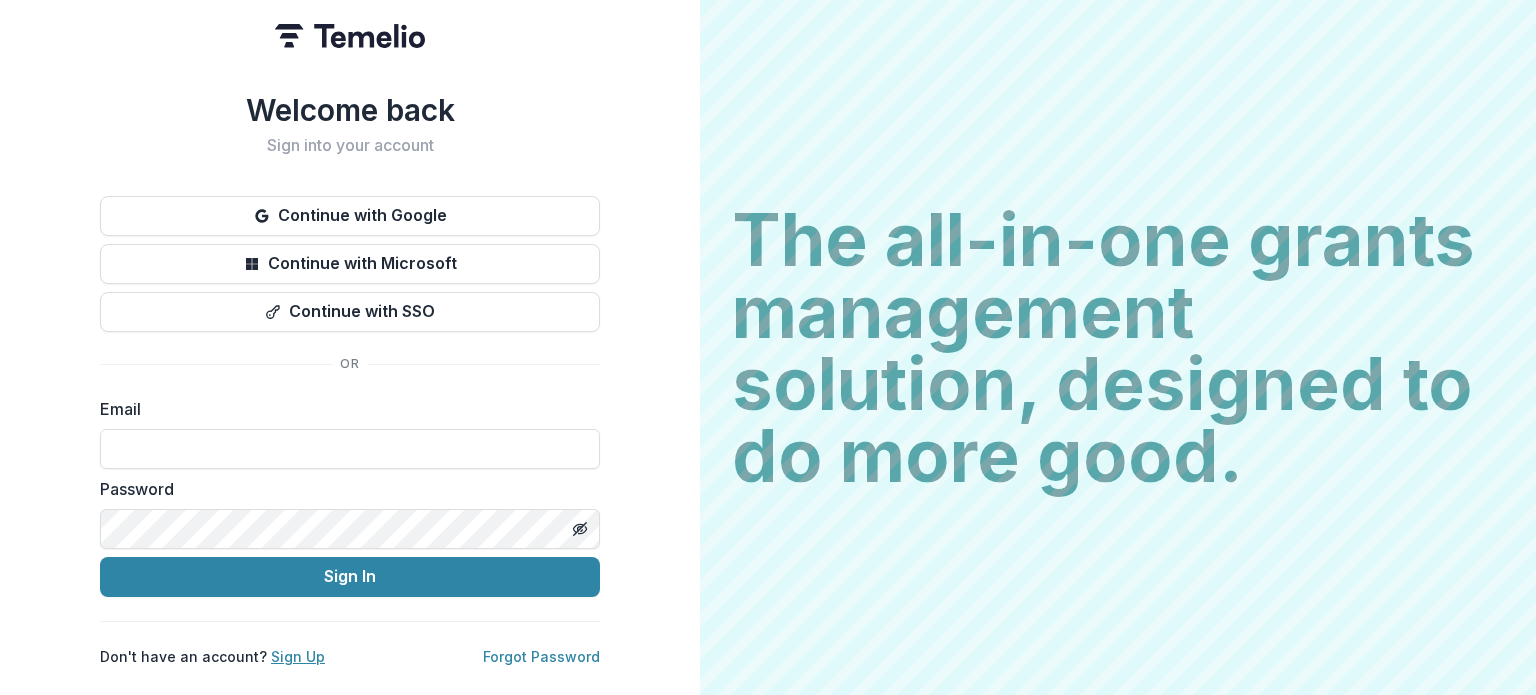 click on "Sign Up" at bounding box center [298, 656] 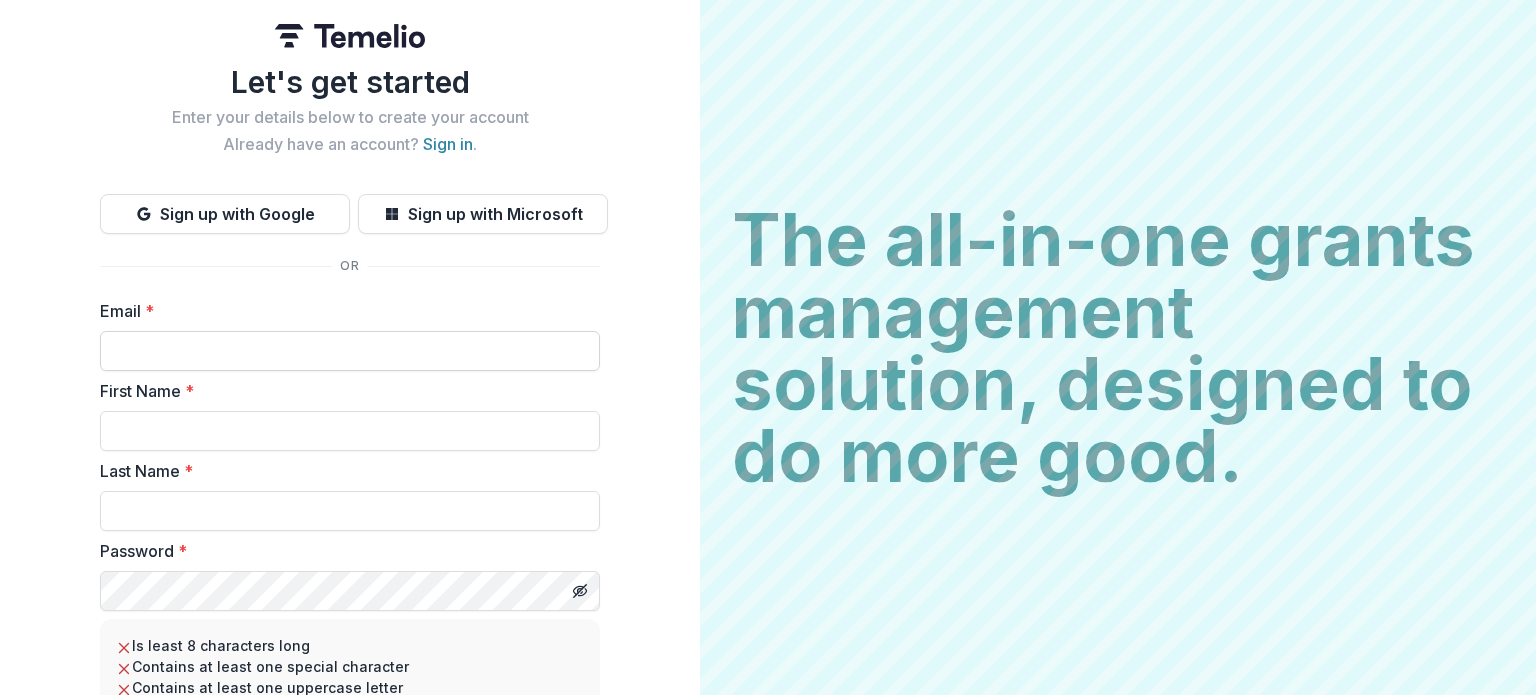 click on "Email *" at bounding box center (350, 351) 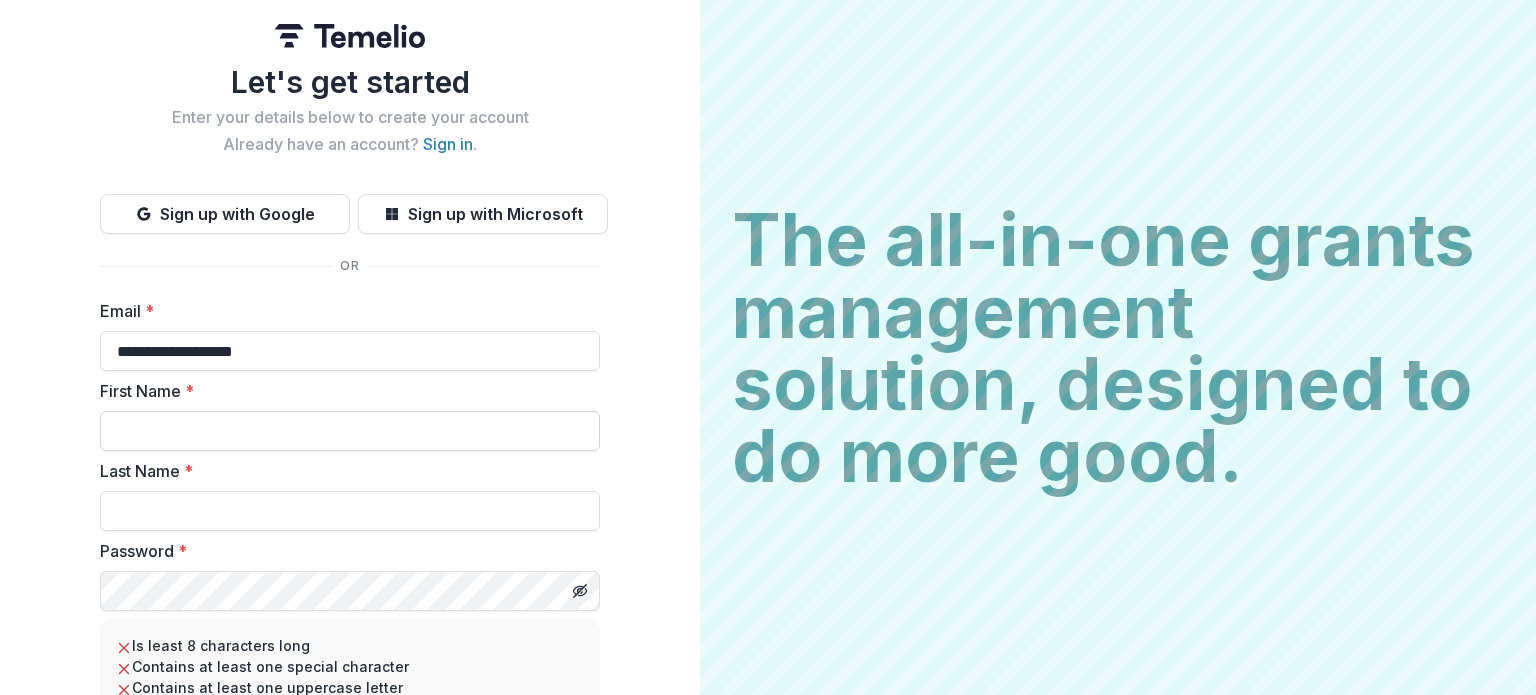 click on "First Name *" at bounding box center (350, 431) 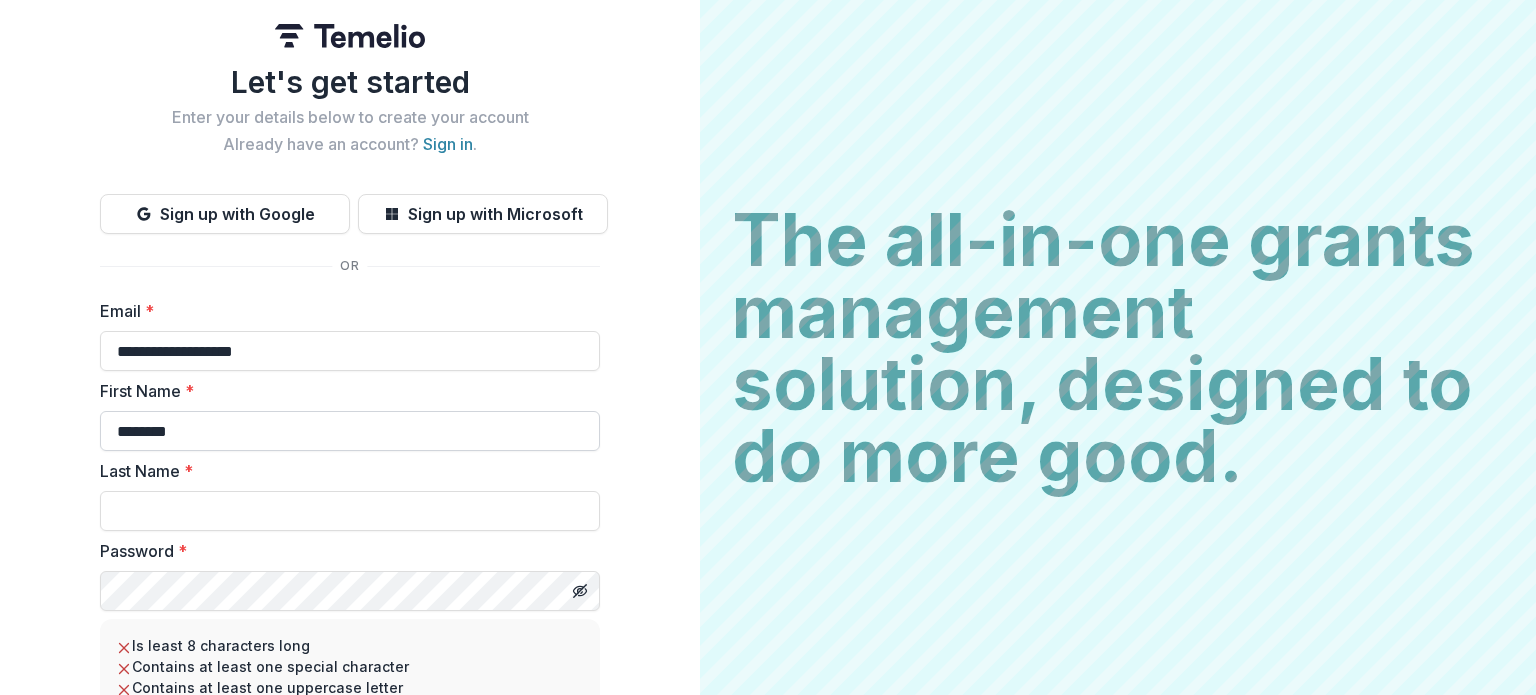 type on "*******" 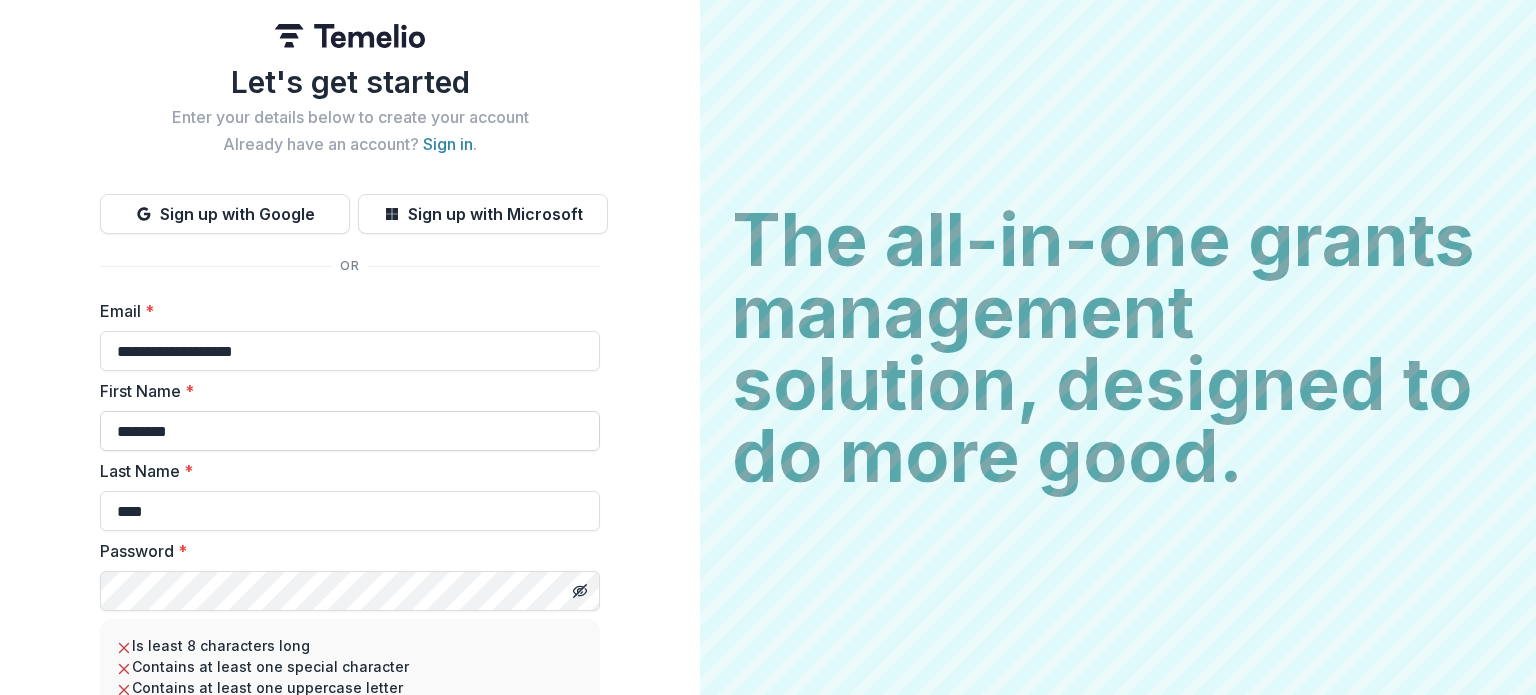 type on "****" 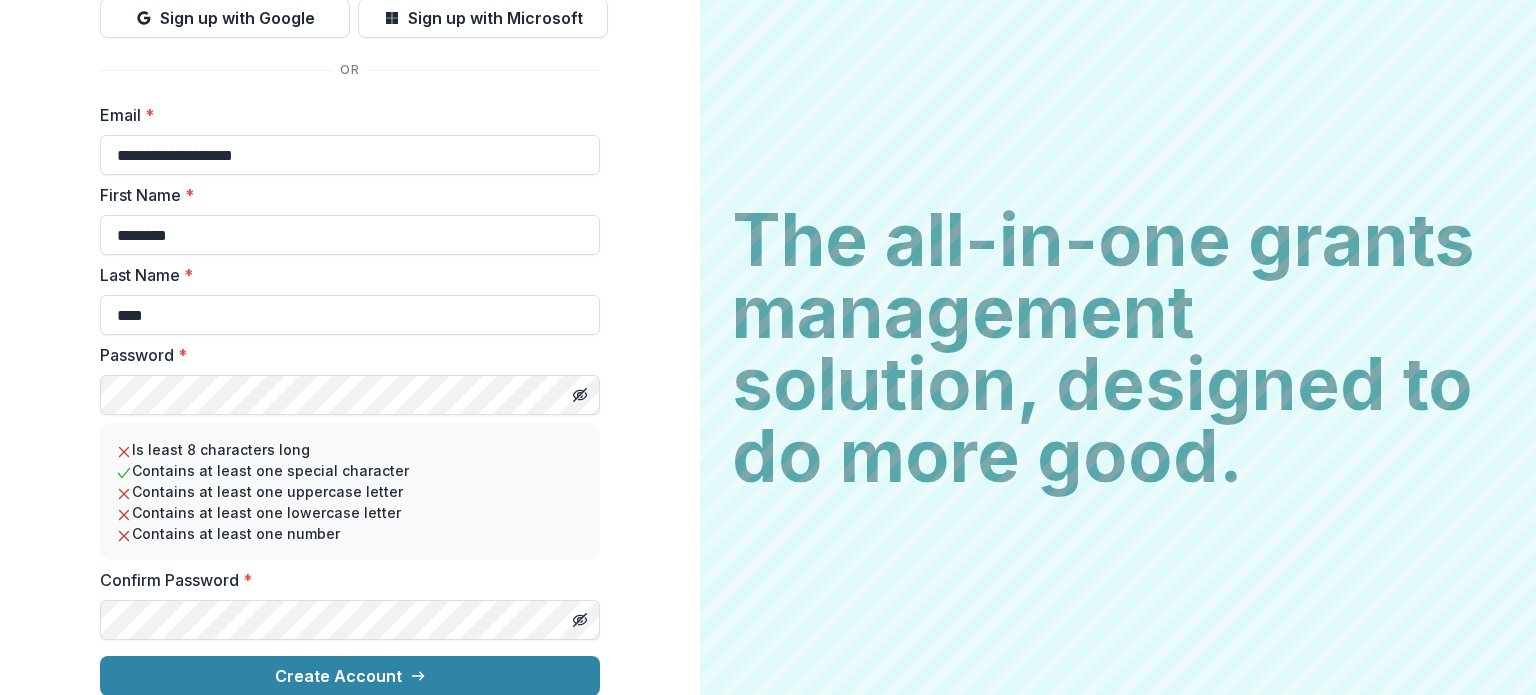 scroll, scrollTop: 212, scrollLeft: 0, axis: vertical 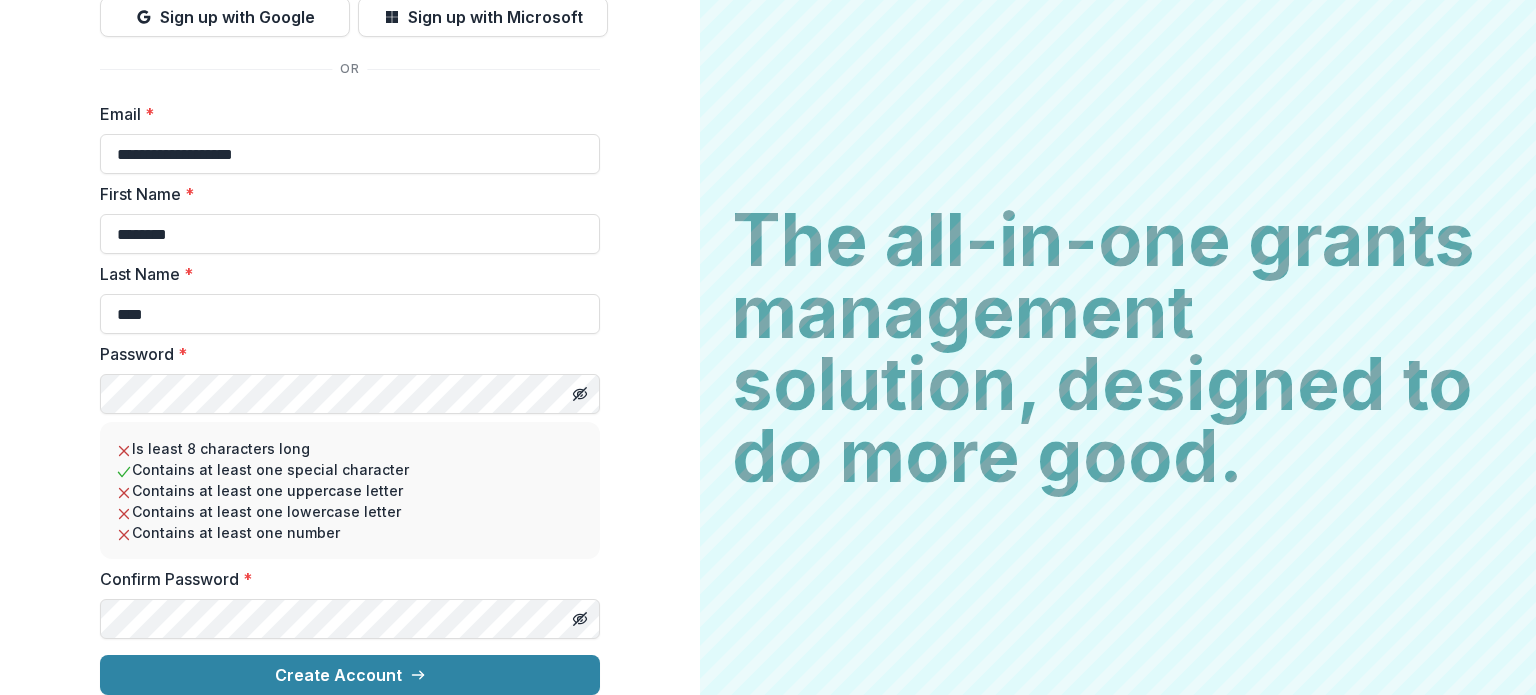 click on "**********" at bounding box center (350, 249) 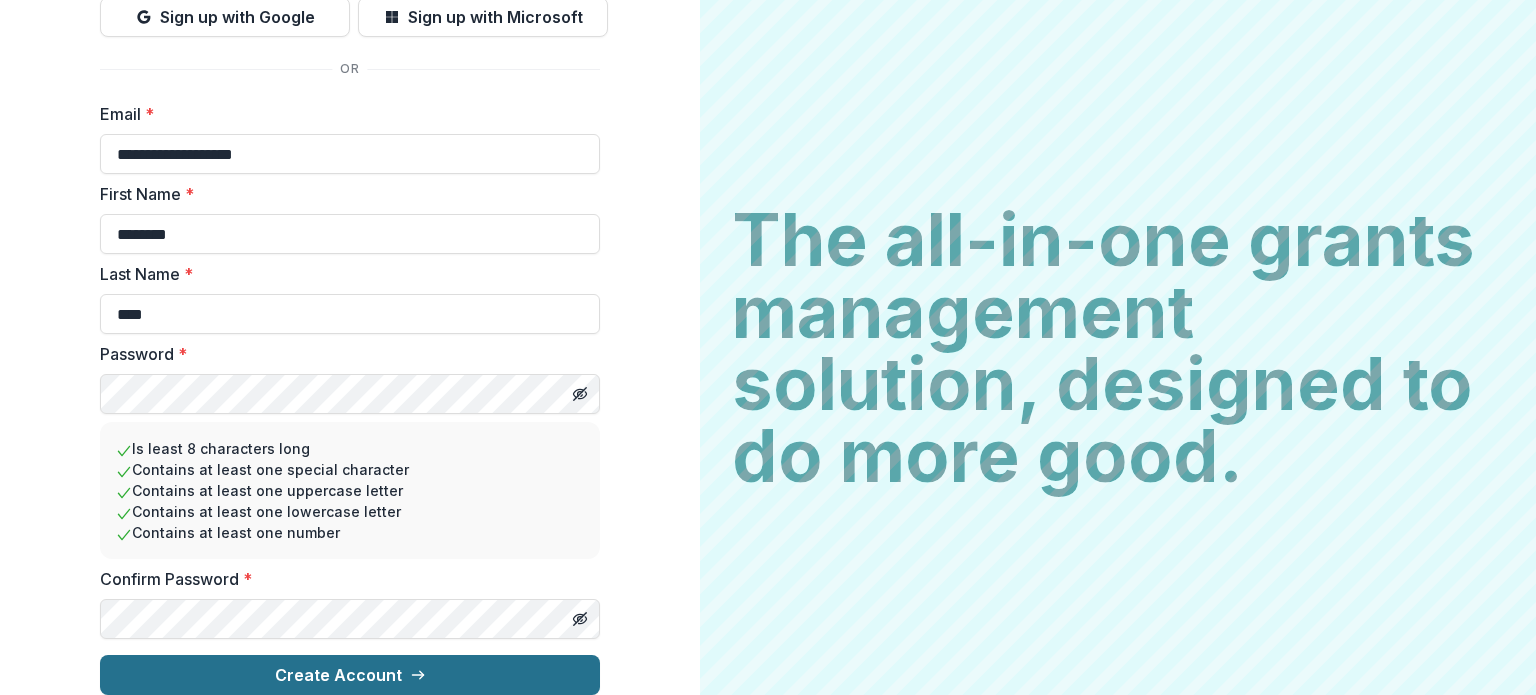 click on "Create Account" at bounding box center (350, 675) 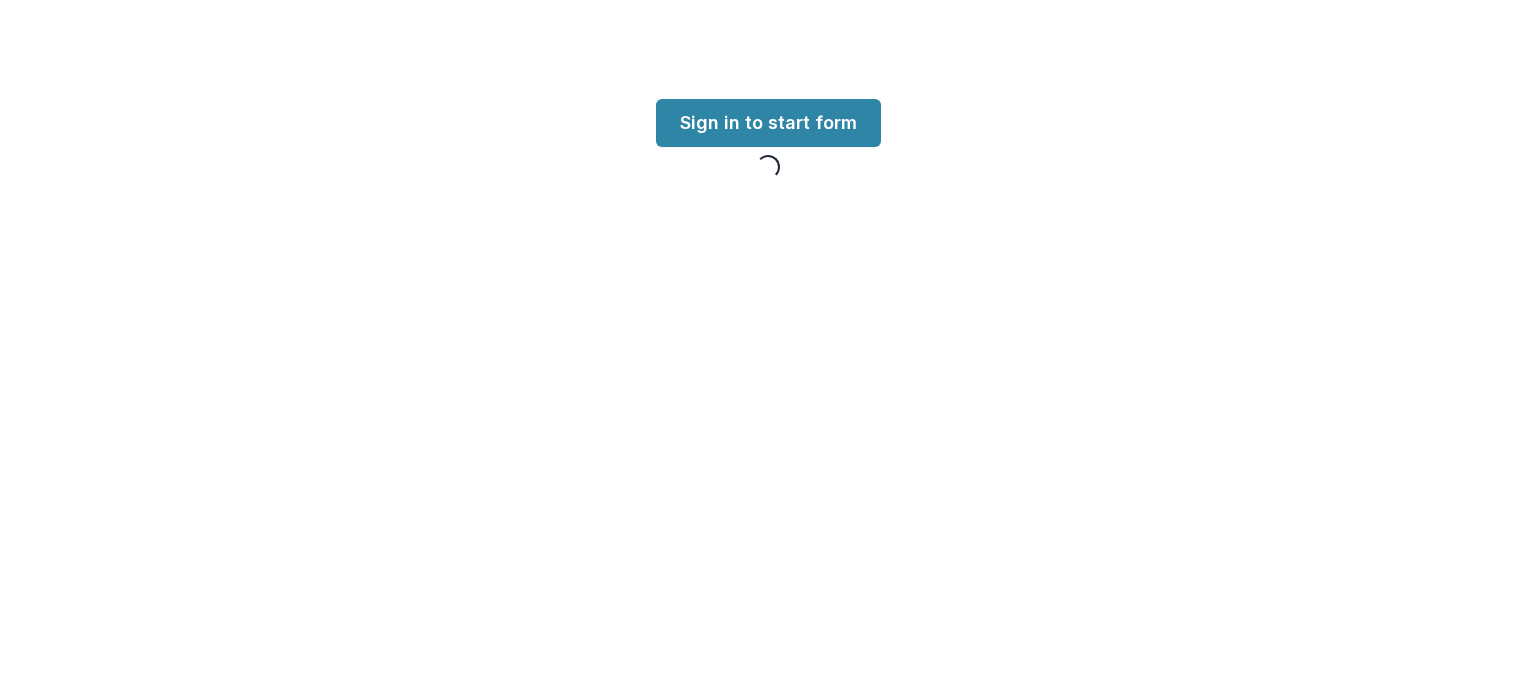 scroll, scrollTop: 0, scrollLeft: 0, axis: both 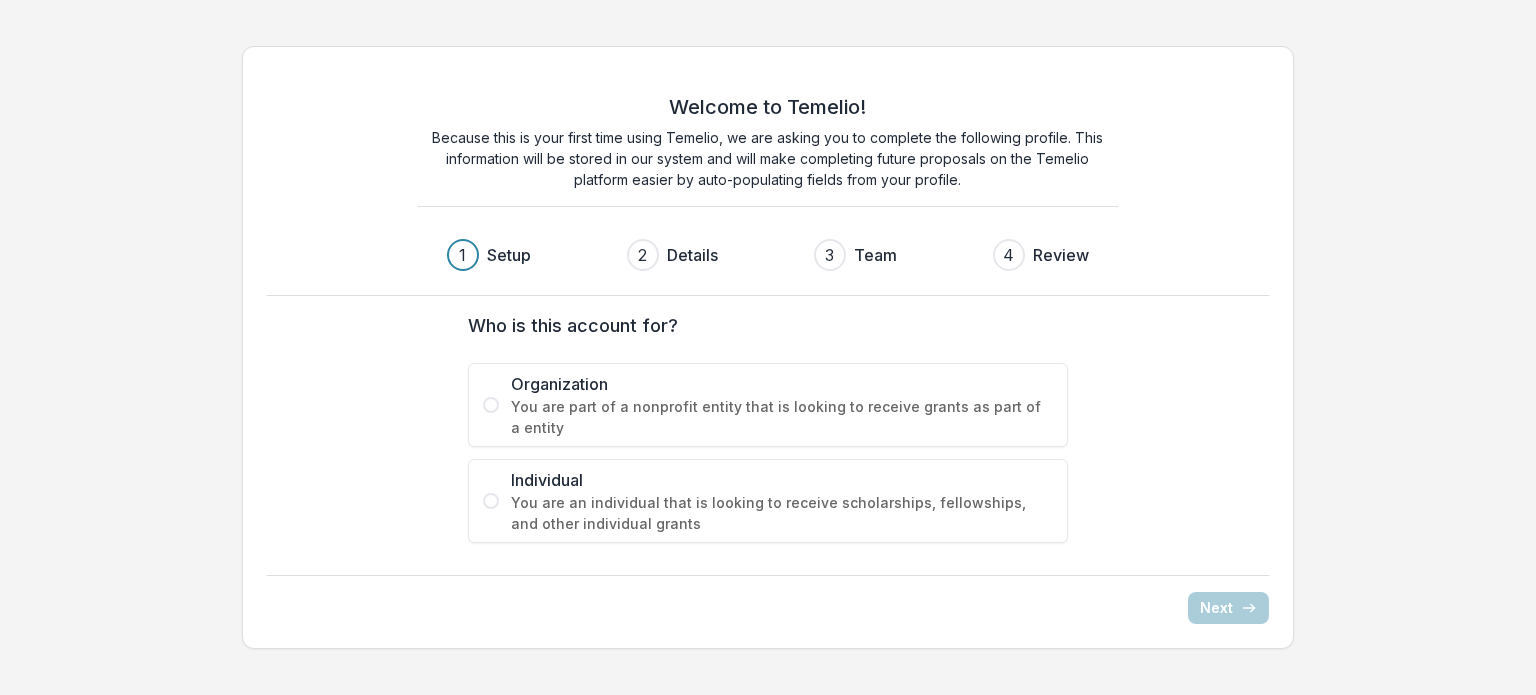 drag, startPoint x: 0, startPoint y: 0, endPoint x: 634, endPoint y: 367, distance: 732.5606 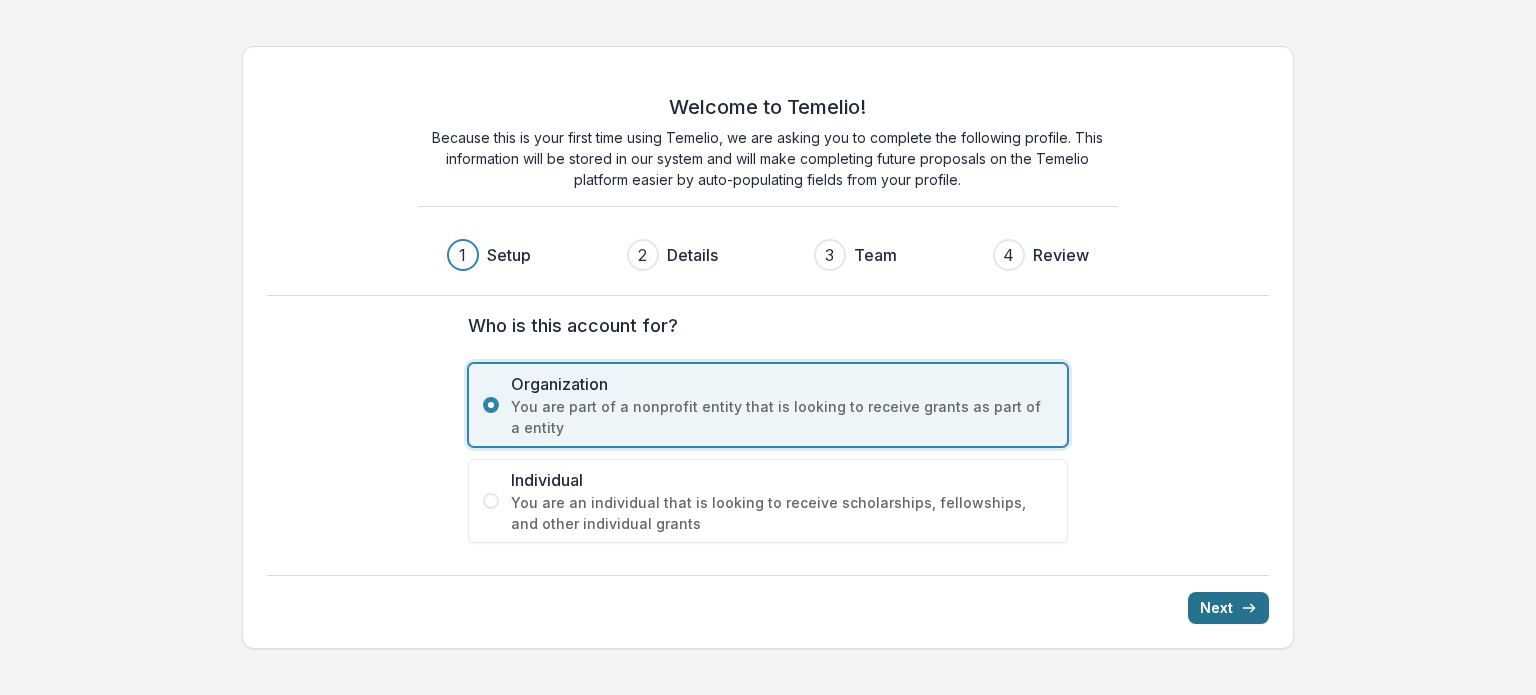 click on "Next" at bounding box center [1228, 608] 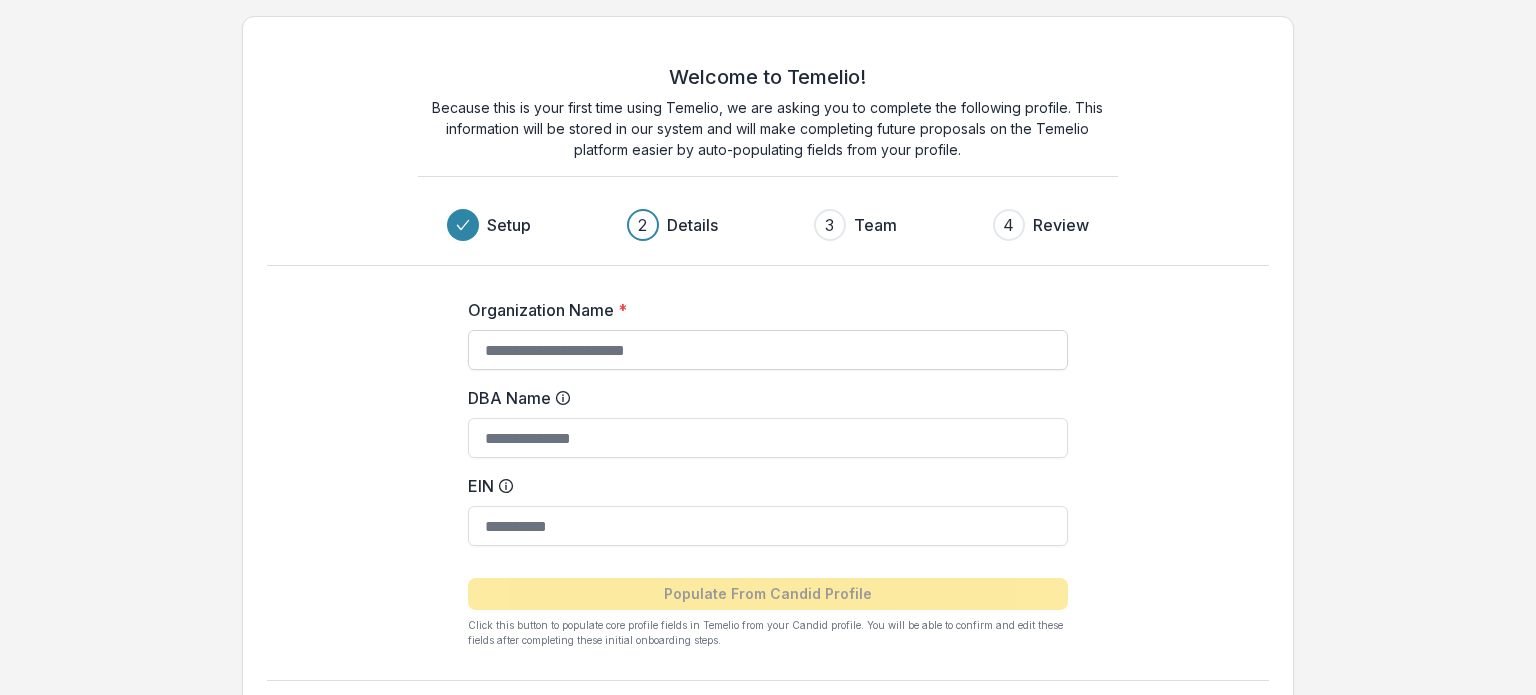 click on "Organization Name *" at bounding box center [768, 350] 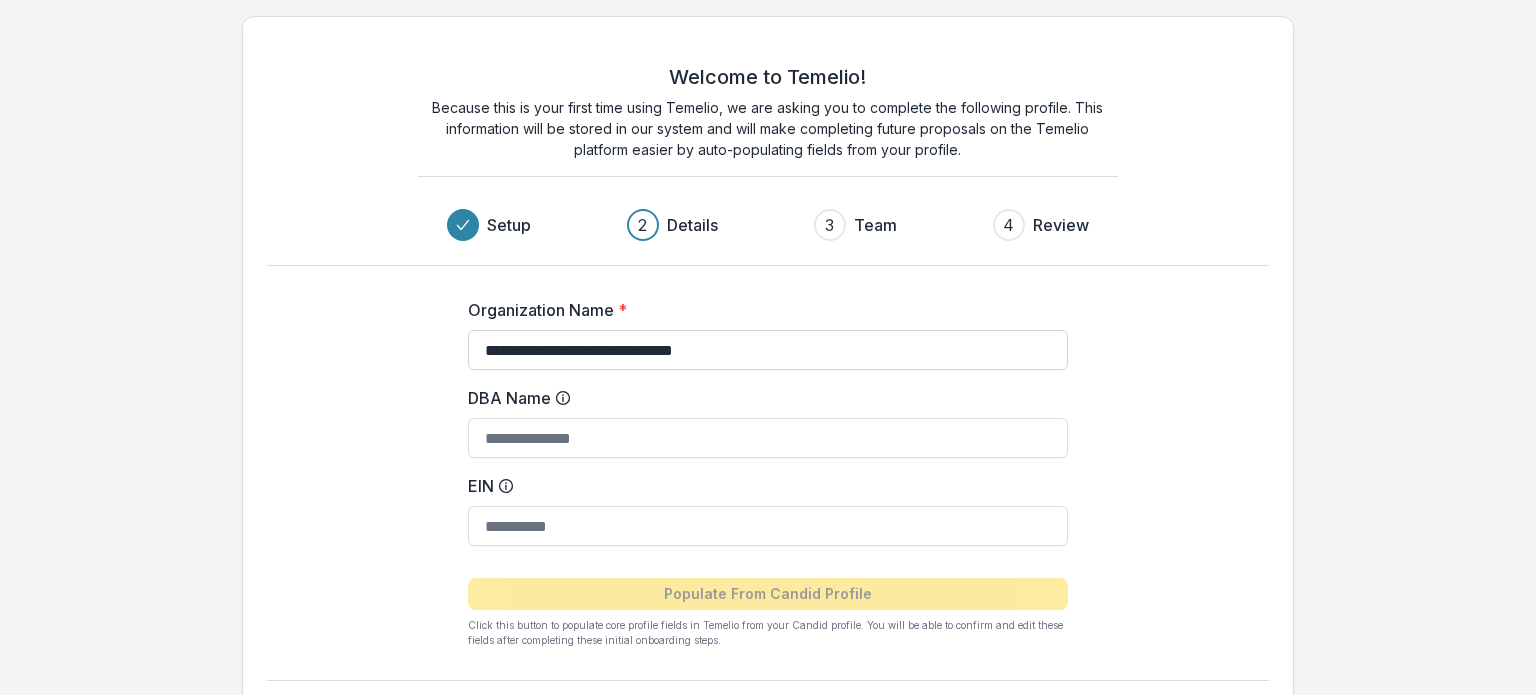 type on "**********" 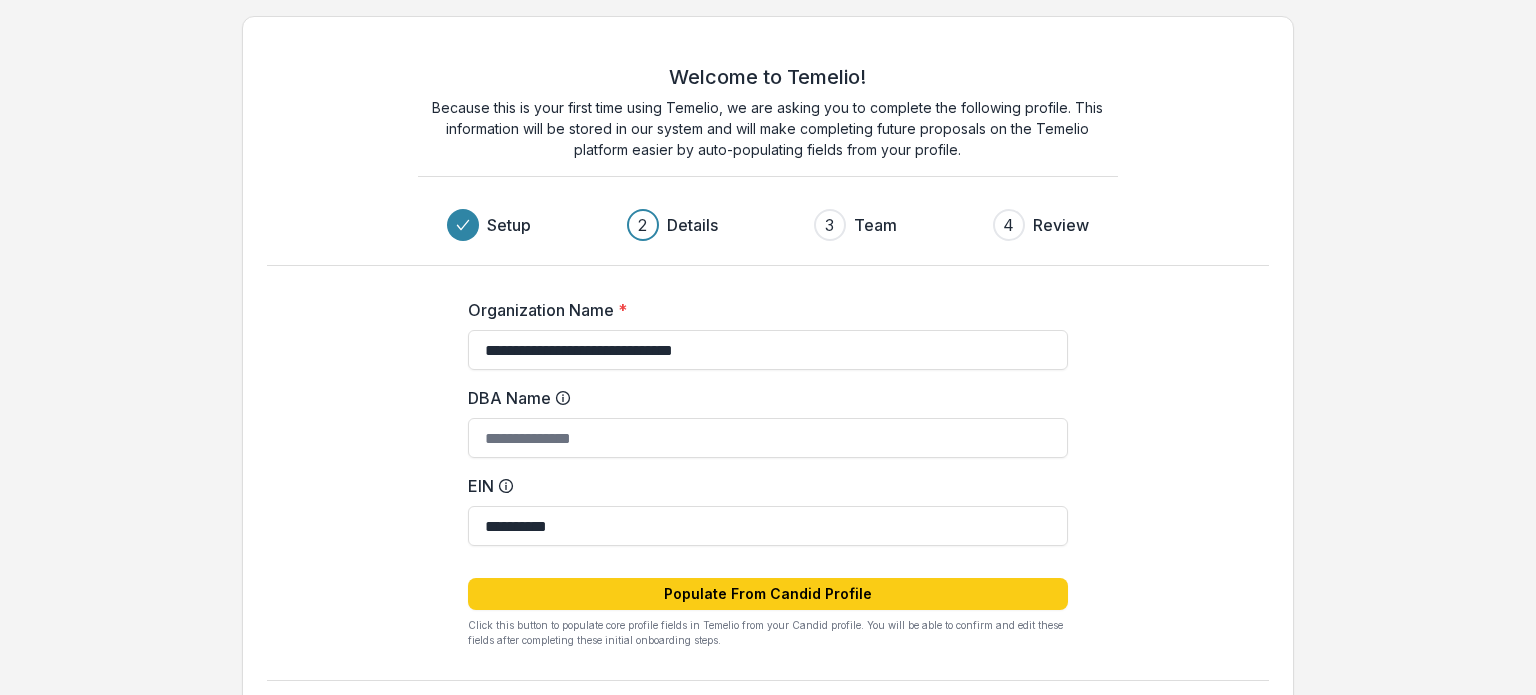 type on "**********" 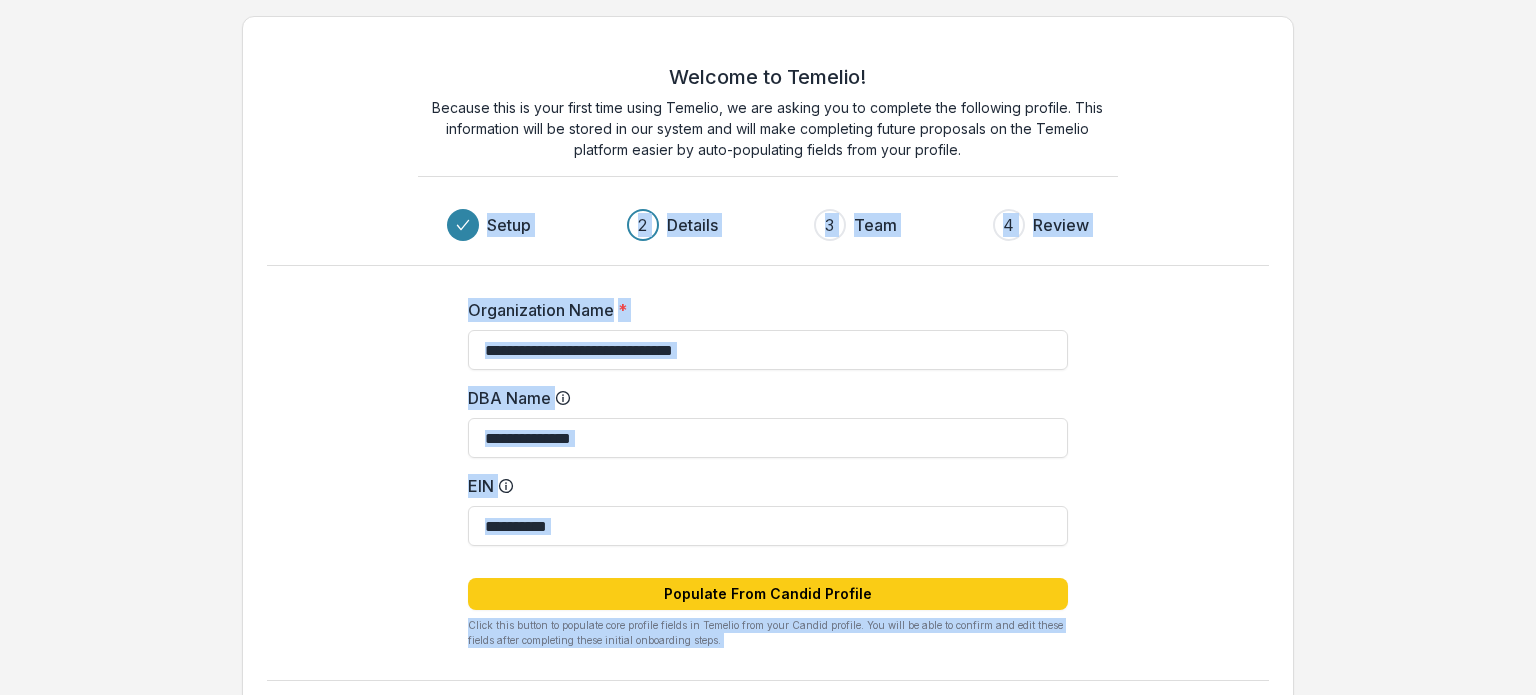 drag, startPoint x: 1535, startPoint y: 382, endPoint x: 1535, endPoint y: 524, distance: 142 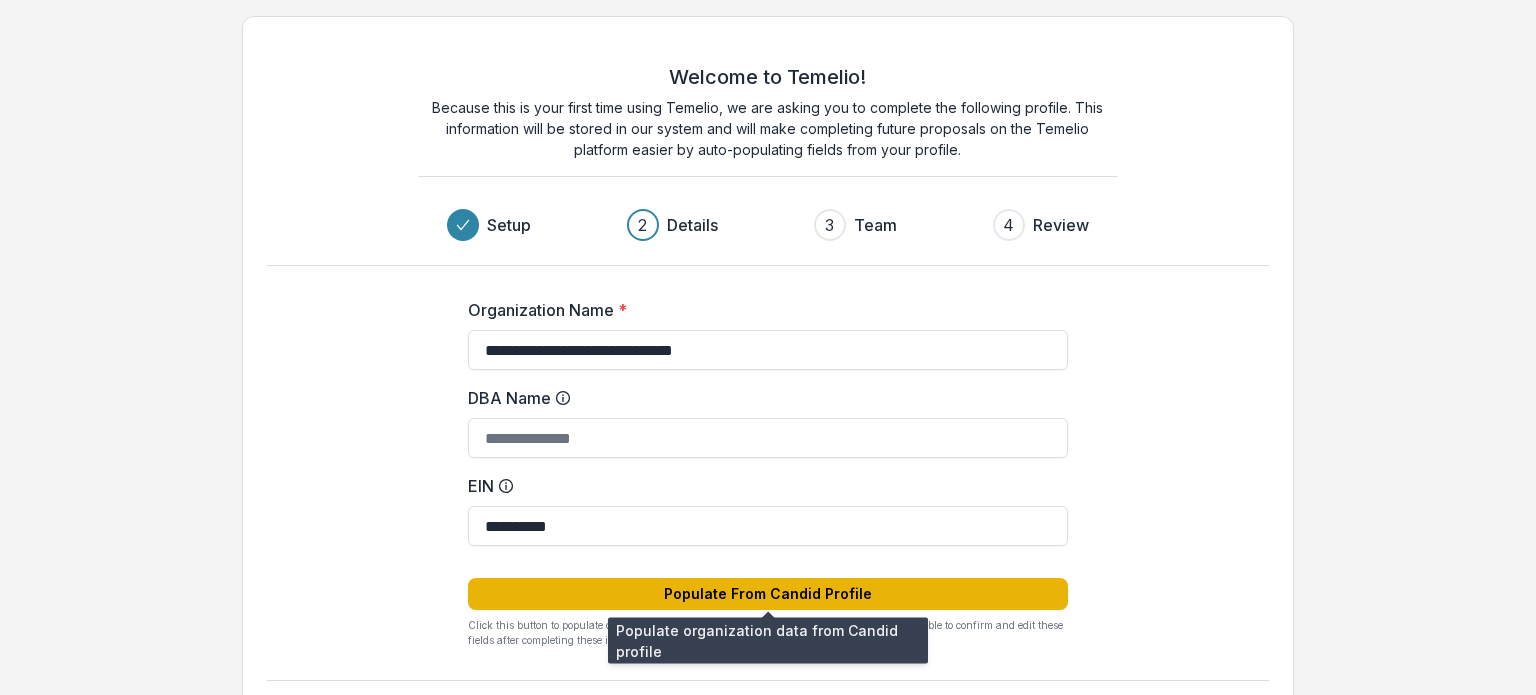 click on "Populate From Candid Profile" at bounding box center (768, 594) 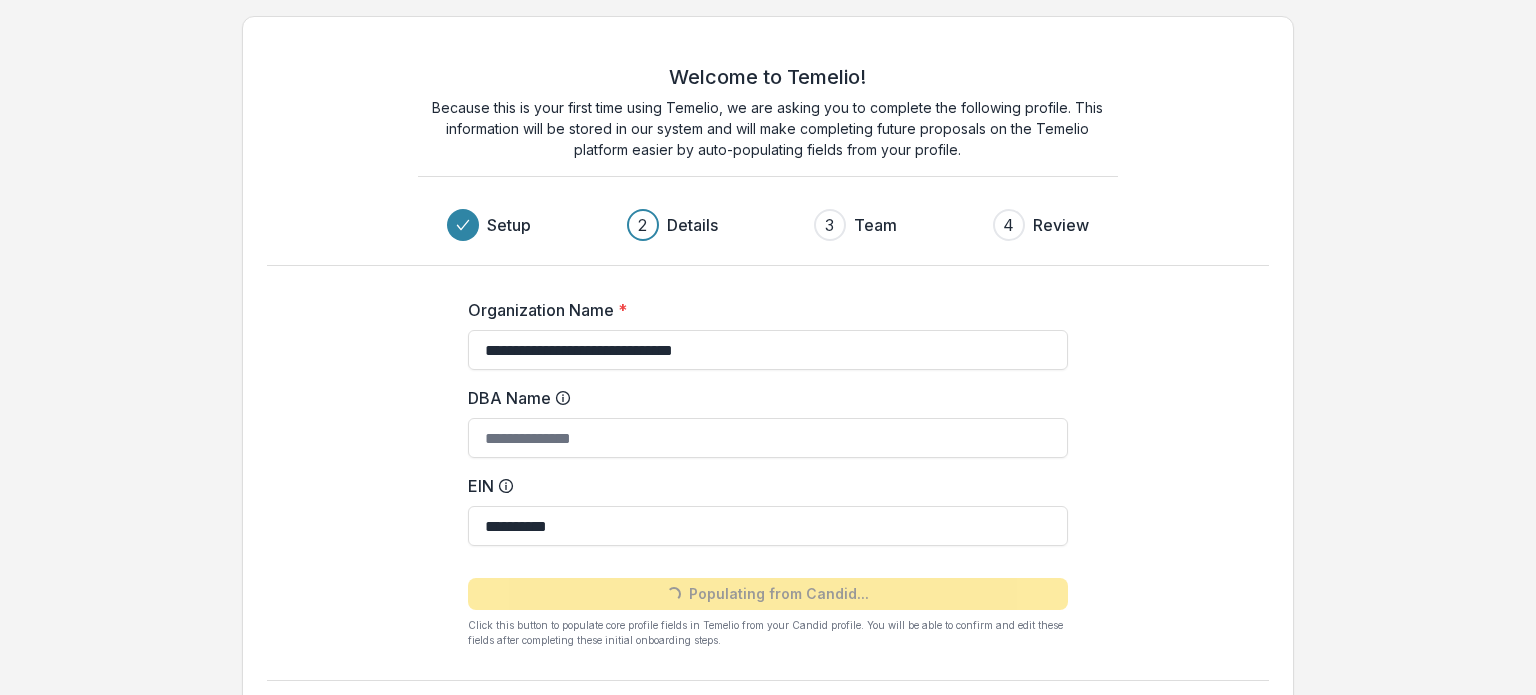 type on "**********" 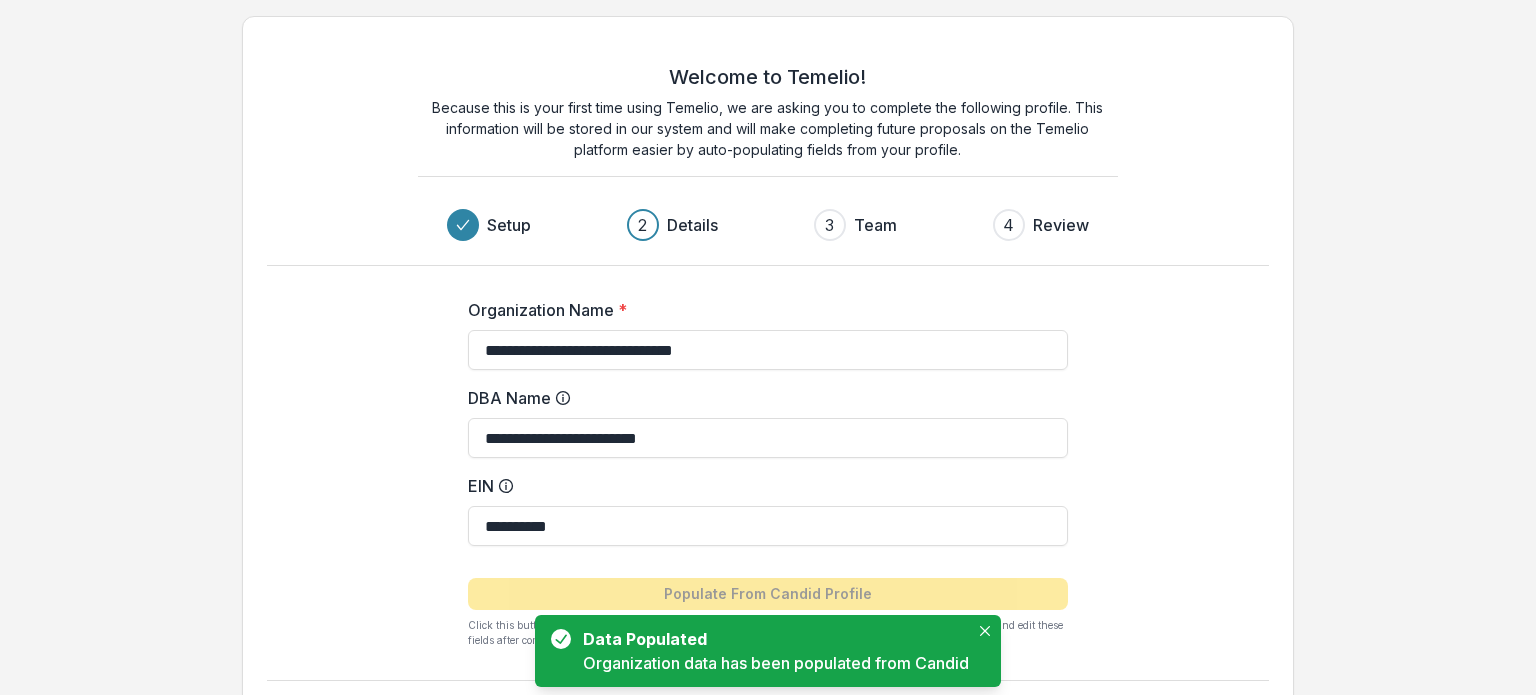 click on "Details" at bounding box center [692, 225] 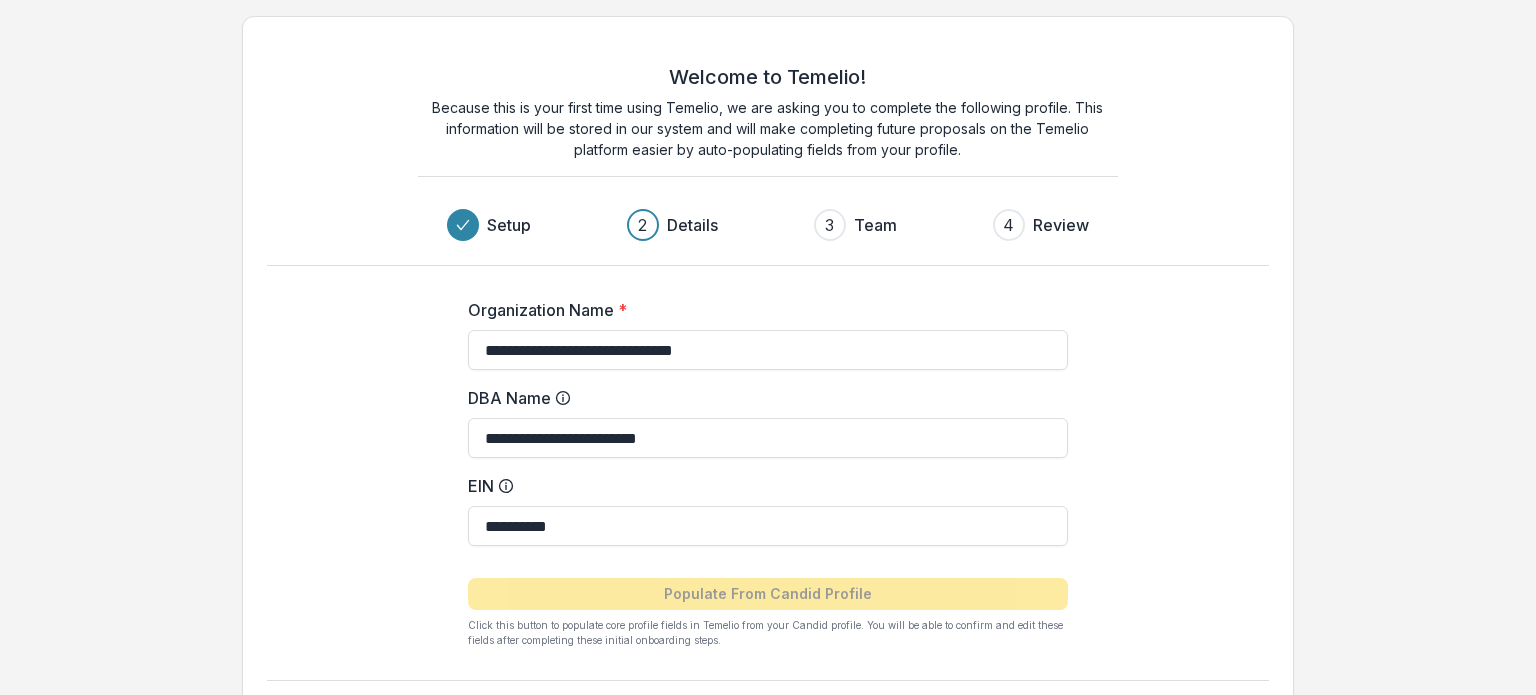 click on "Details" at bounding box center (692, 225) 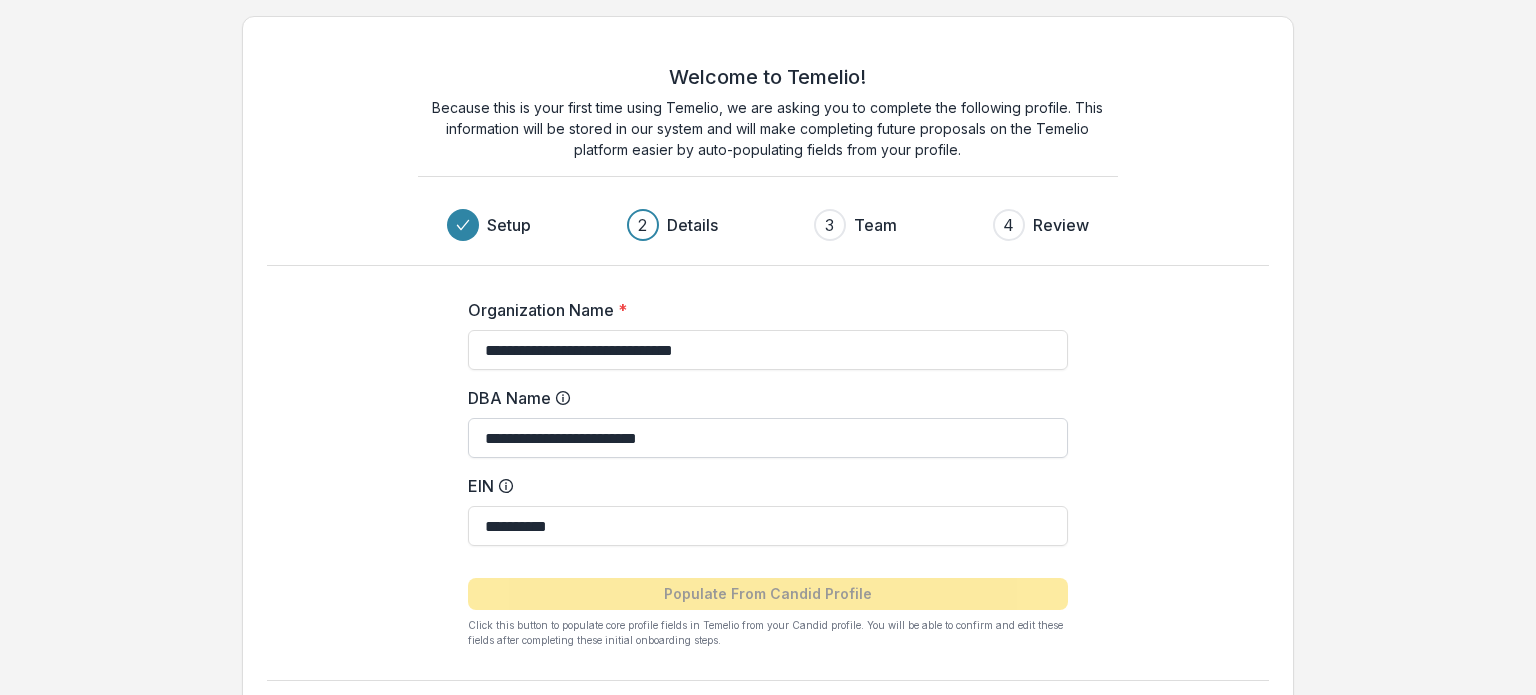 click on "**********" at bounding box center (768, 438) 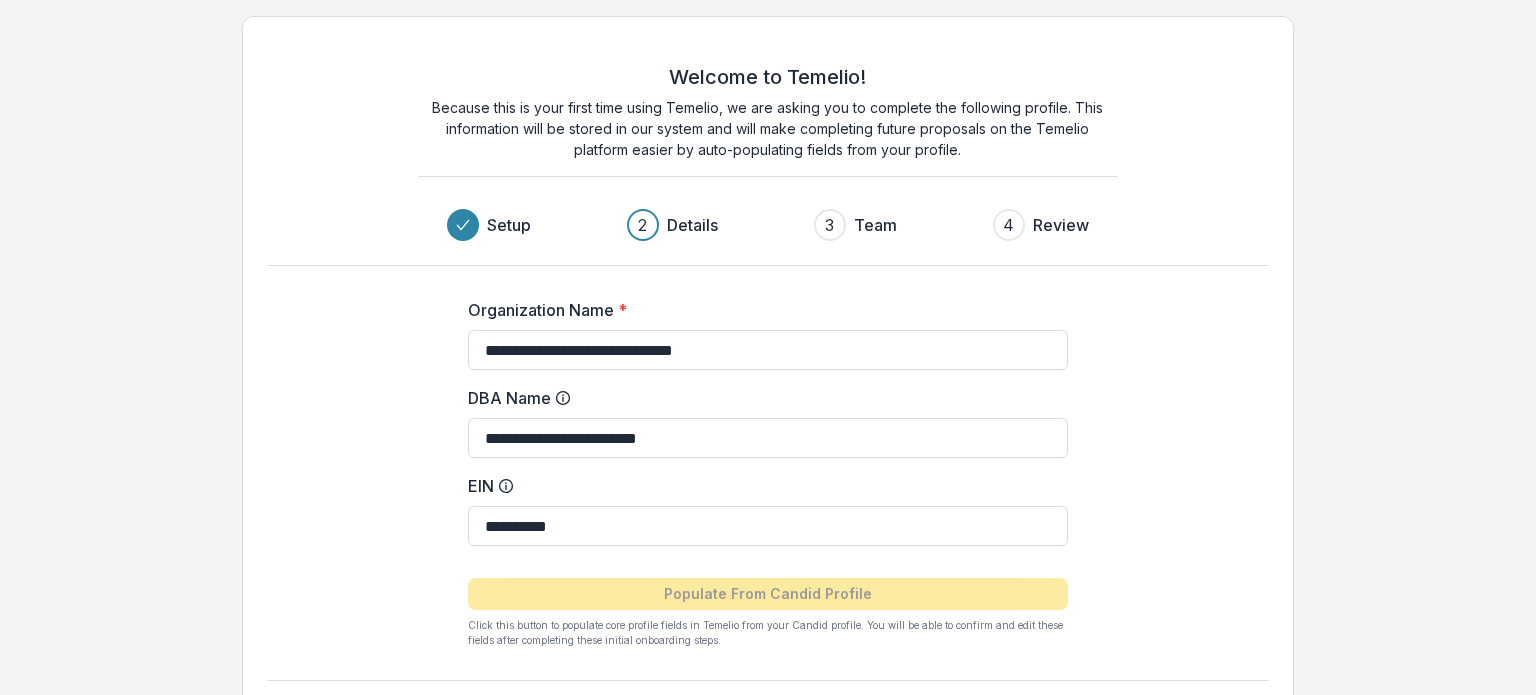 click on "**********" at bounding box center [768, 465] 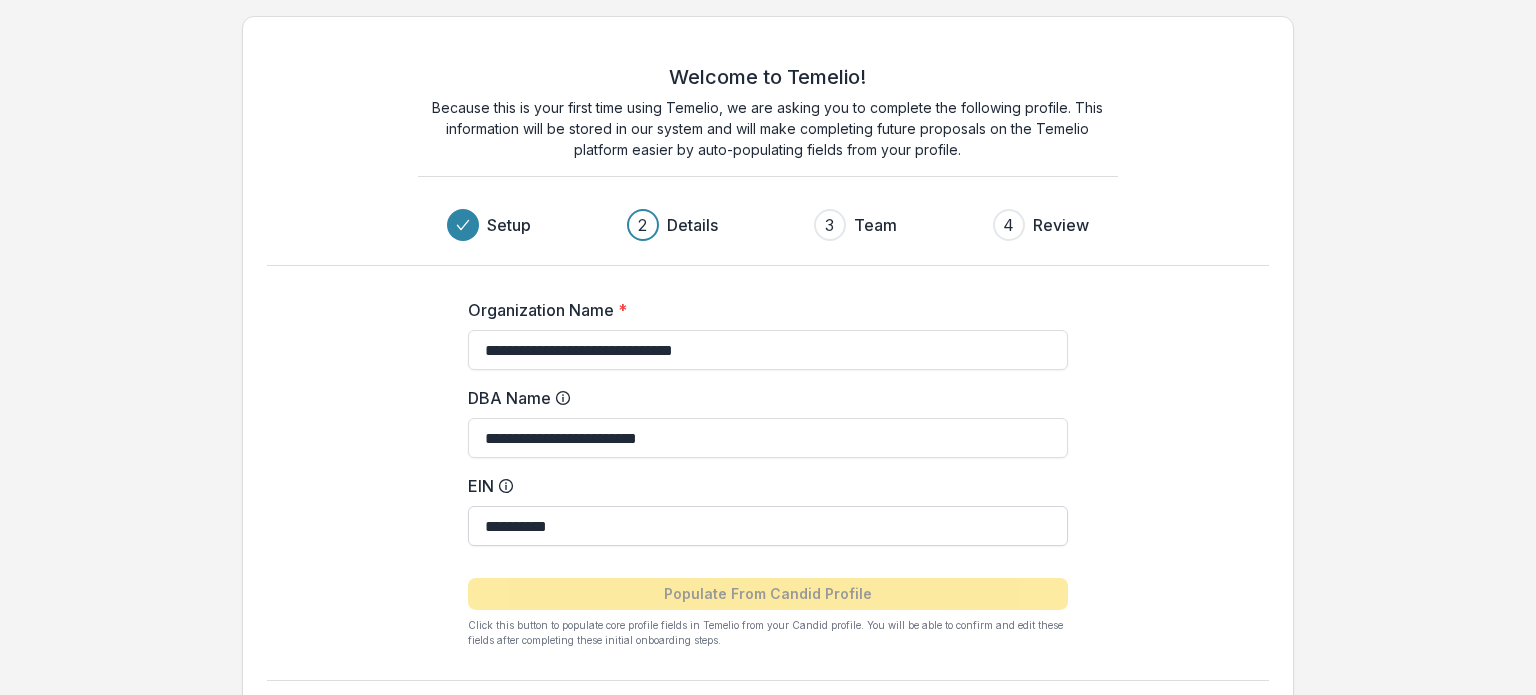 click on "**********" at bounding box center [768, 526] 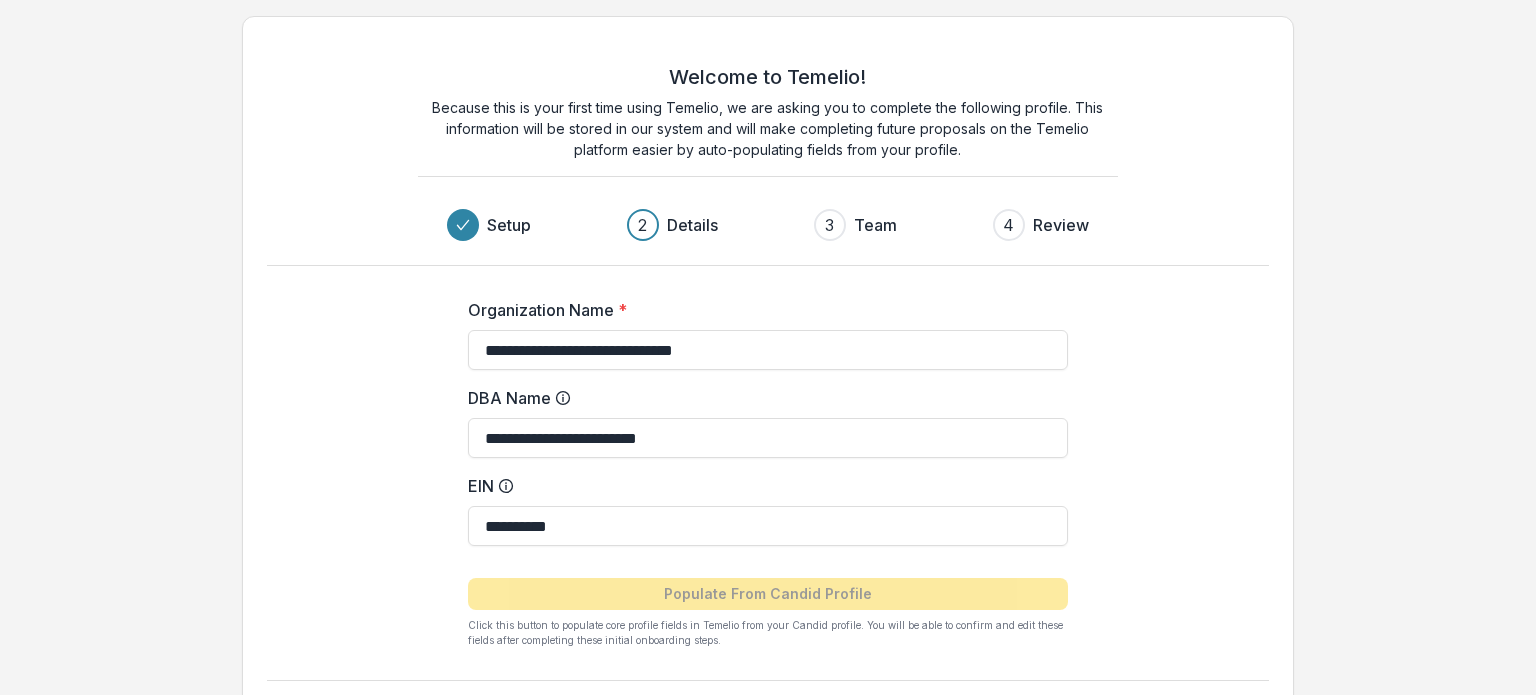 click on "Details" at bounding box center [692, 225] 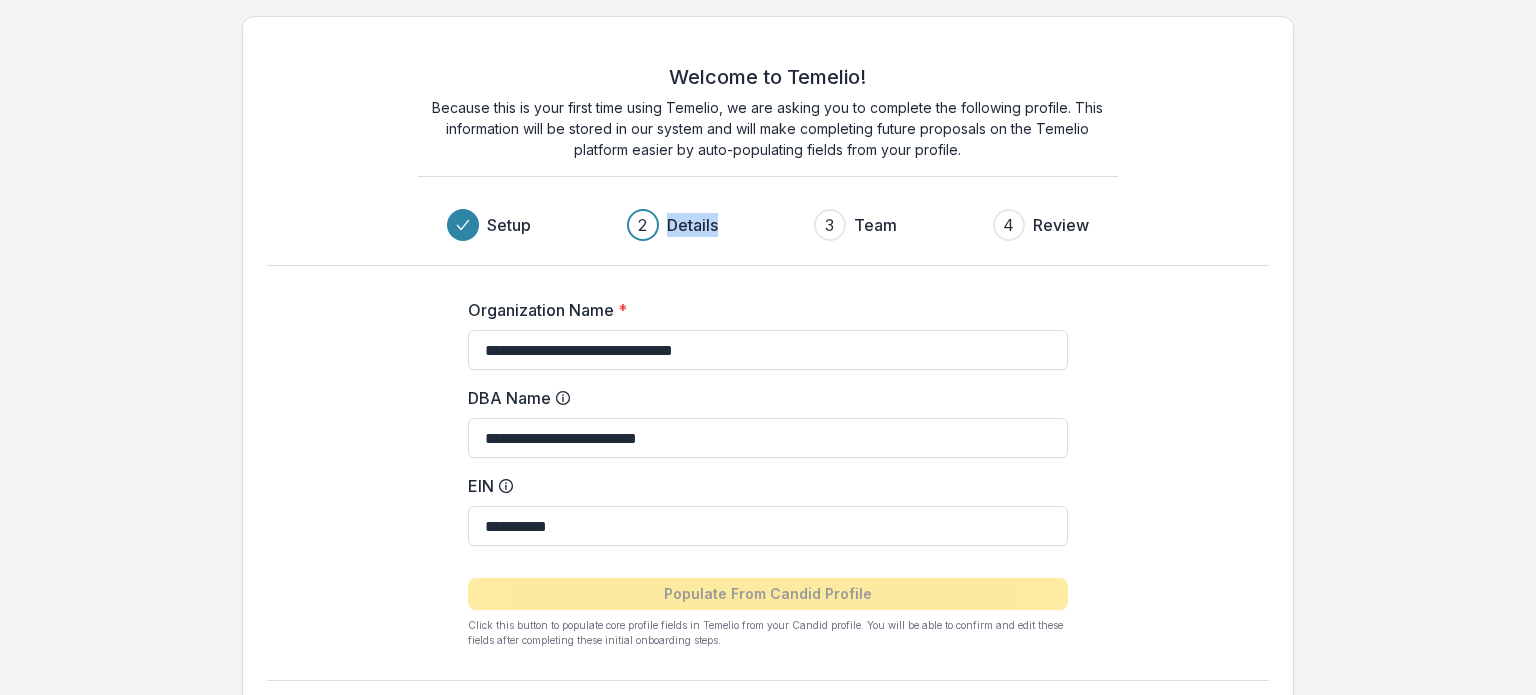 click on "Details" at bounding box center (692, 225) 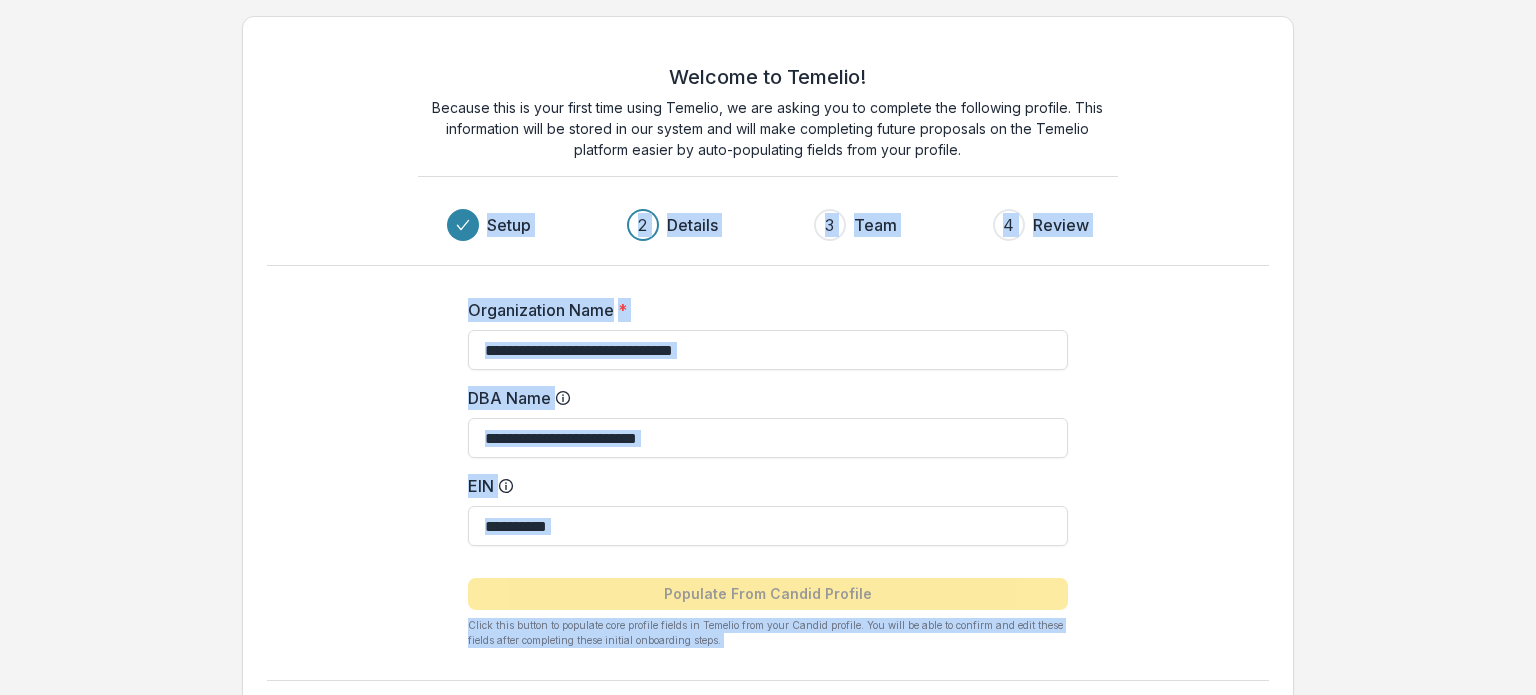 drag, startPoint x: 1535, startPoint y: 292, endPoint x: 1535, endPoint y: 571, distance: 279 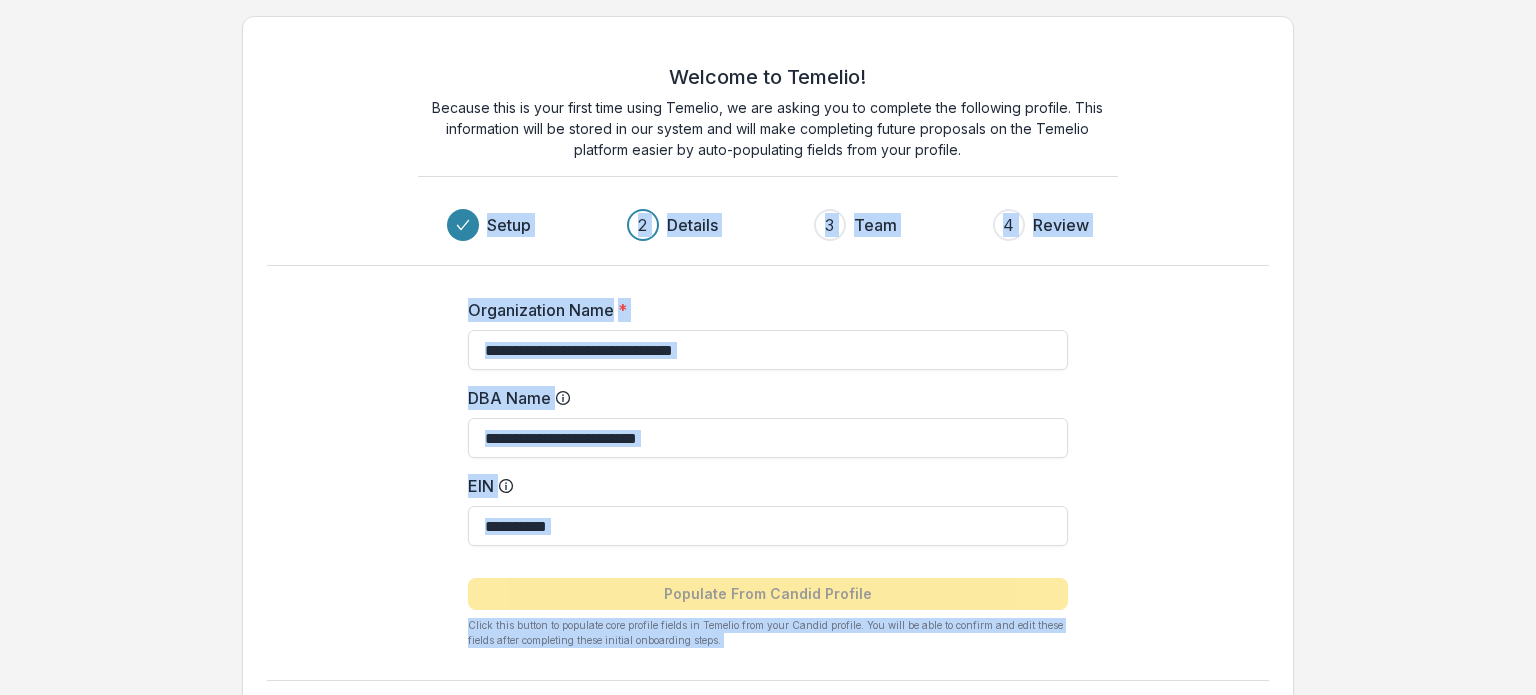 click on "**********" at bounding box center (768, 385) 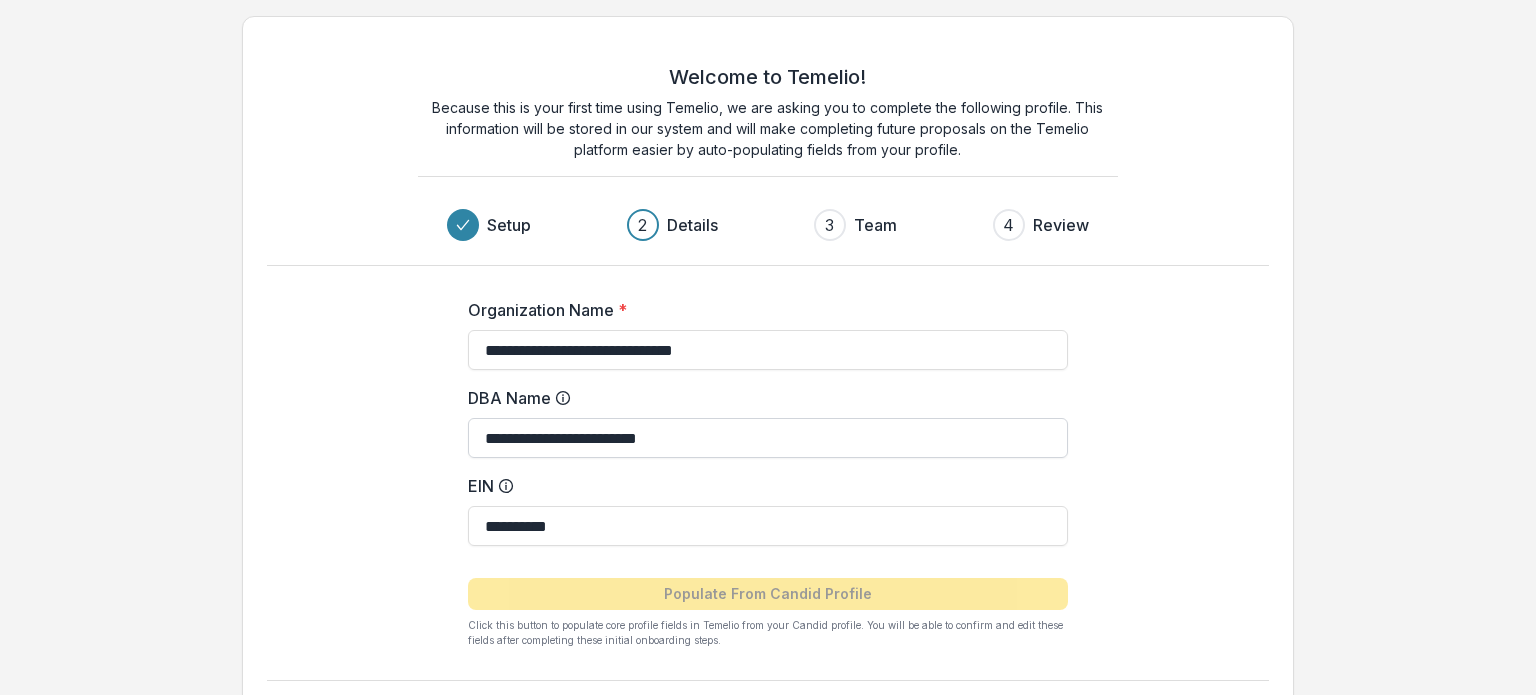 click on "**********" at bounding box center [768, 438] 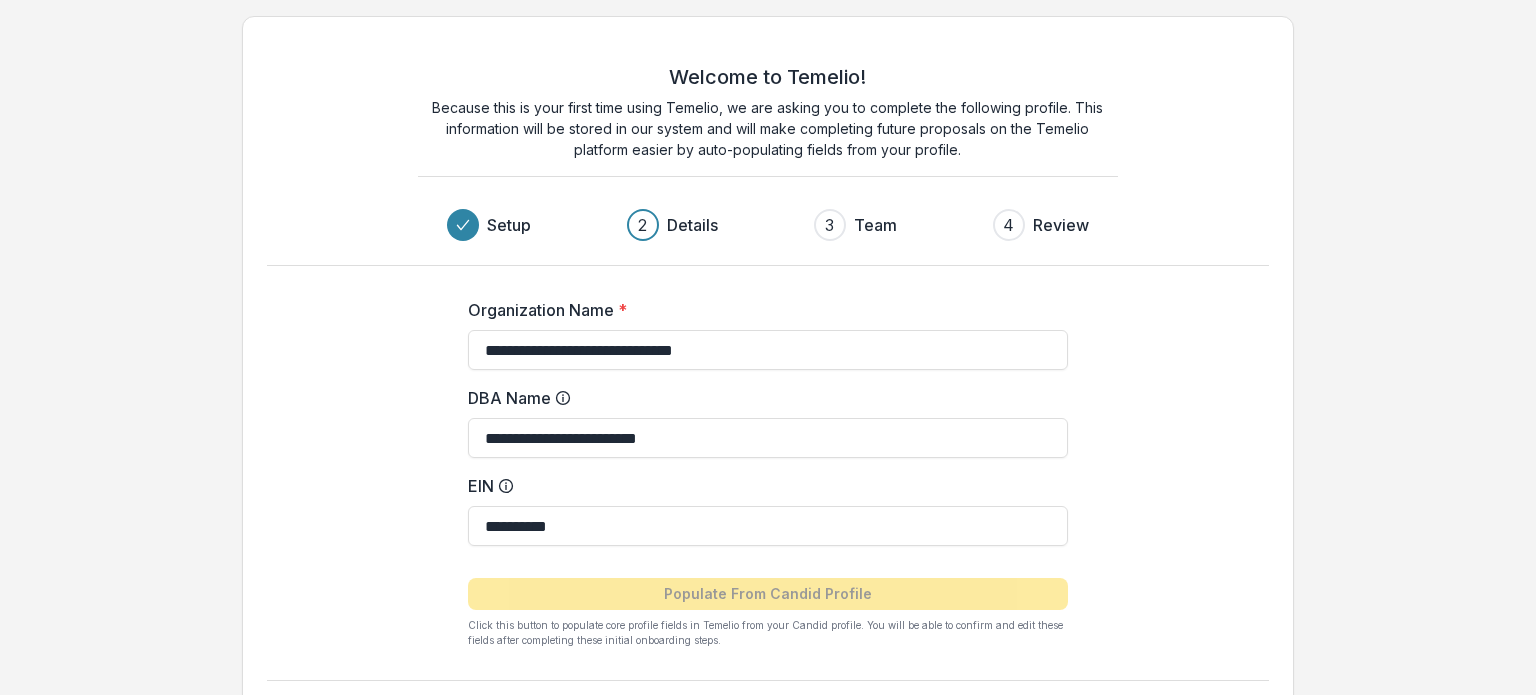 drag, startPoint x: 696, startPoint y: 435, endPoint x: 479, endPoint y: 407, distance: 218.799 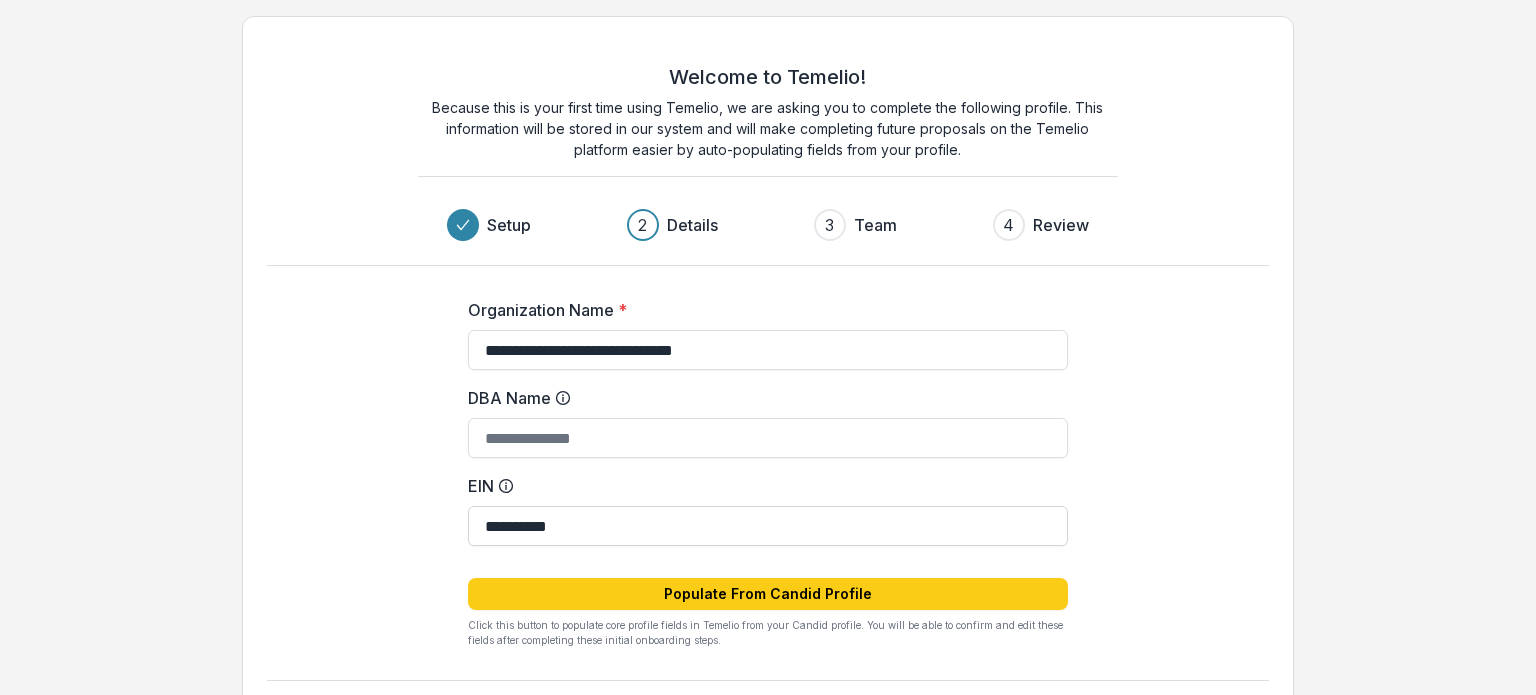 click on "**********" at bounding box center [768, 526] 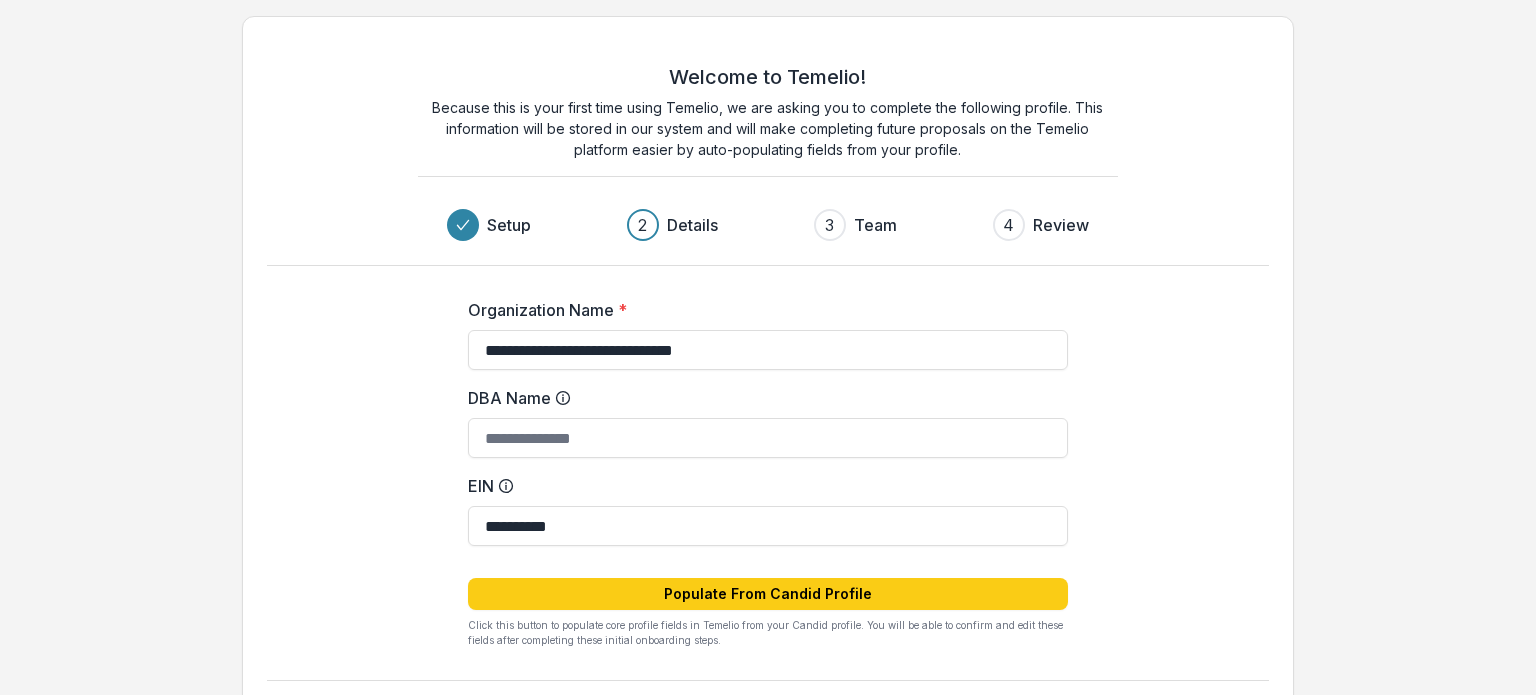 click on "DBA Name" at bounding box center (768, 422) 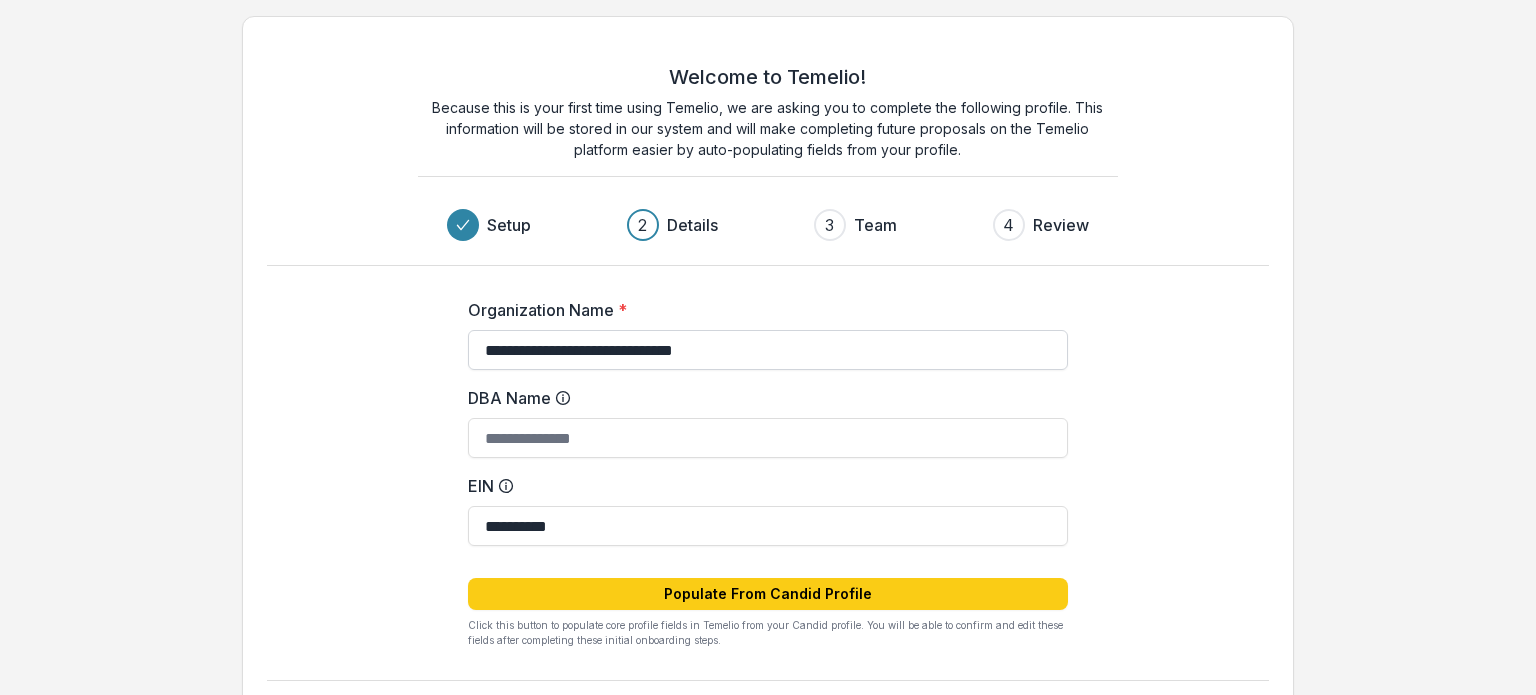 click on "**********" at bounding box center (768, 350) 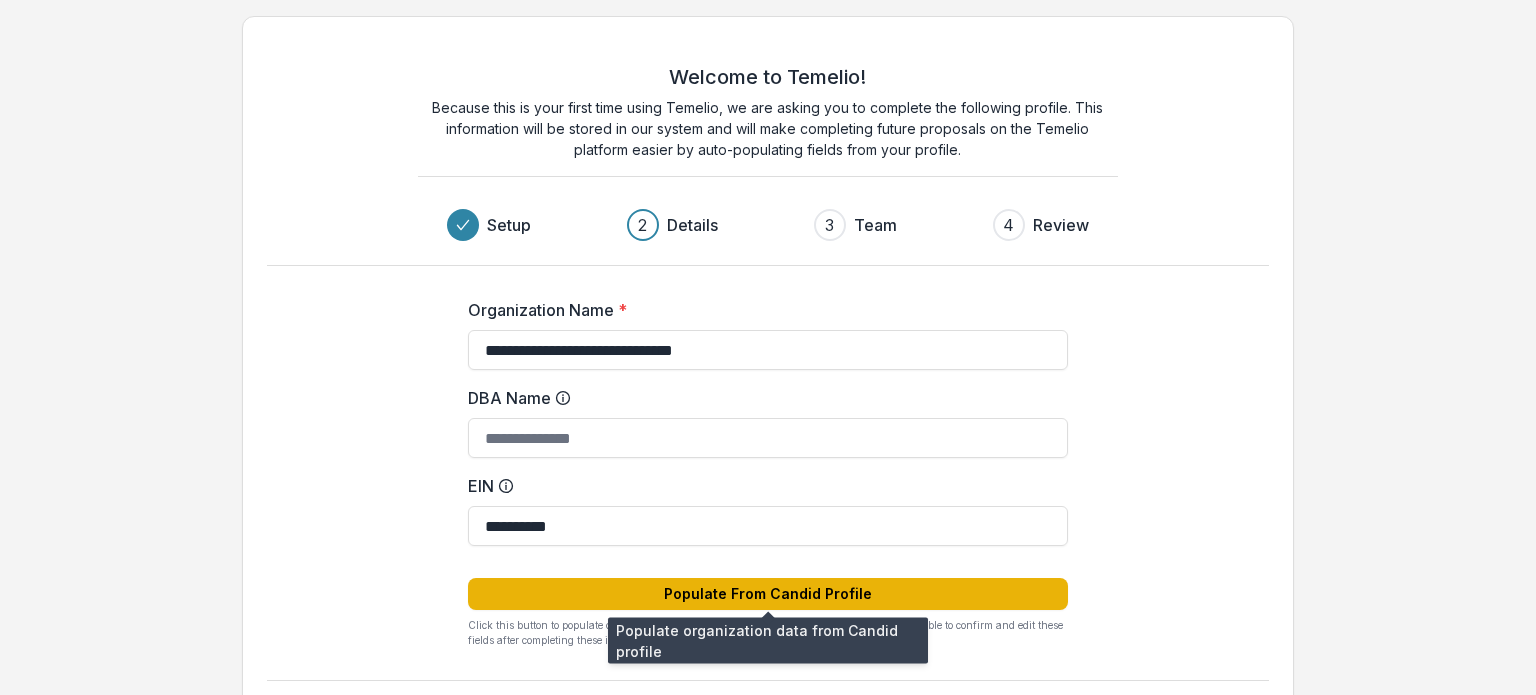 click on "Populate From Candid Profile" at bounding box center [768, 594] 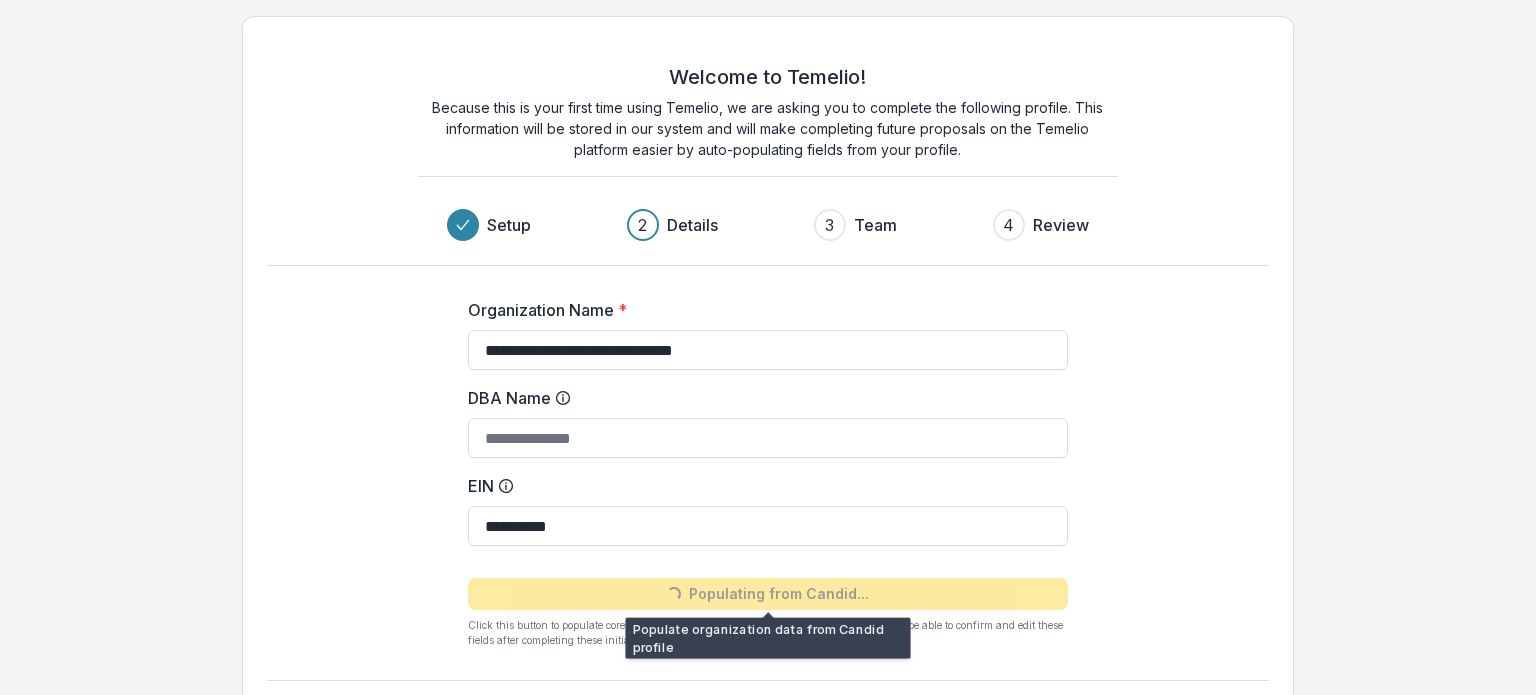 type on "**********" 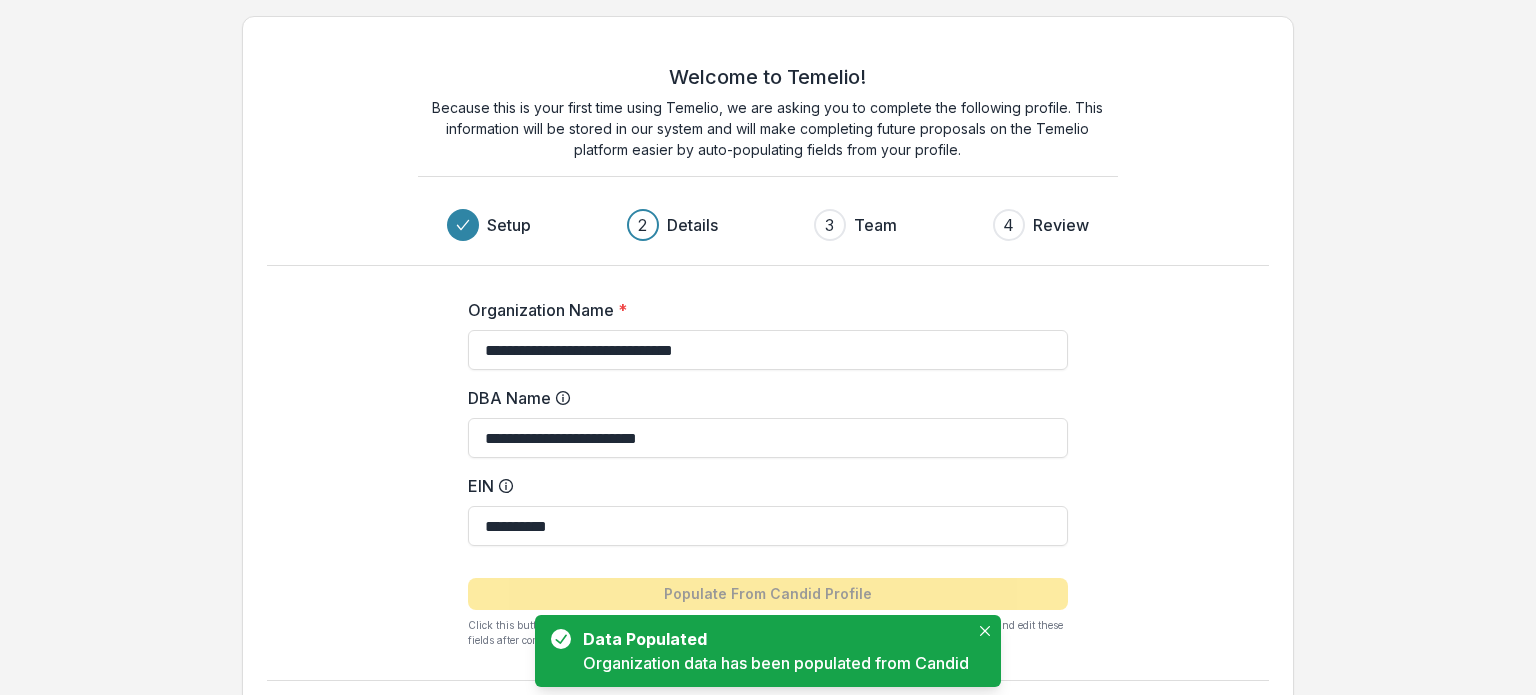 click on "2" at bounding box center (642, 225) 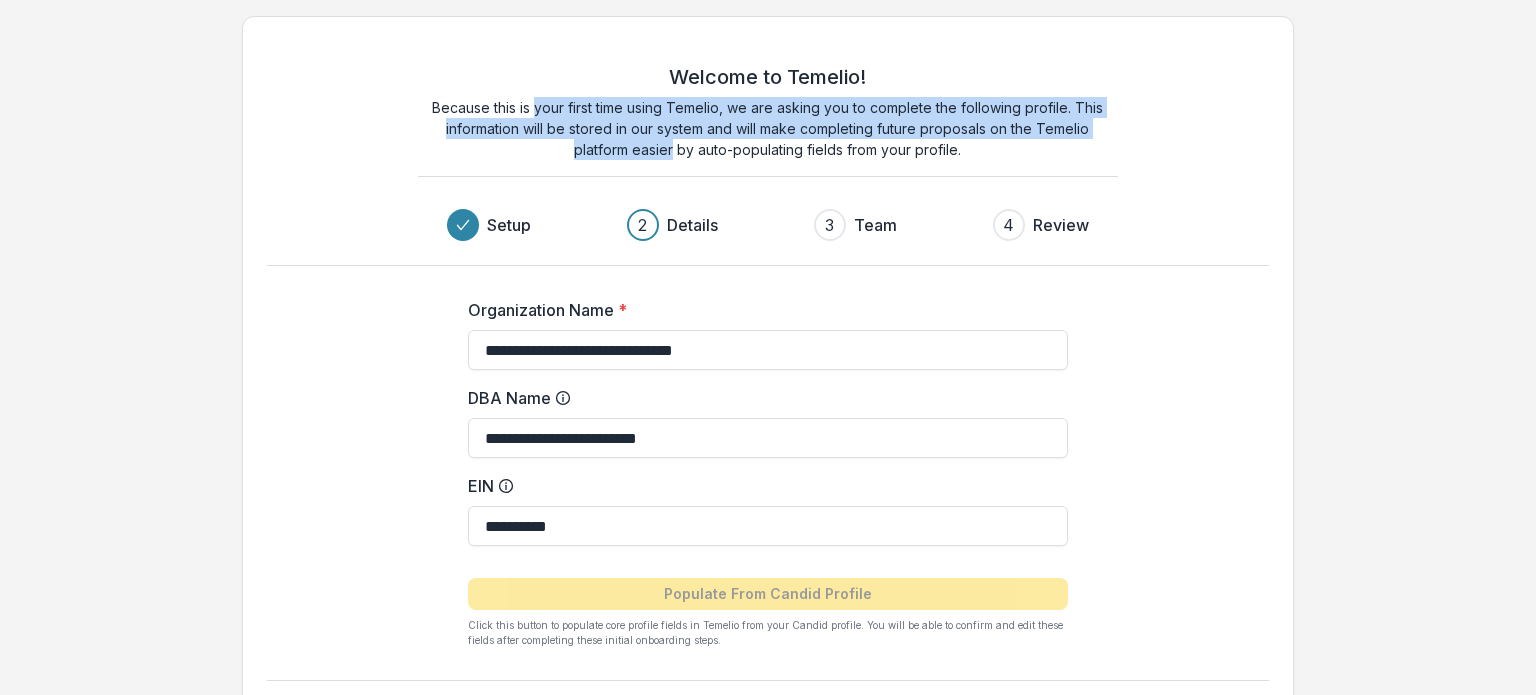 drag, startPoint x: 539, startPoint y: 104, endPoint x: 671, endPoint y: 167, distance: 146.26346 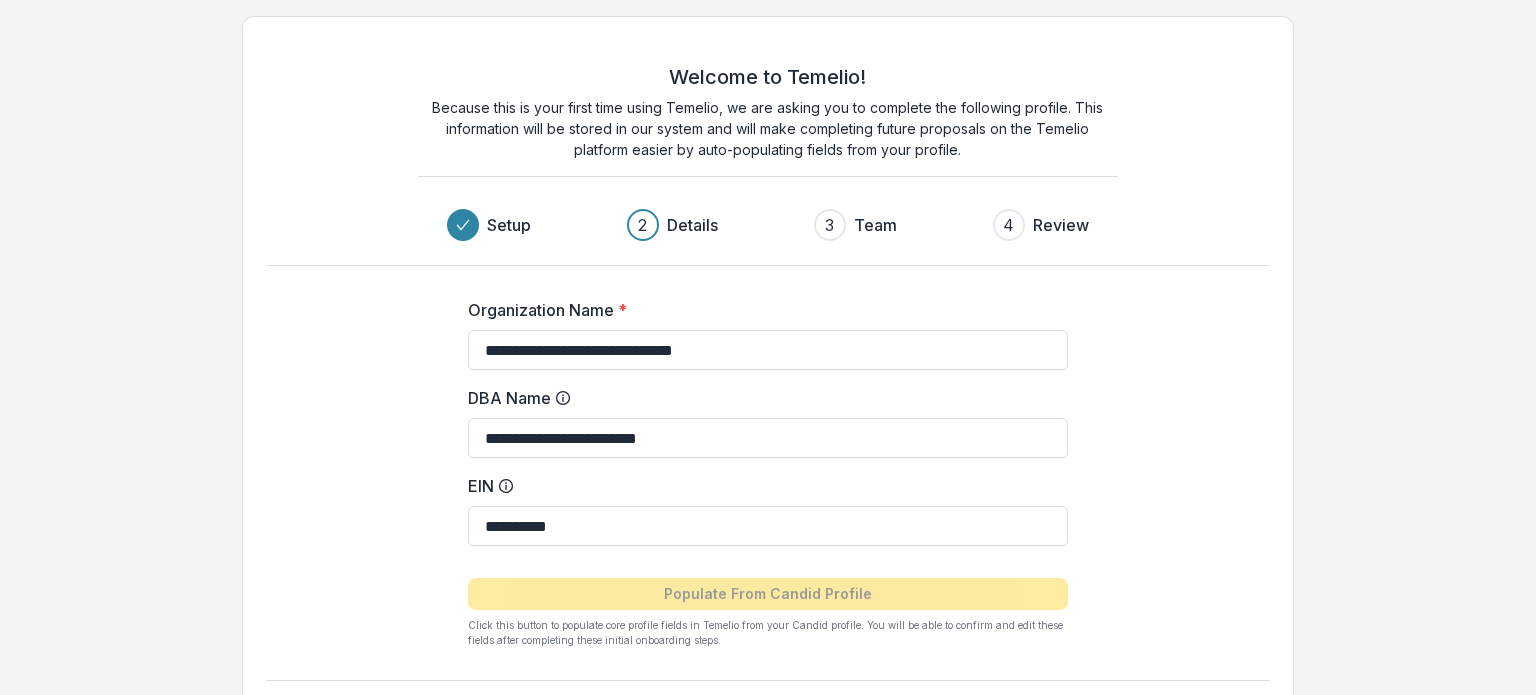 click on "2" at bounding box center (643, 225) 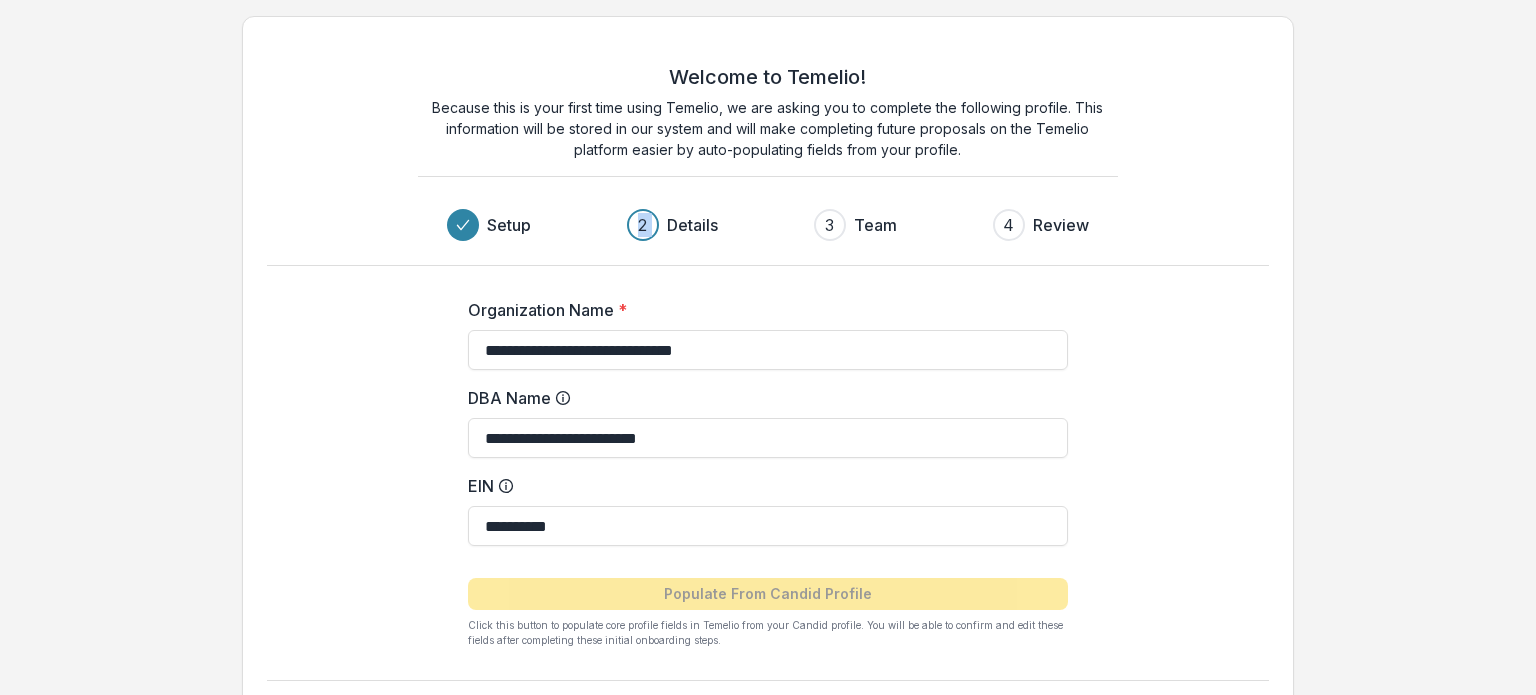 click on "2" at bounding box center (643, 225) 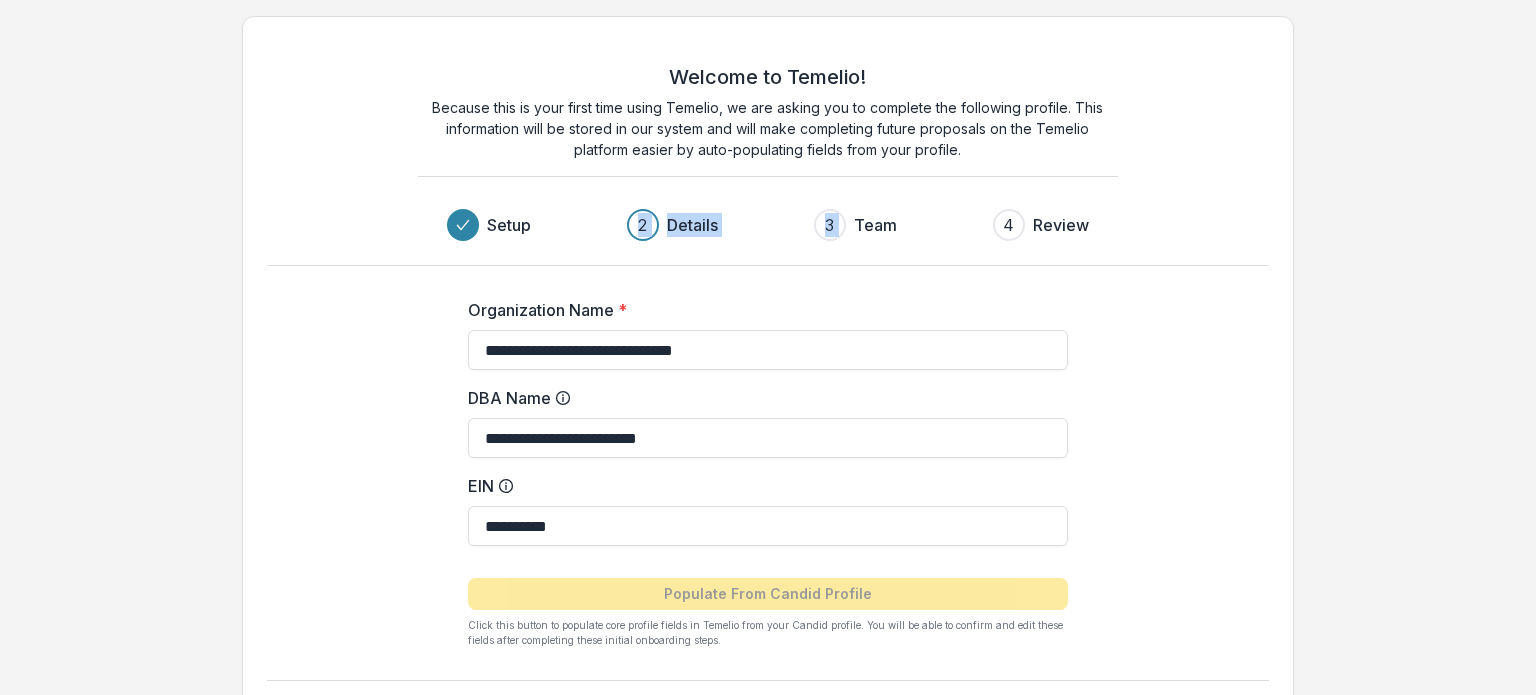 drag, startPoint x: 651, startPoint y: 224, endPoint x: 820, endPoint y: 209, distance: 169.66437 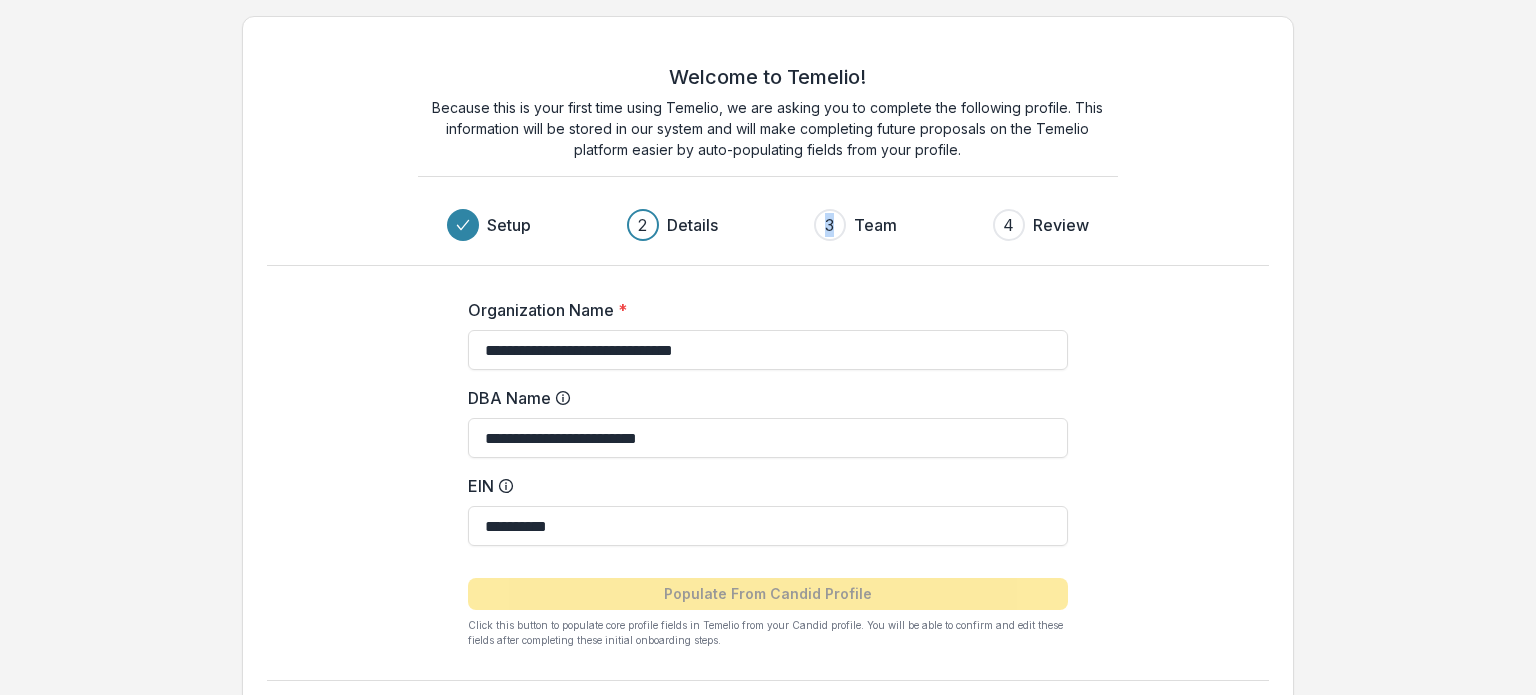 click on "3 Team" at bounding box center (863, 225) 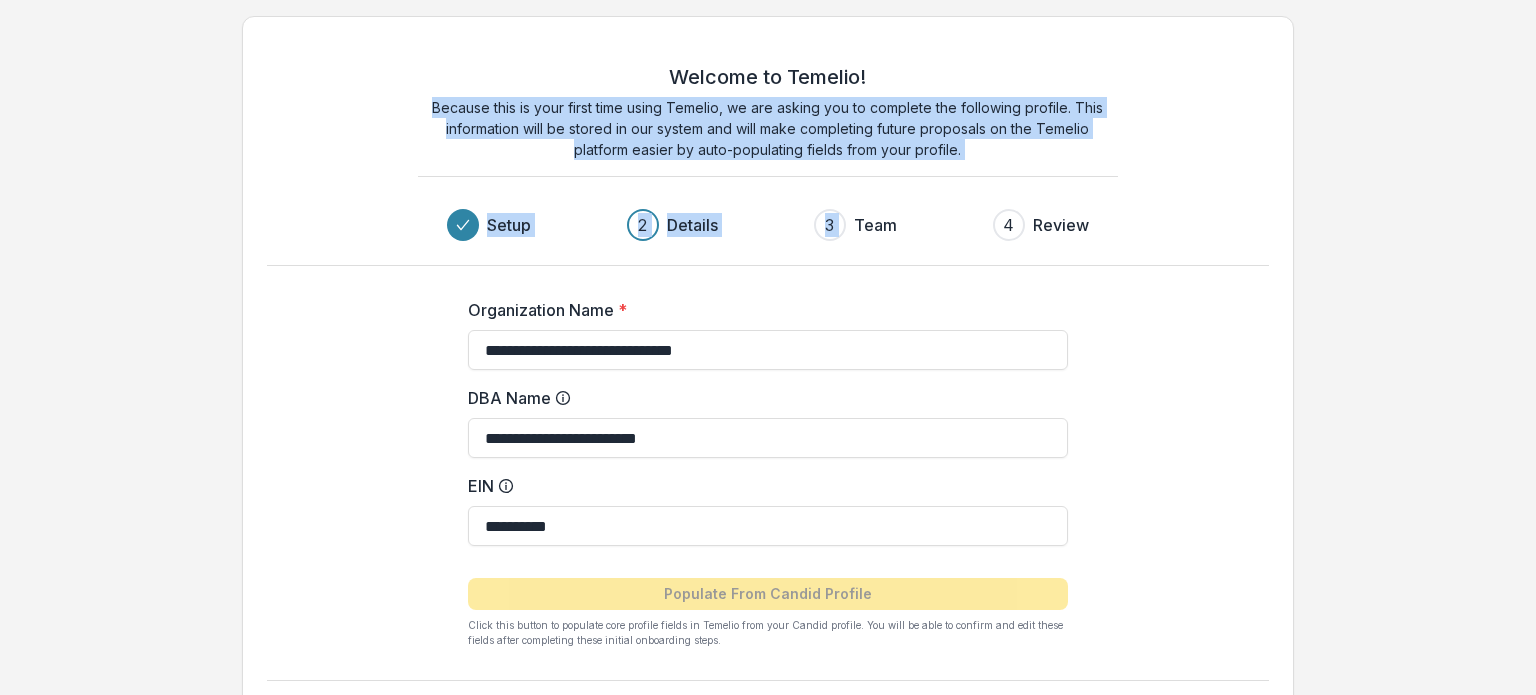 drag, startPoint x: 820, startPoint y: 209, endPoint x: 1092, endPoint y: -121, distance: 427.64938 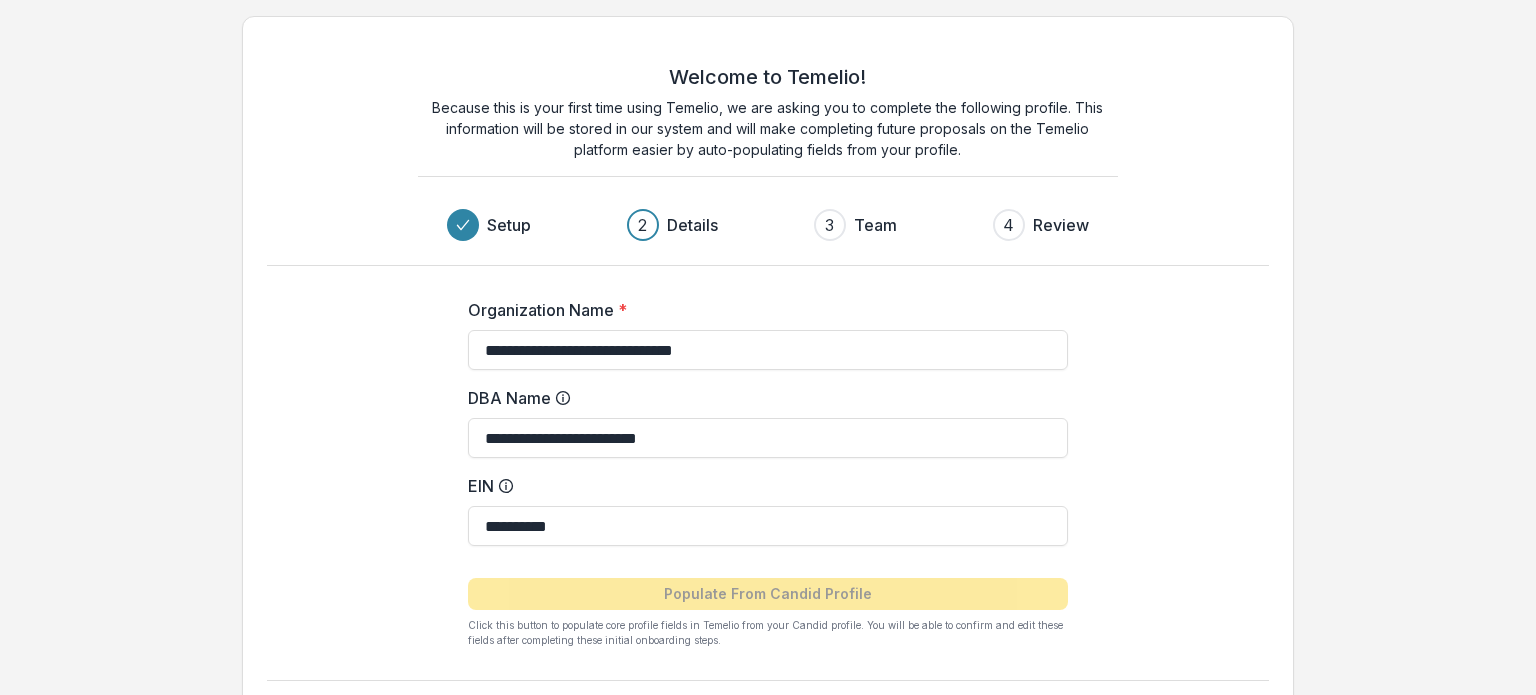 click on "4 Review" at bounding box center [1041, 225] 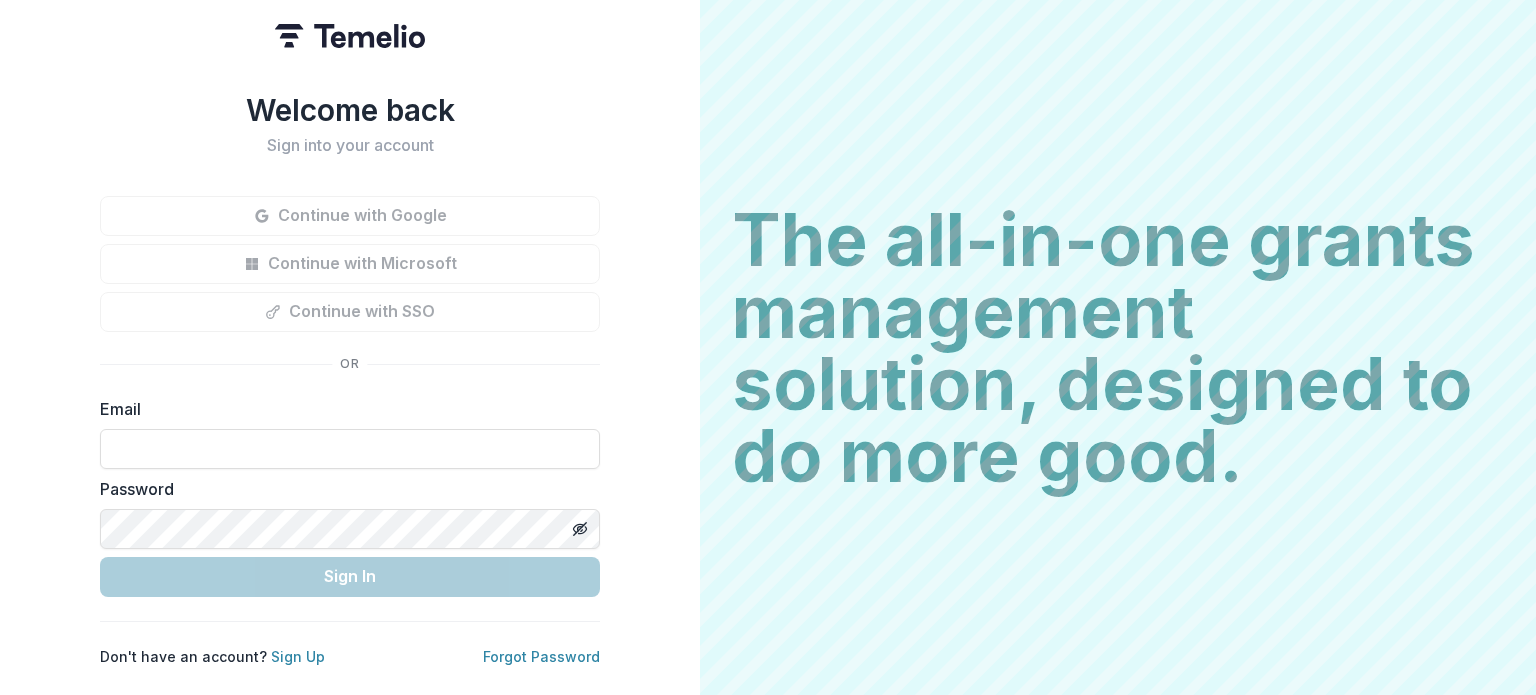 scroll, scrollTop: 0, scrollLeft: 0, axis: both 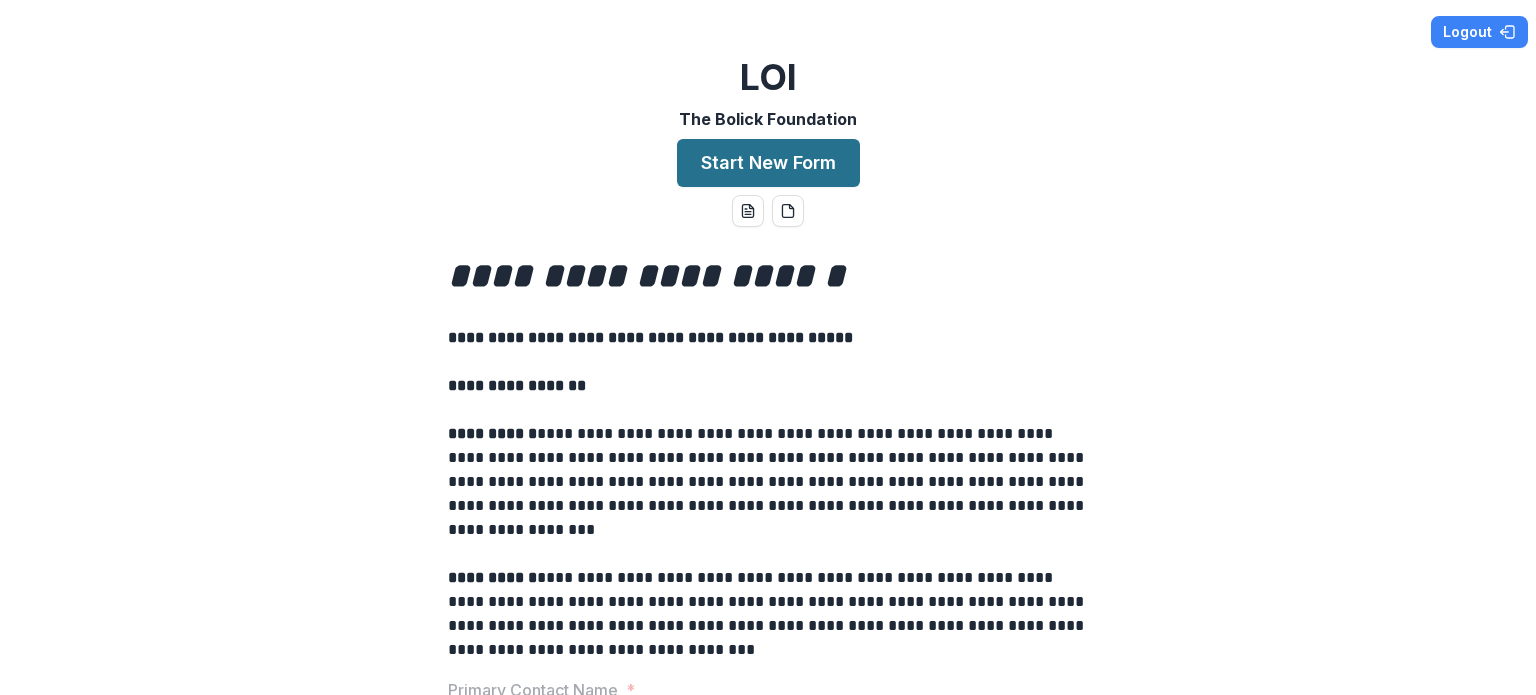 click on "Start New Form" at bounding box center (768, 163) 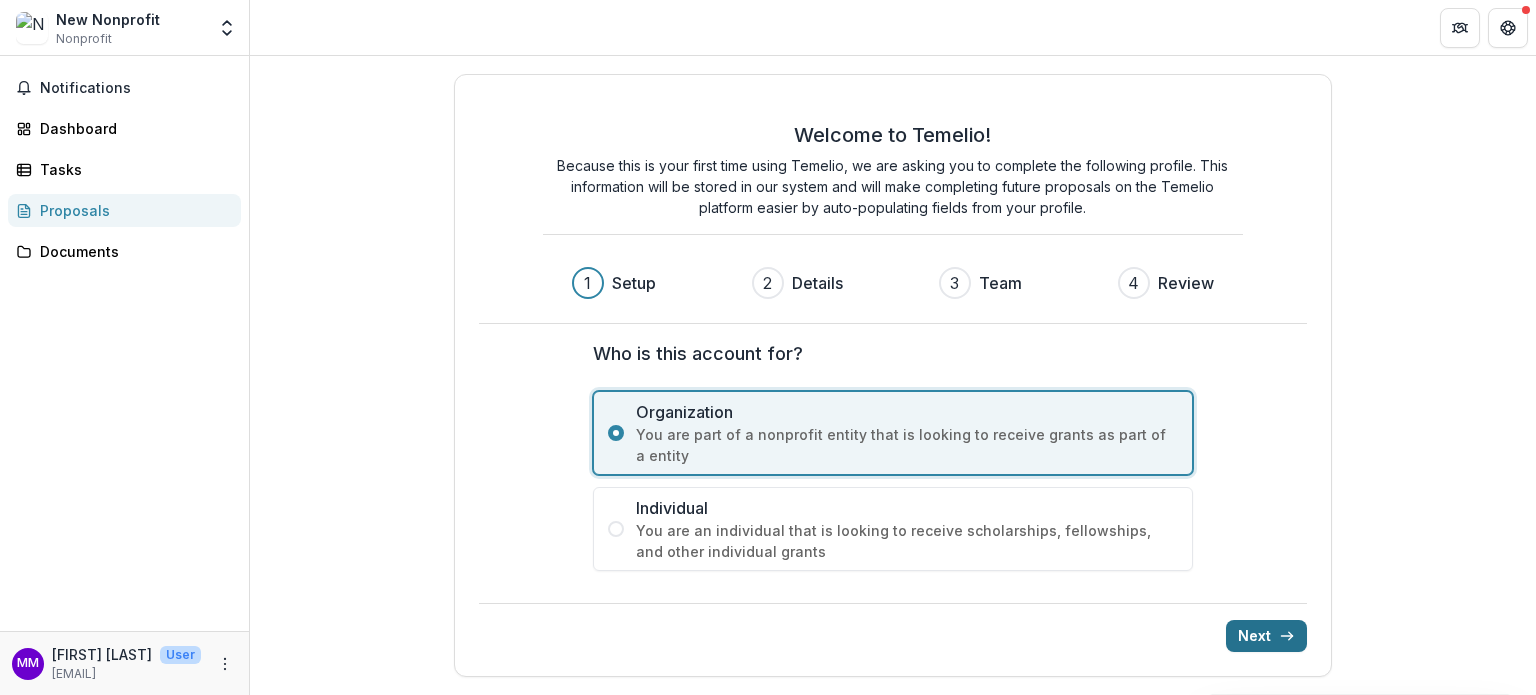 click on "Next" at bounding box center (1266, 636) 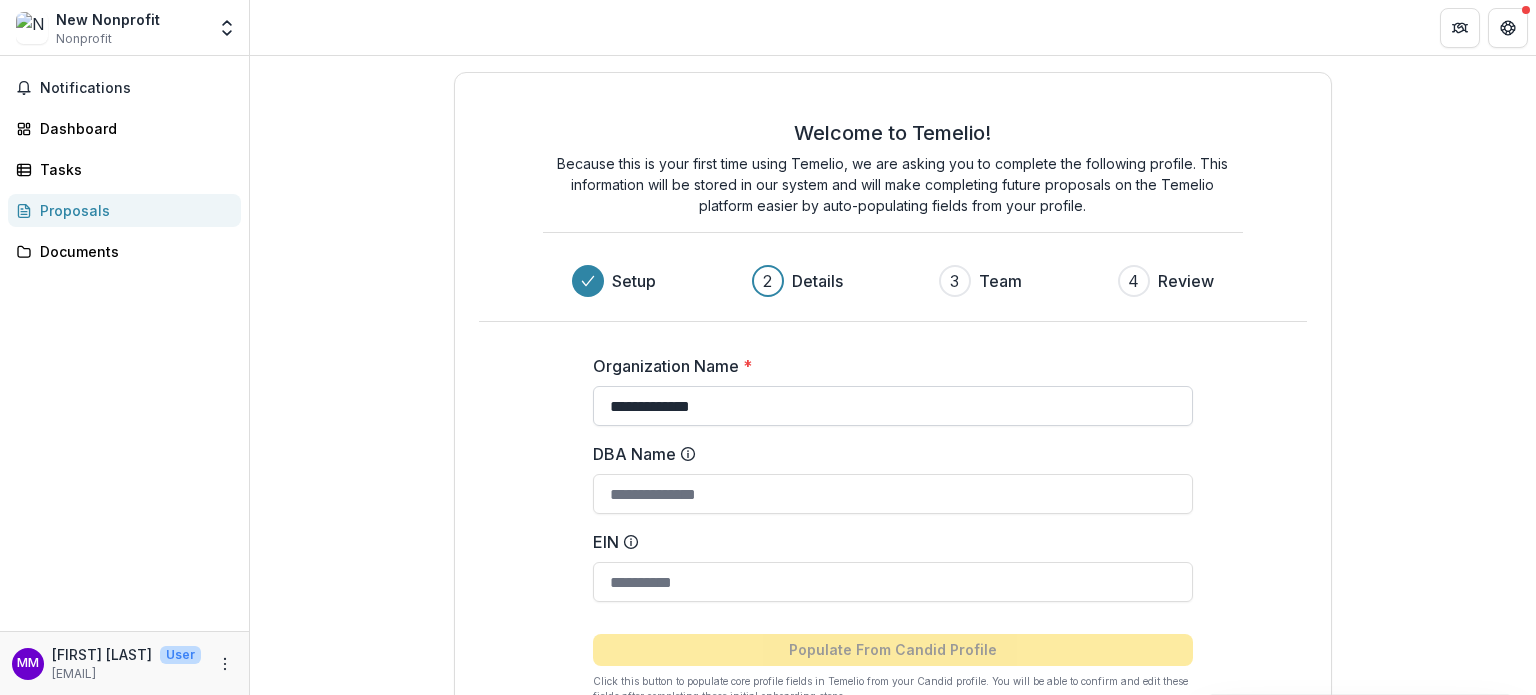 click on "**********" at bounding box center (893, 406) 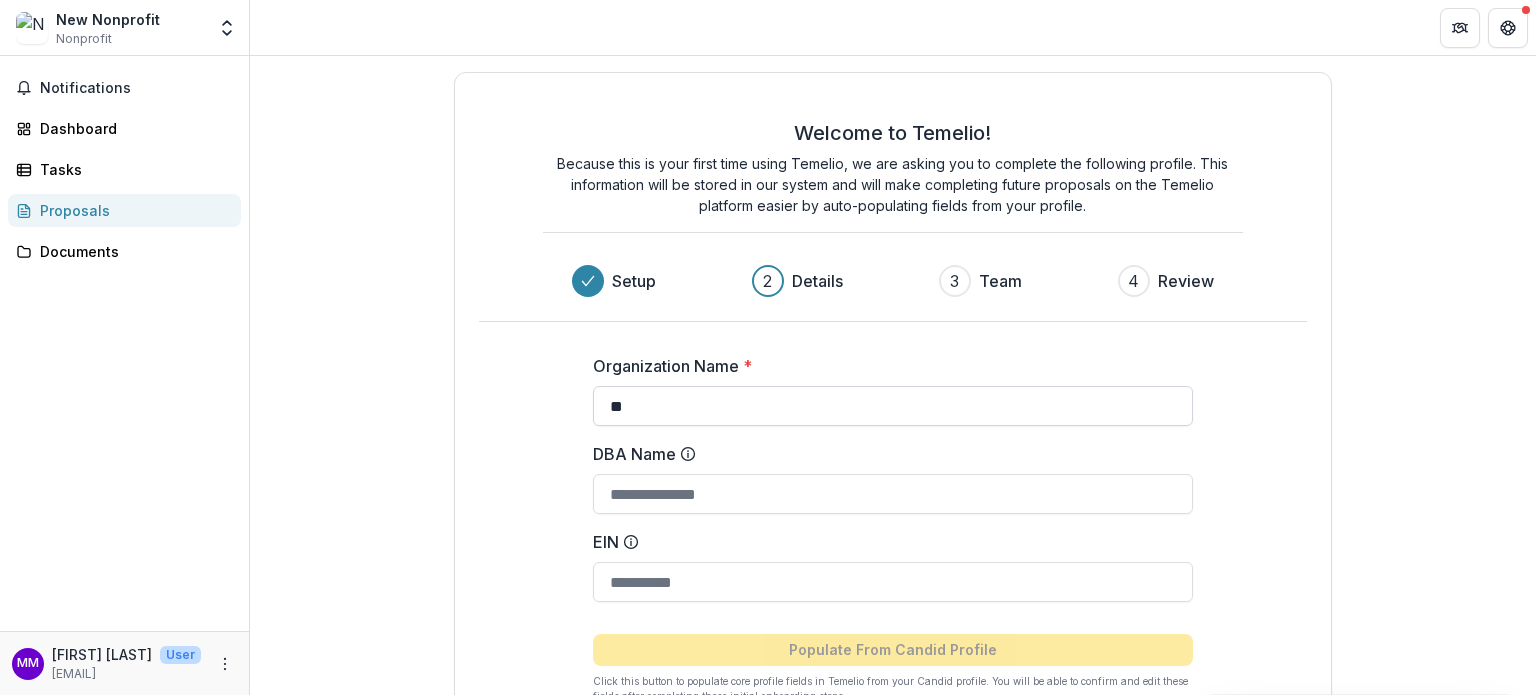 type on "*" 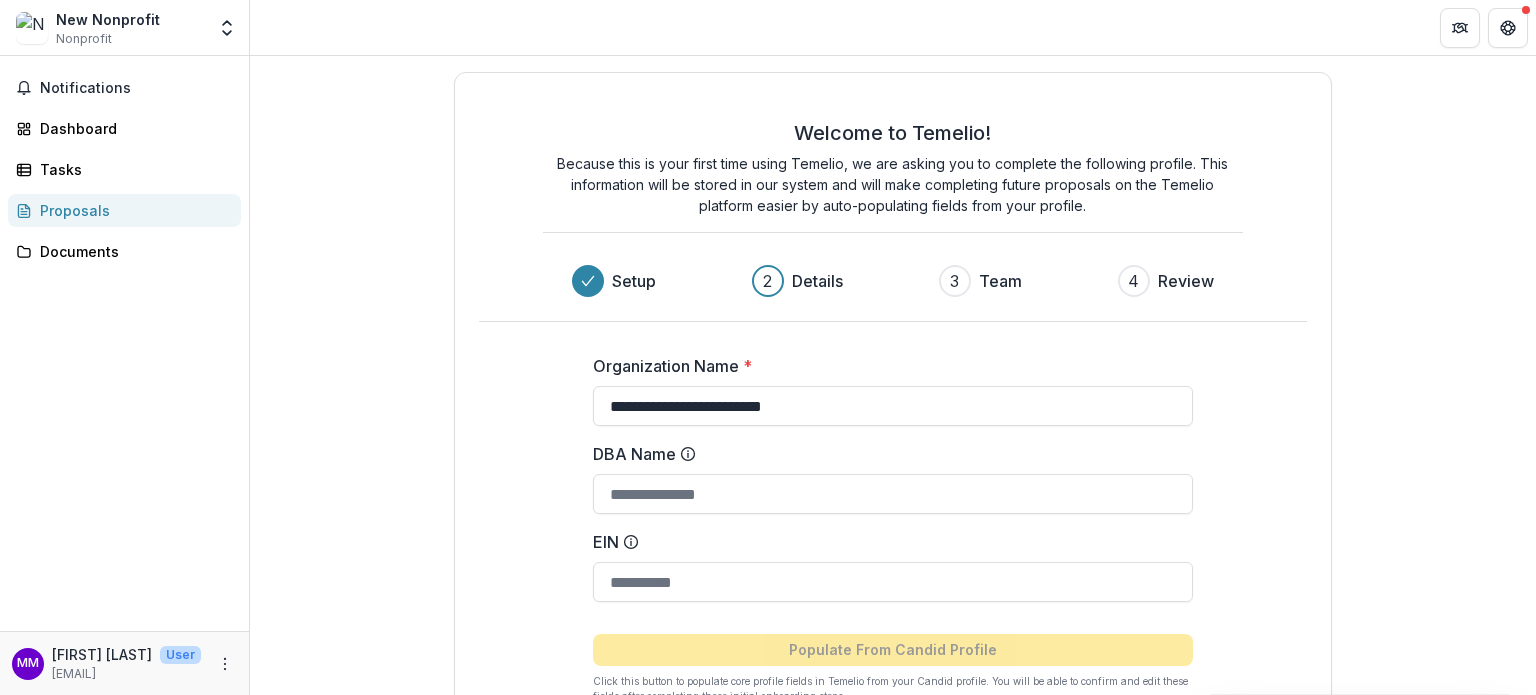 type on "**********" 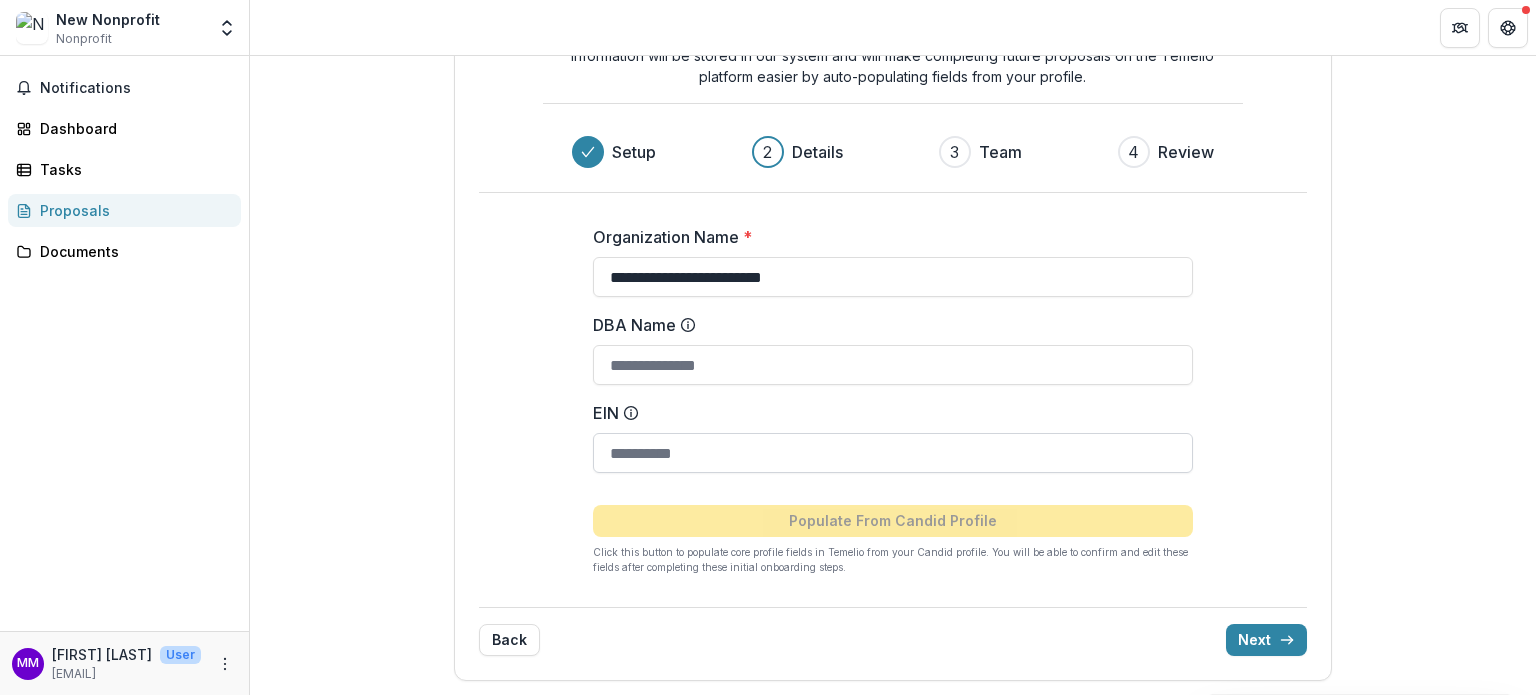 click on "EIN" at bounding box center [893, 453] 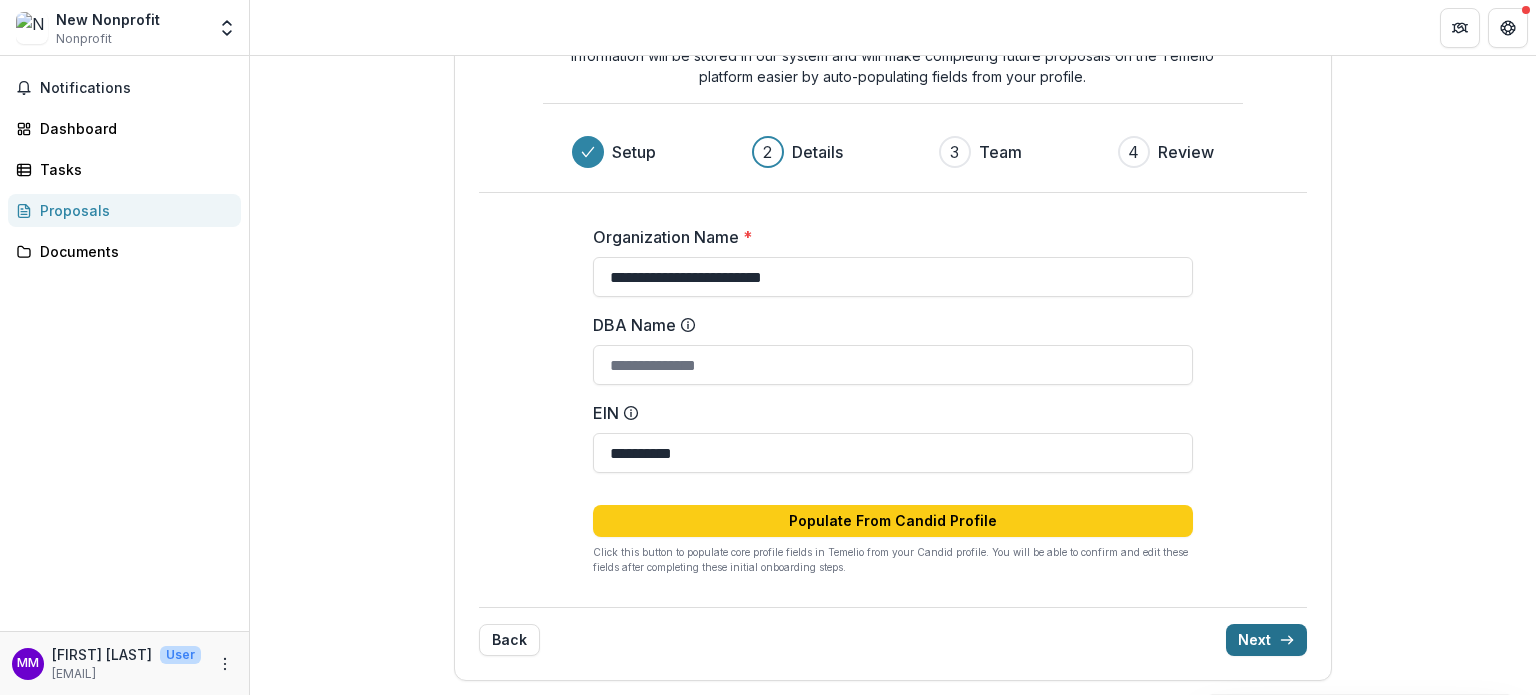 type on "**********" 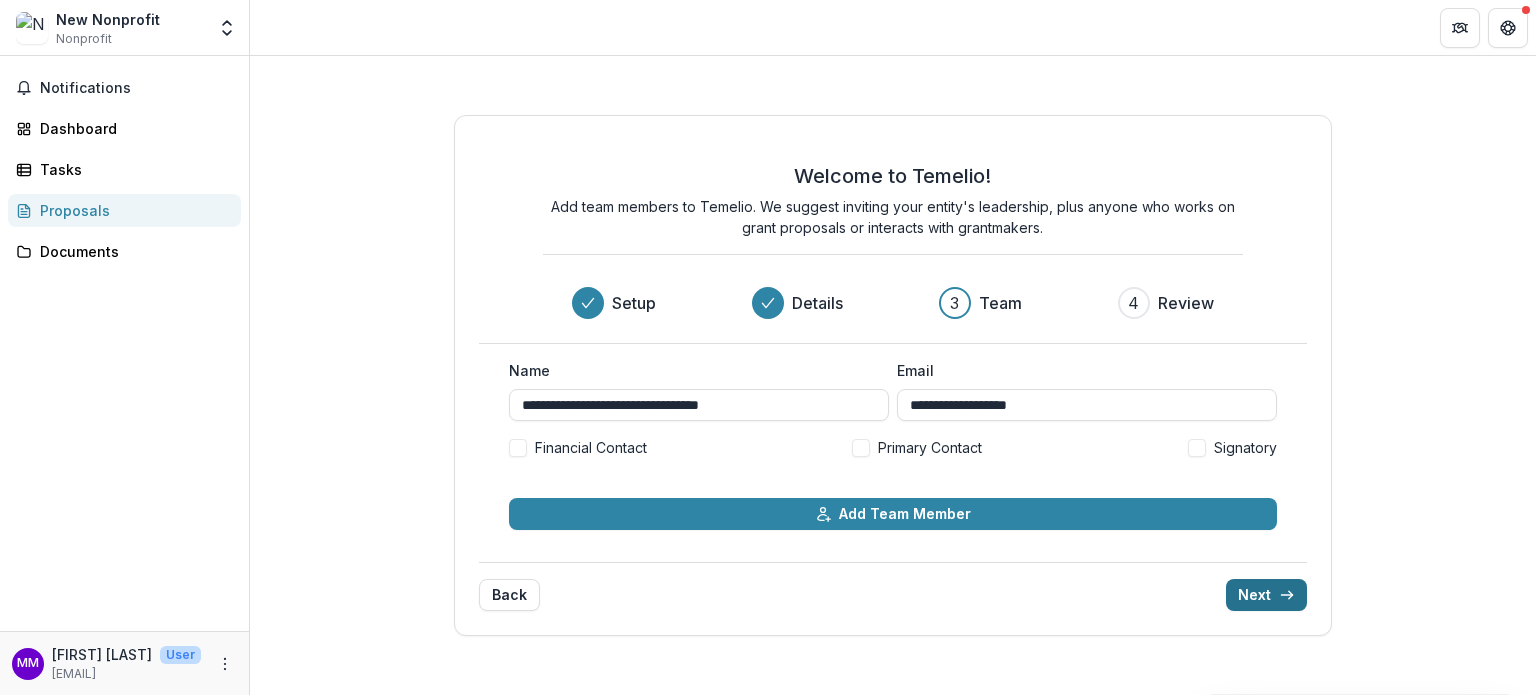 scroll, scrollTop: 0, scrollLeft: 0, axis: both 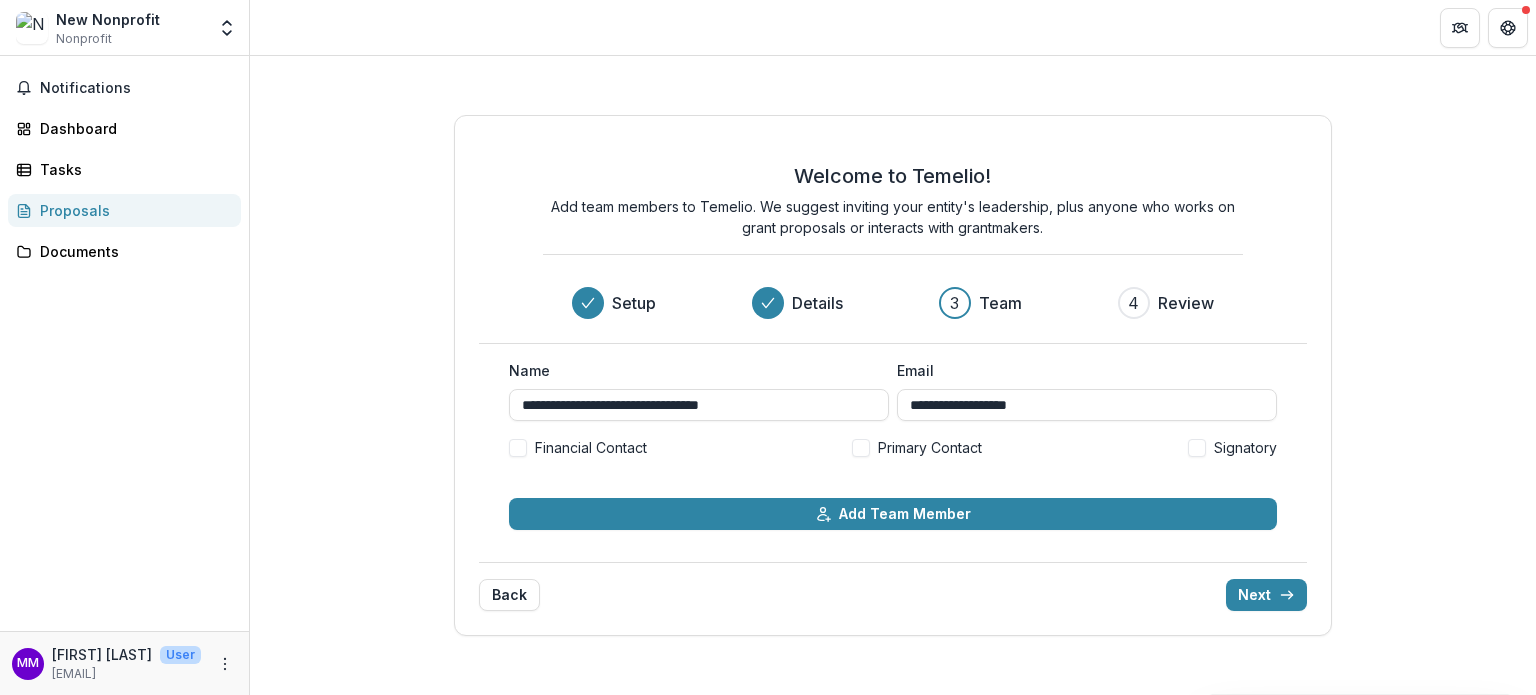 click at bounding box center [518, 448] 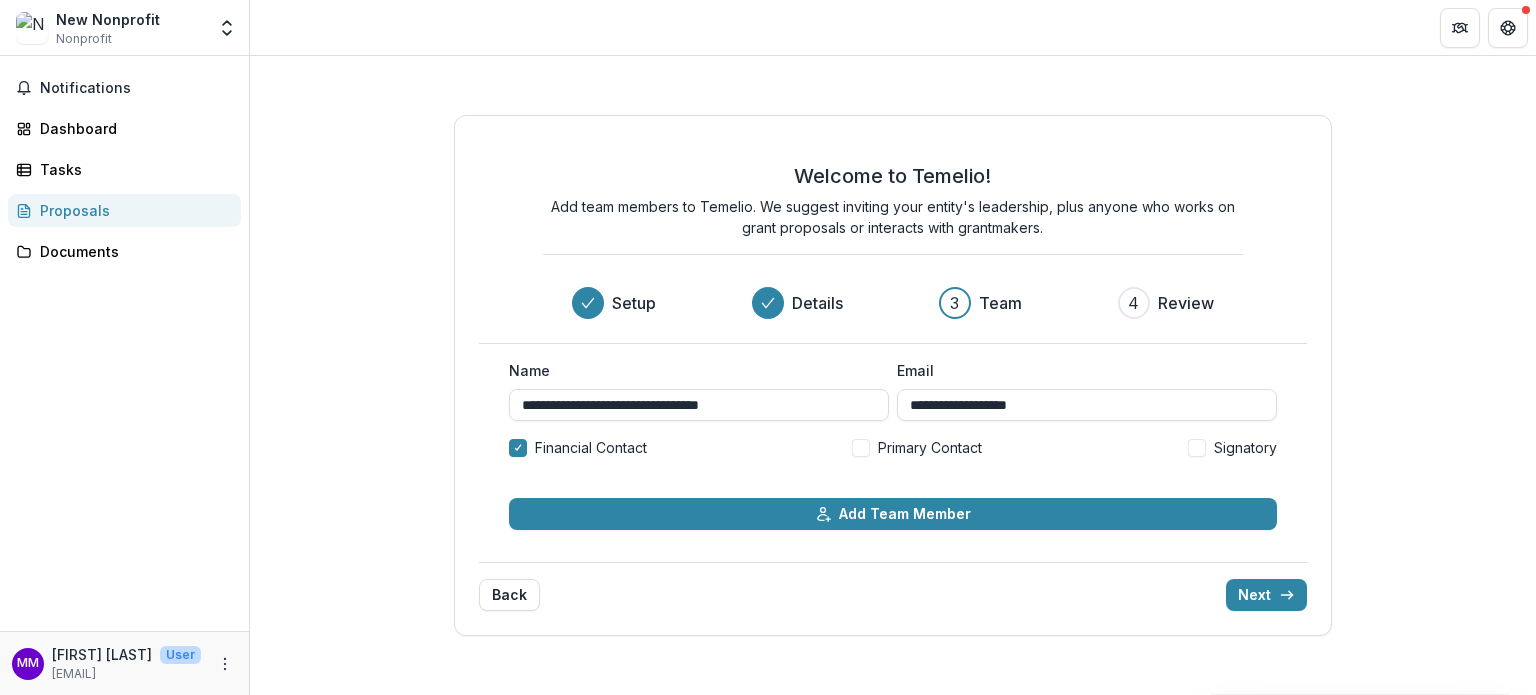 click at bounding box center [861, 448] 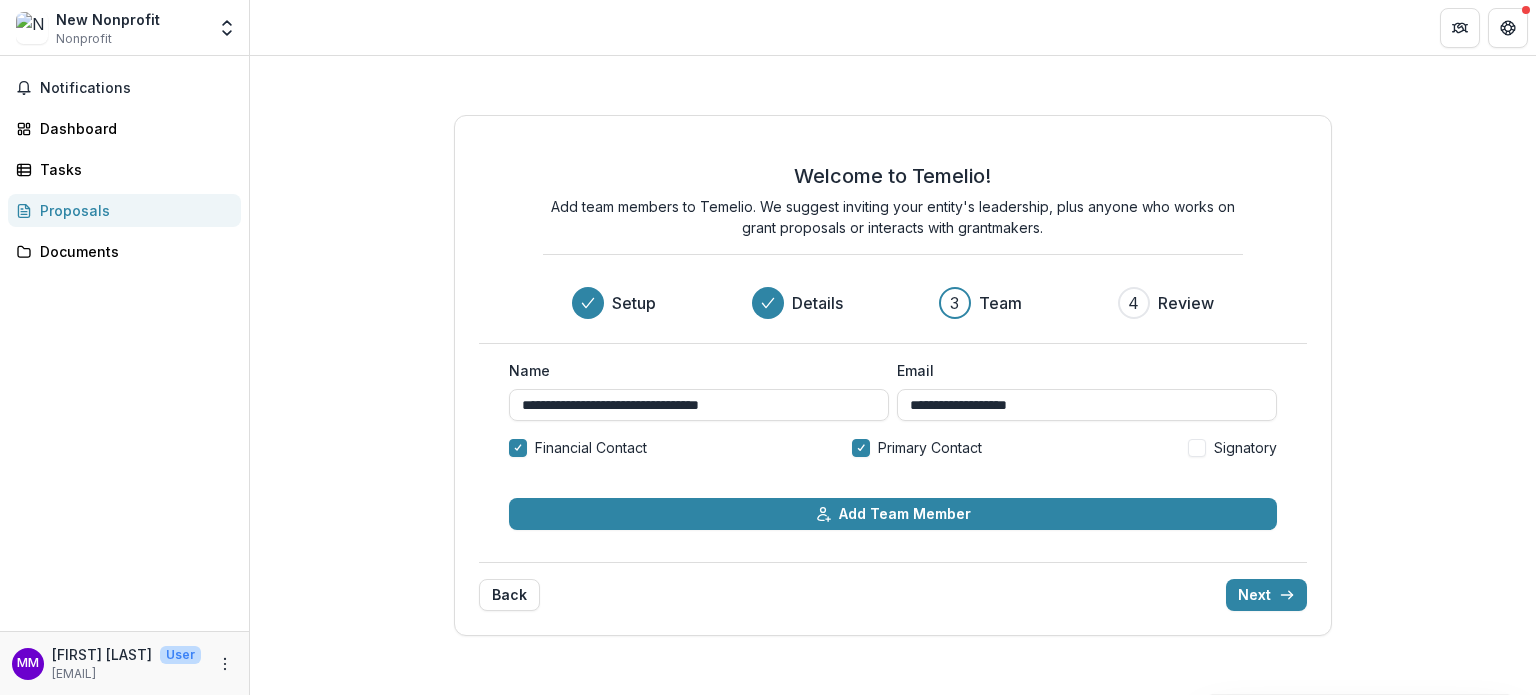 click at bounding box center (1197, 448) 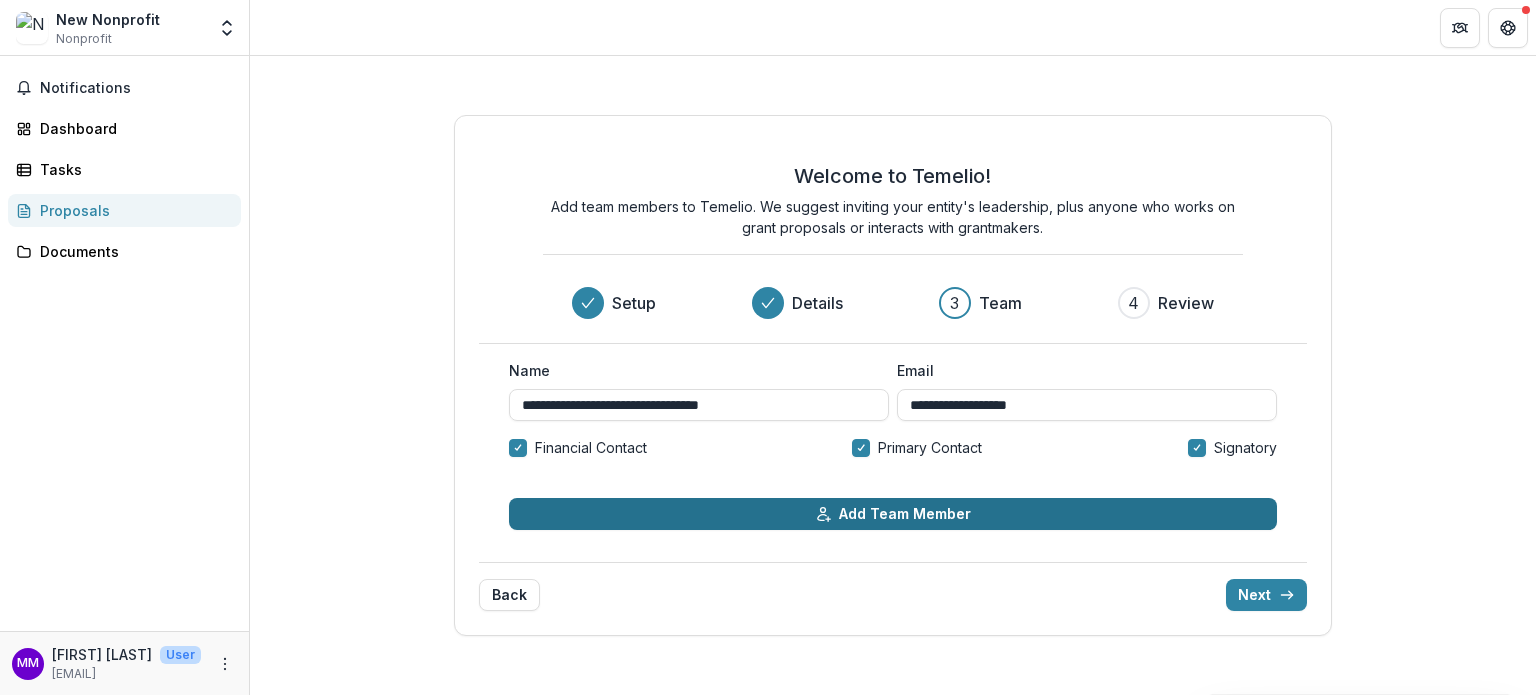 click on "Add Team Member" at bounding box center (893, 514) 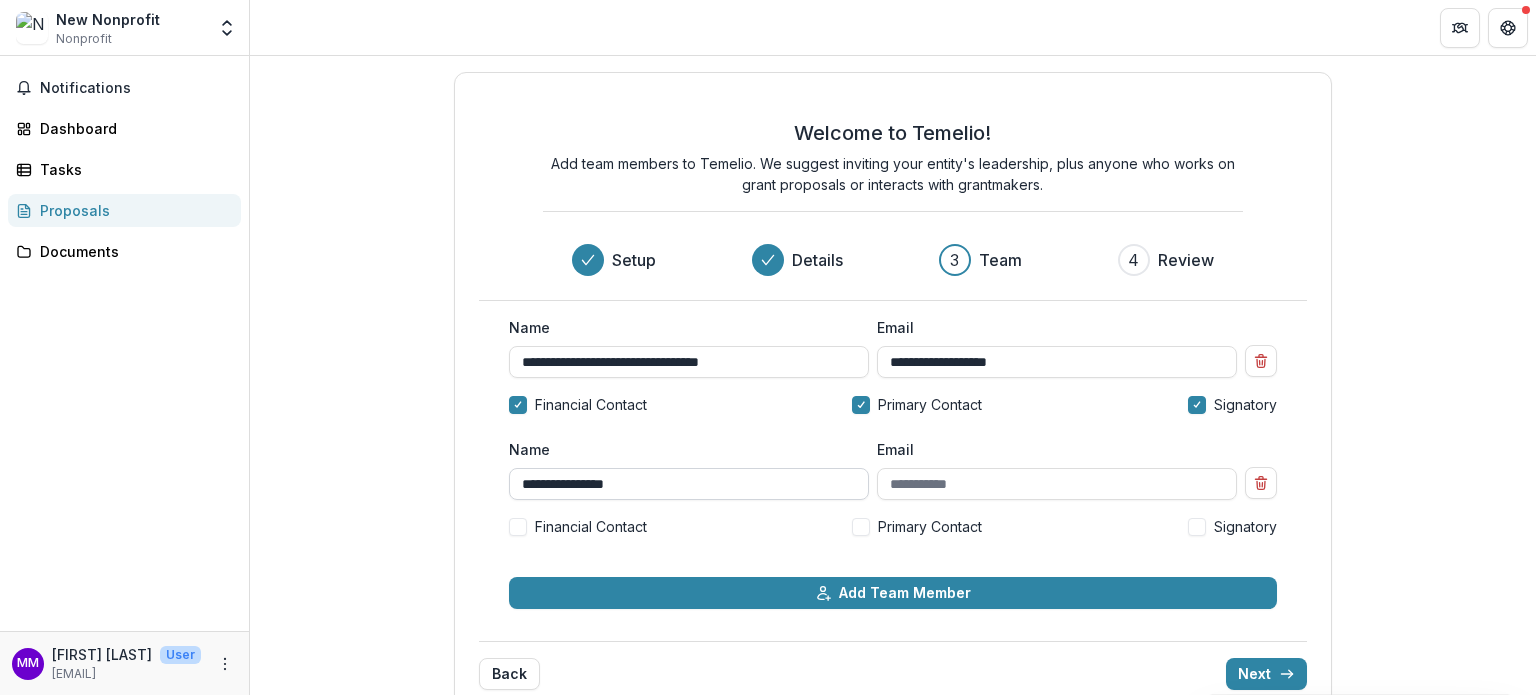 type on "**********" 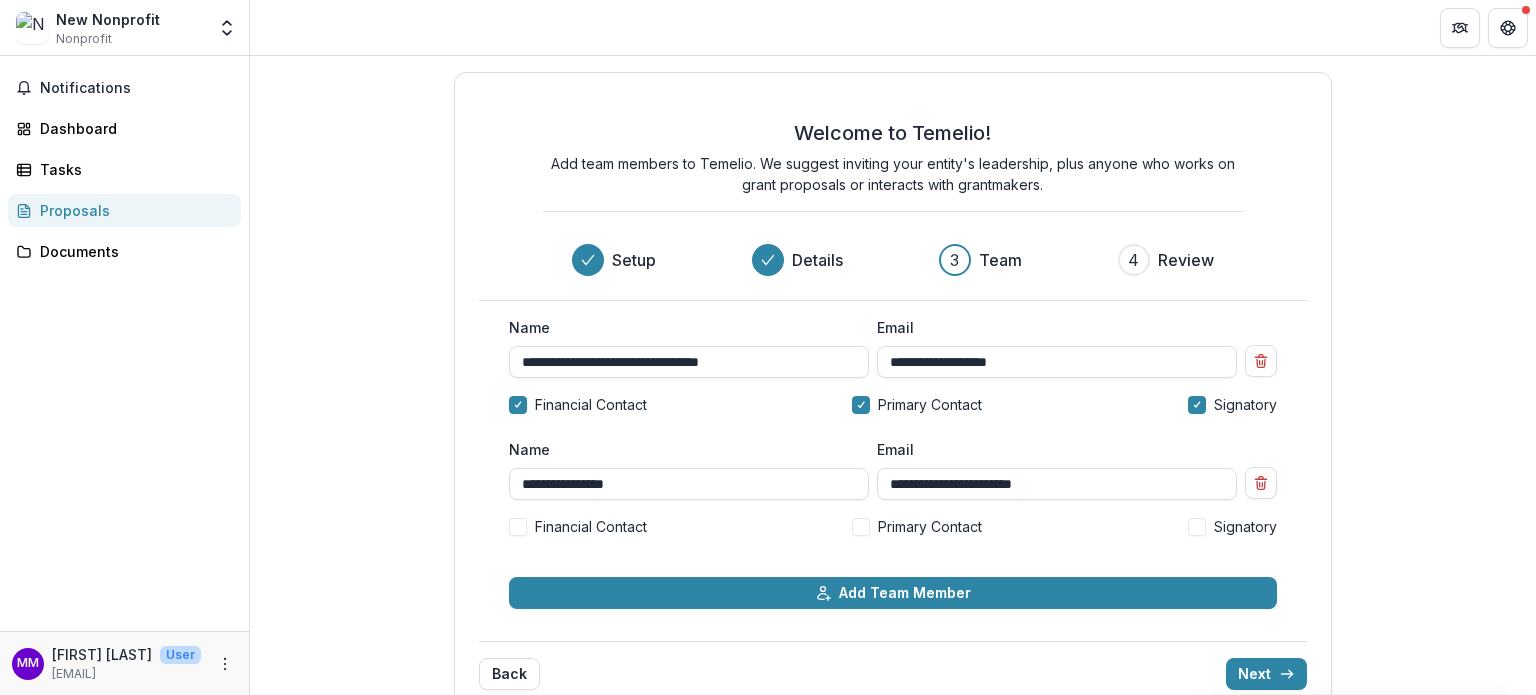 type on "**********" 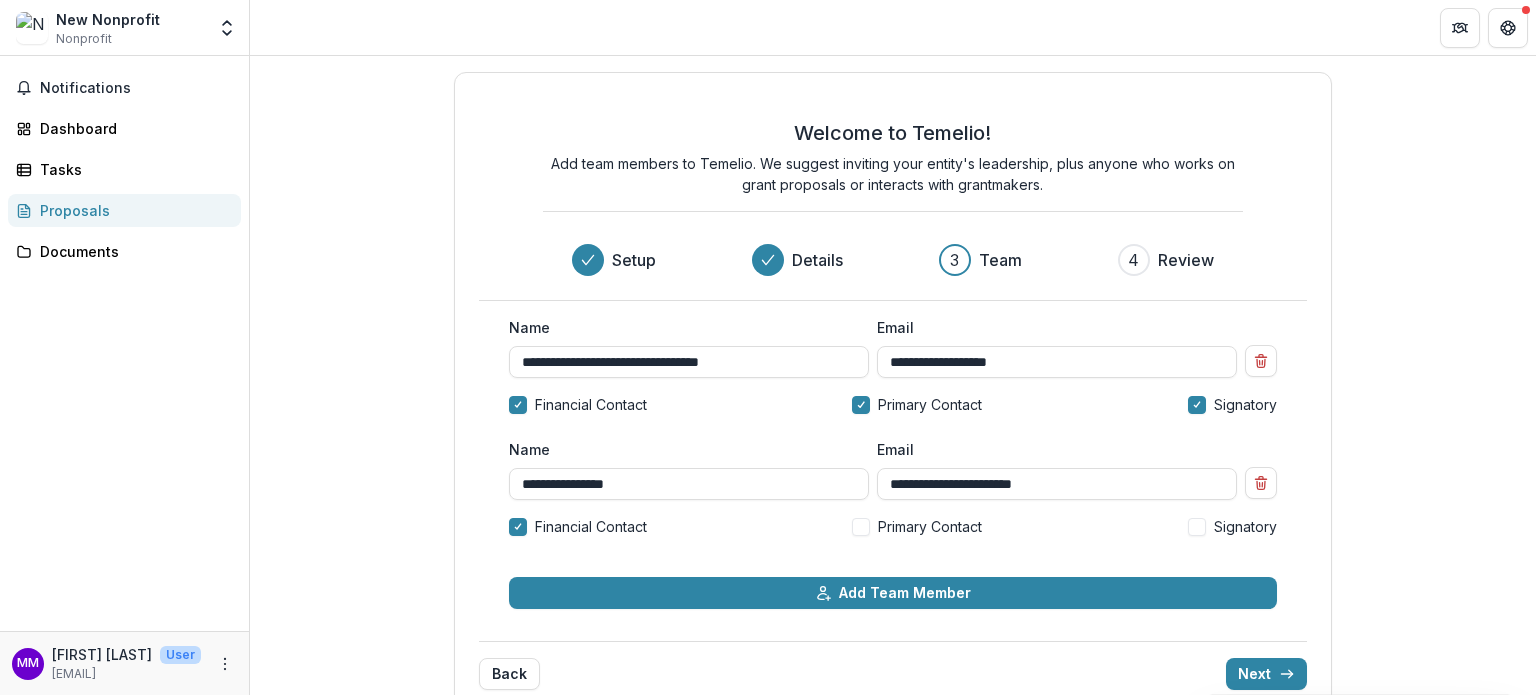 click at bounding box center (1197, 527) 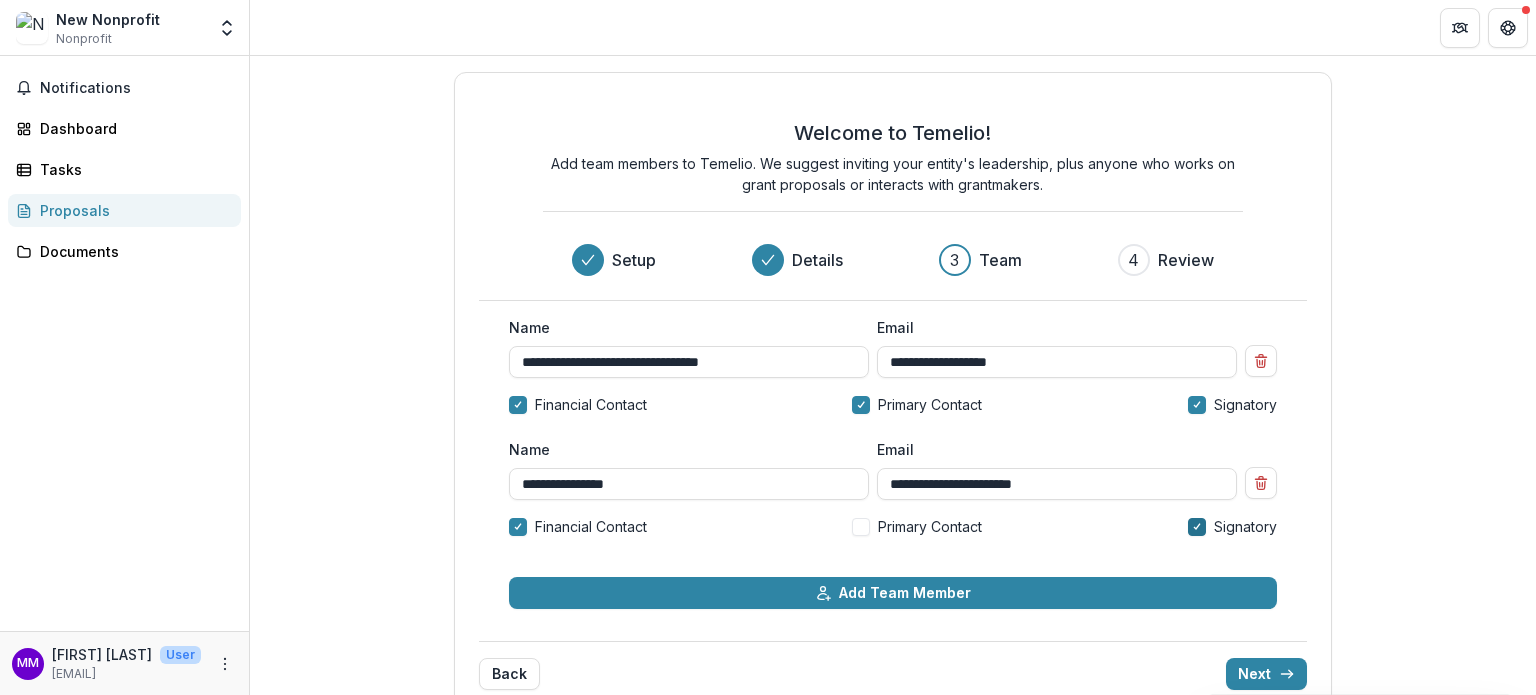 click at bounding box center [1197, 527] 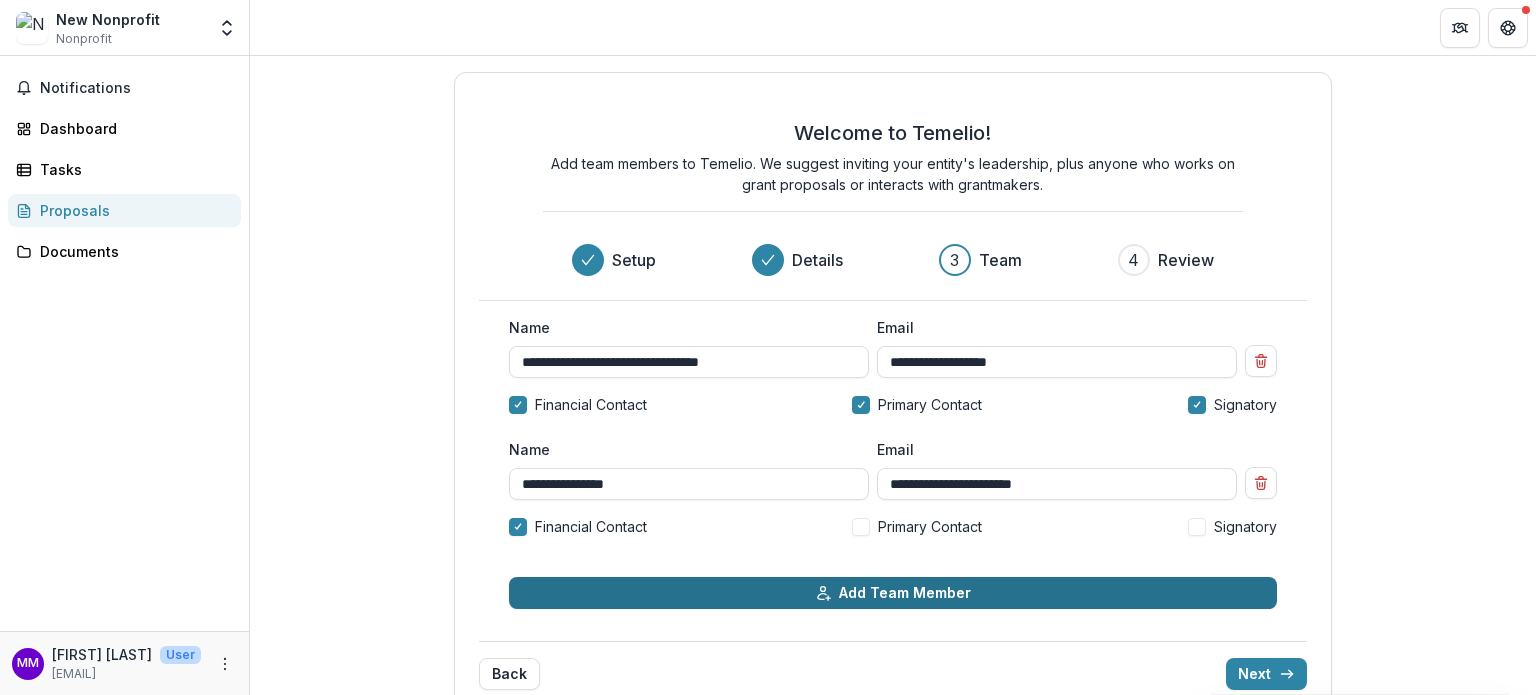 click on "Add Team Member" at bounding box center (893, 593) 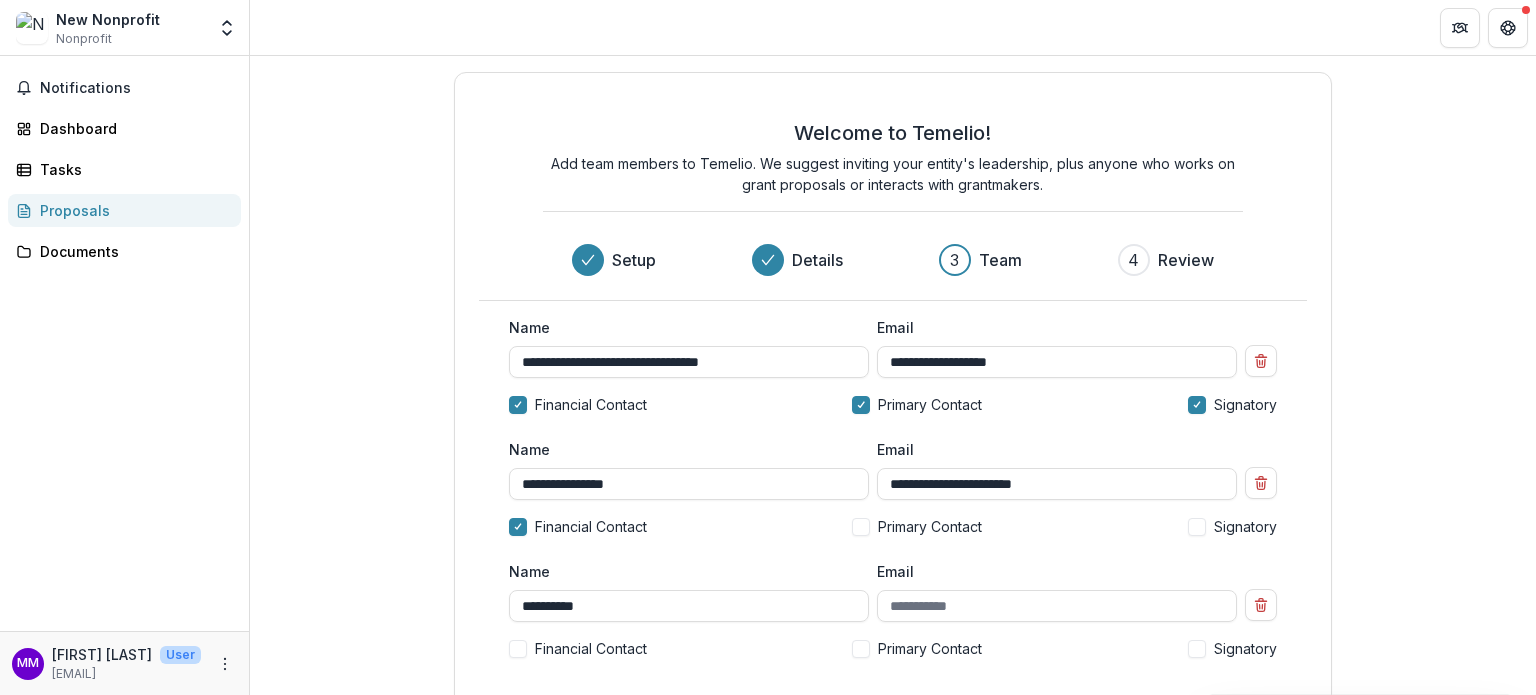 type on "**********" 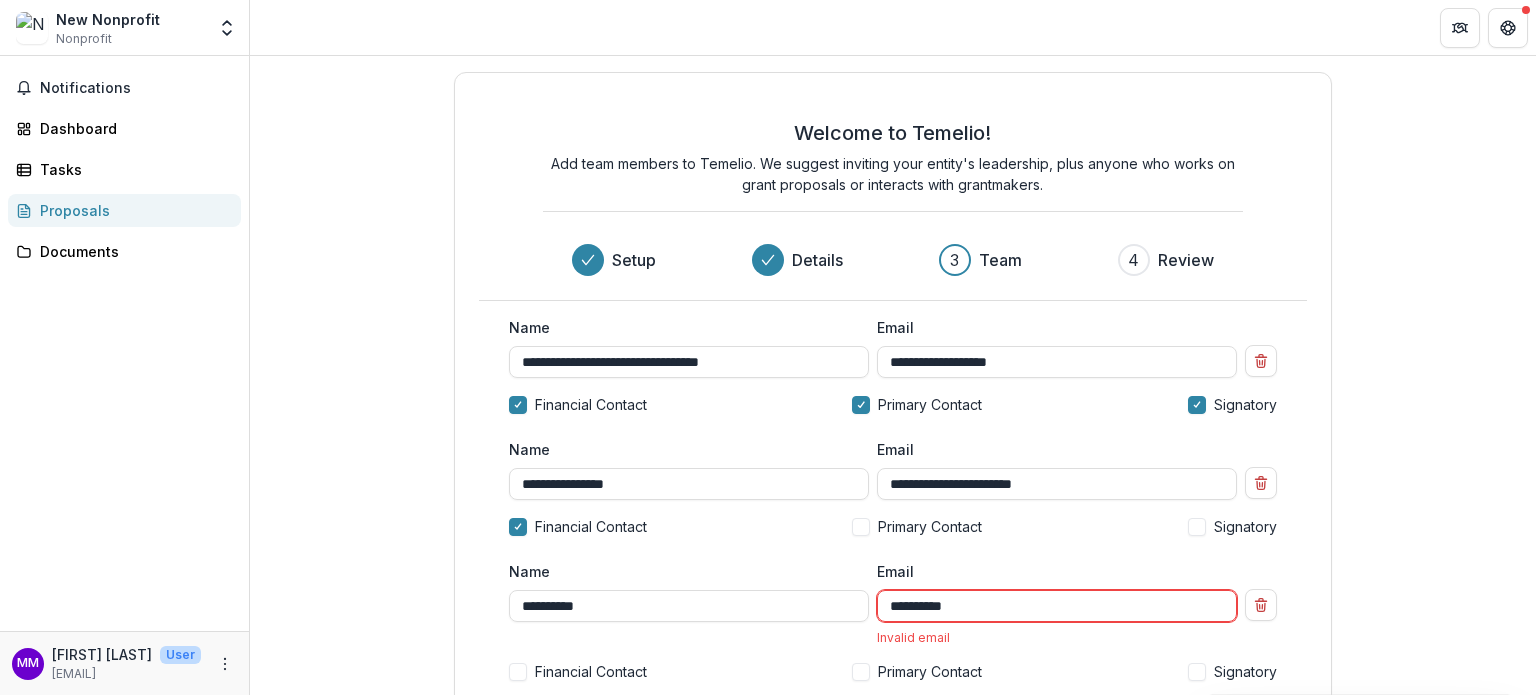 type on "*********" 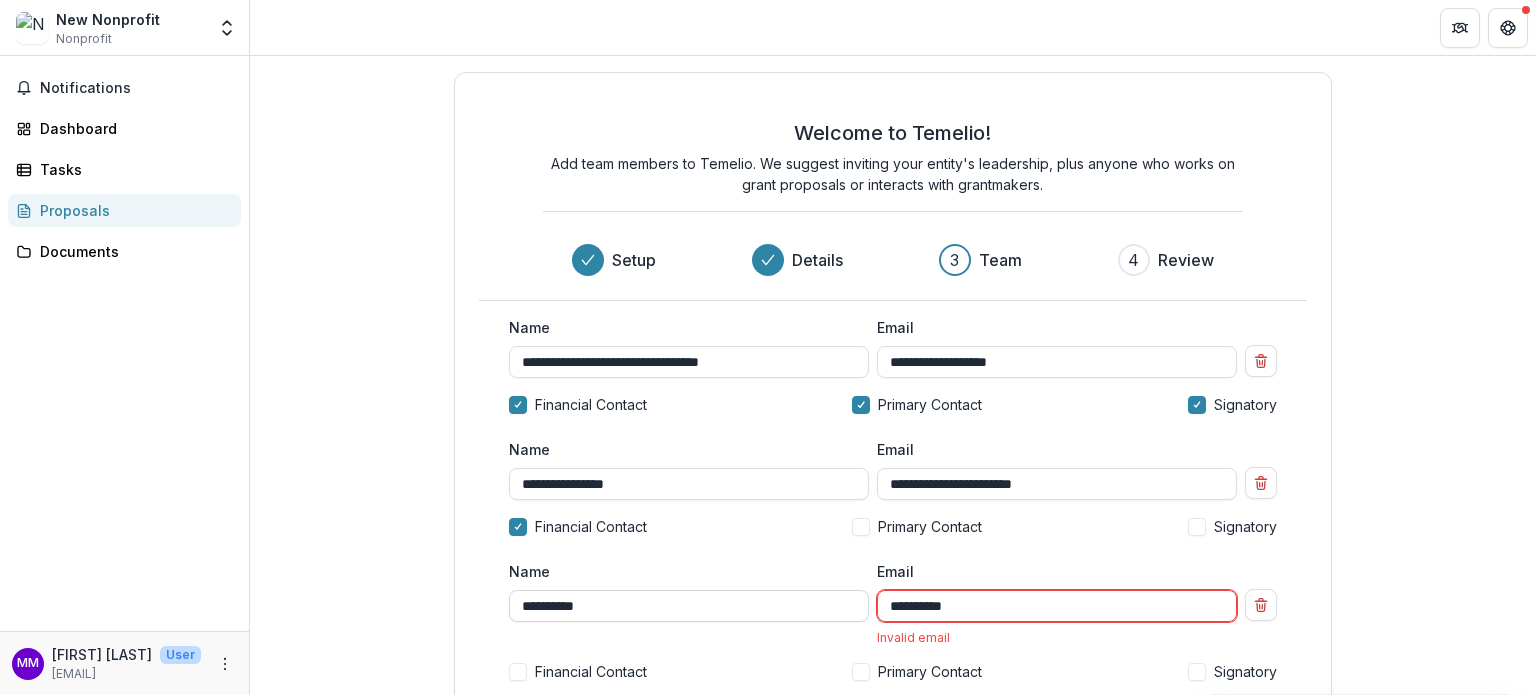 click on "**********" at bounding box center (689, 606) 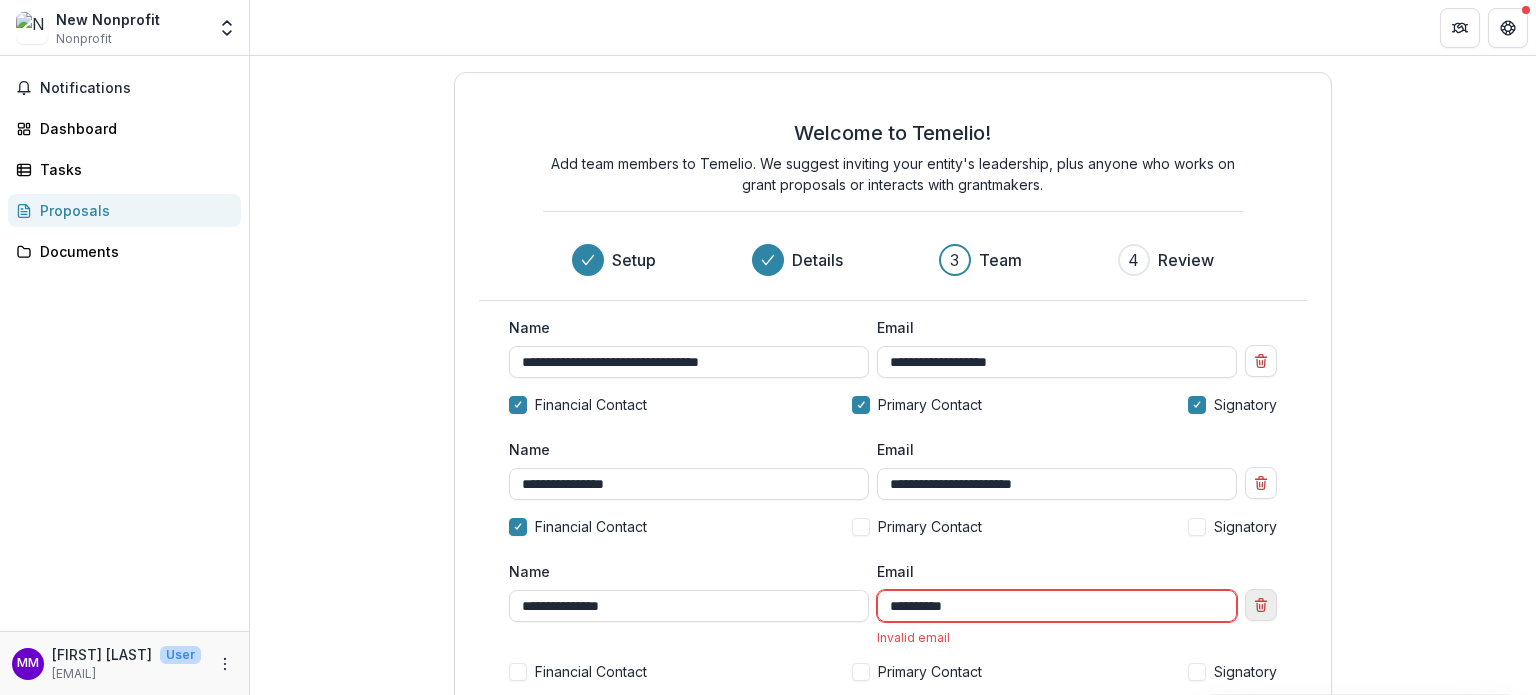 type on "**********" 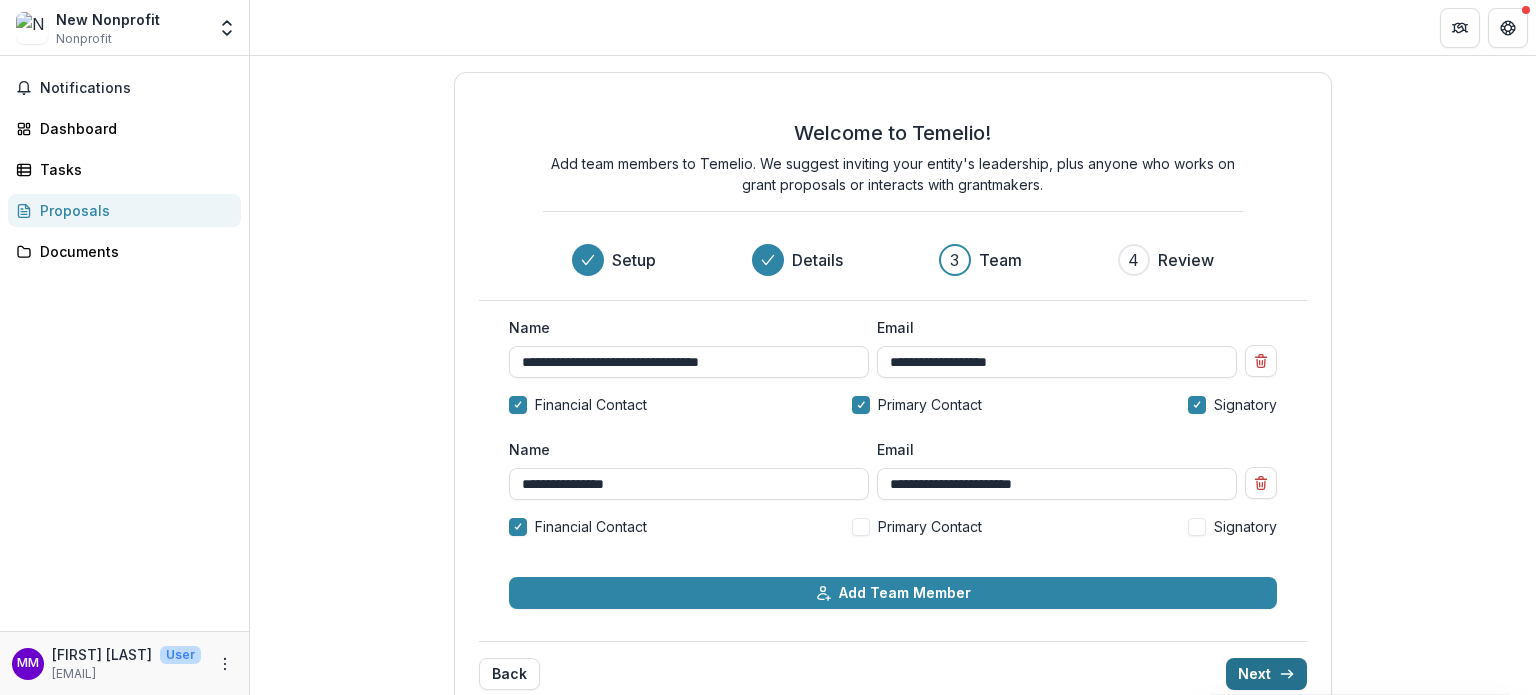 click on "Next" at bounding box center [1266, 674] 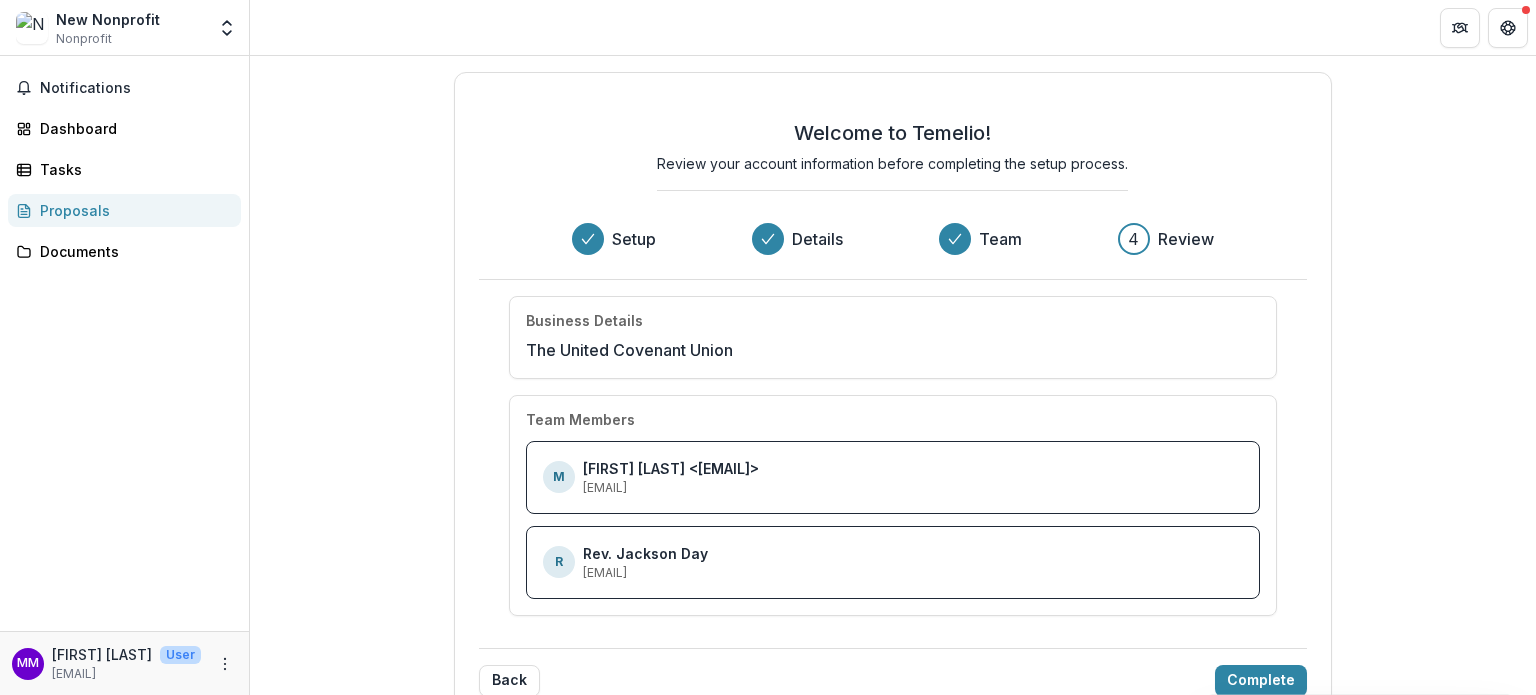 click on "[FIRST] [LAST] <[EMAIL]>" at bounding box center (671, 468) 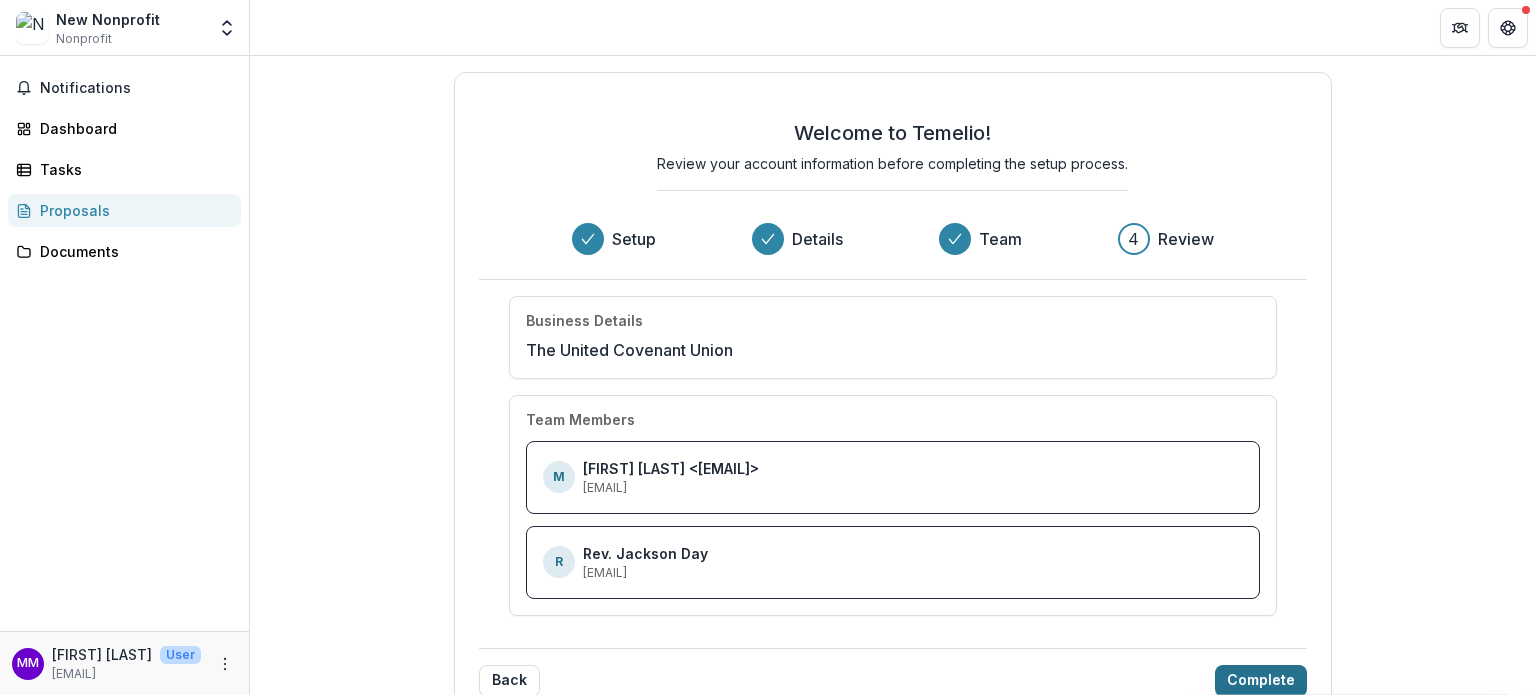 click on "Complete" at bounding box center [1261, 681] 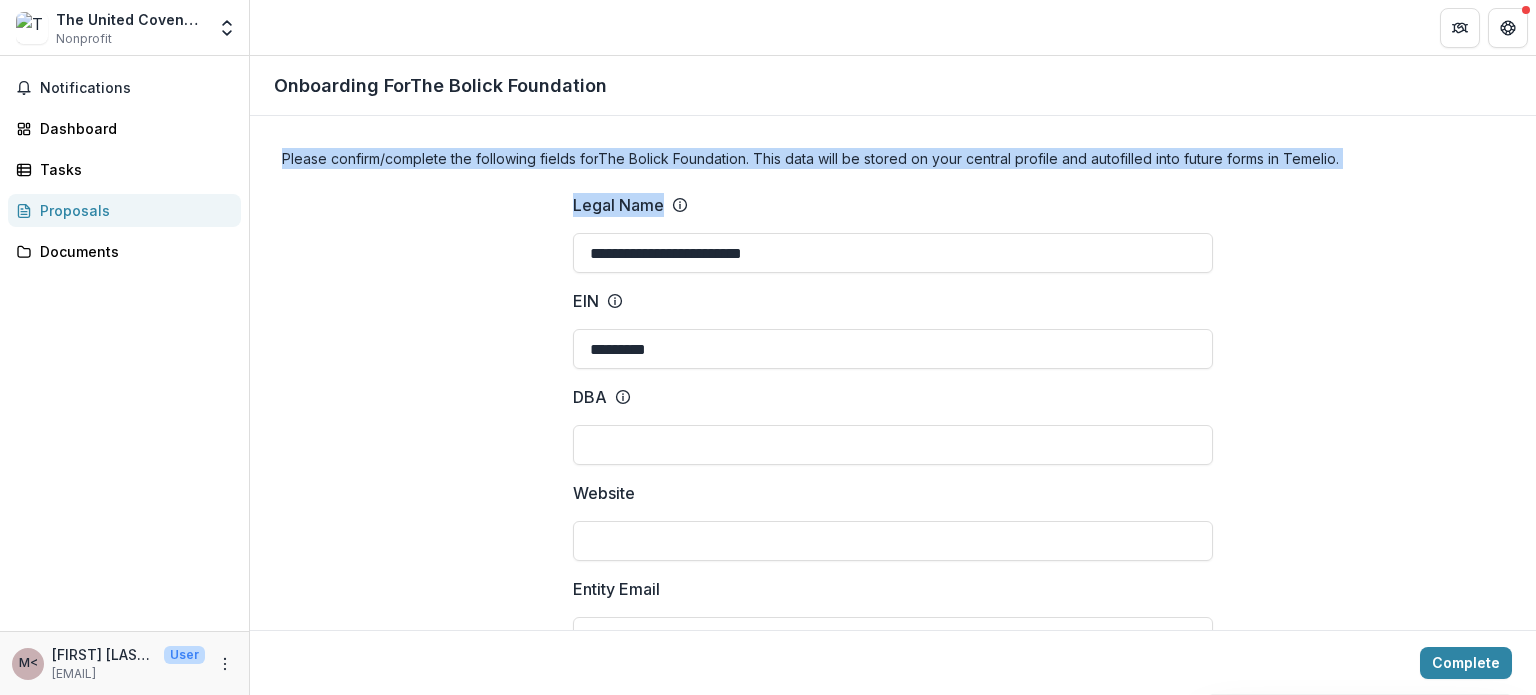 drag, startPoint x: 1535, startPoint y: 68, endPoint x: 1535, endPoint y: 183, distance: 115 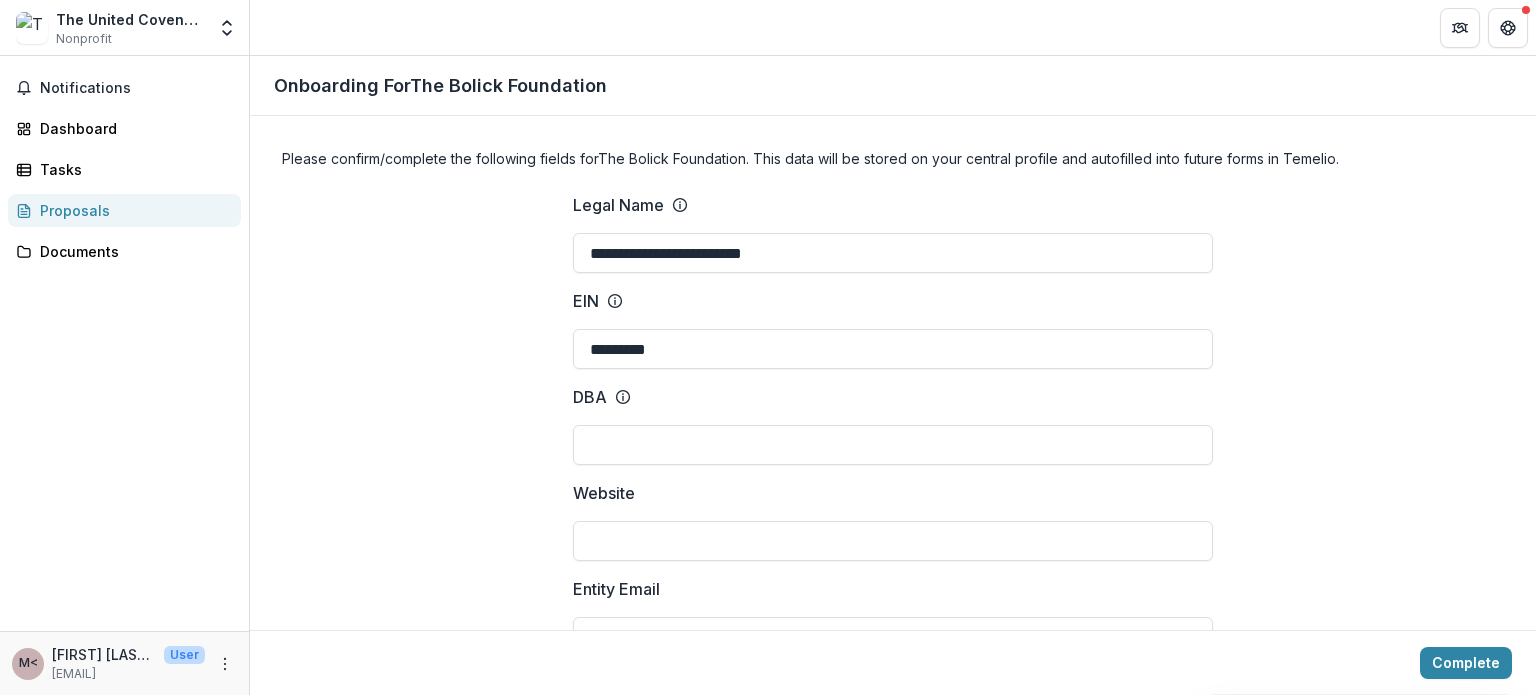 click on "**********" at bounding box center (893, 1810) 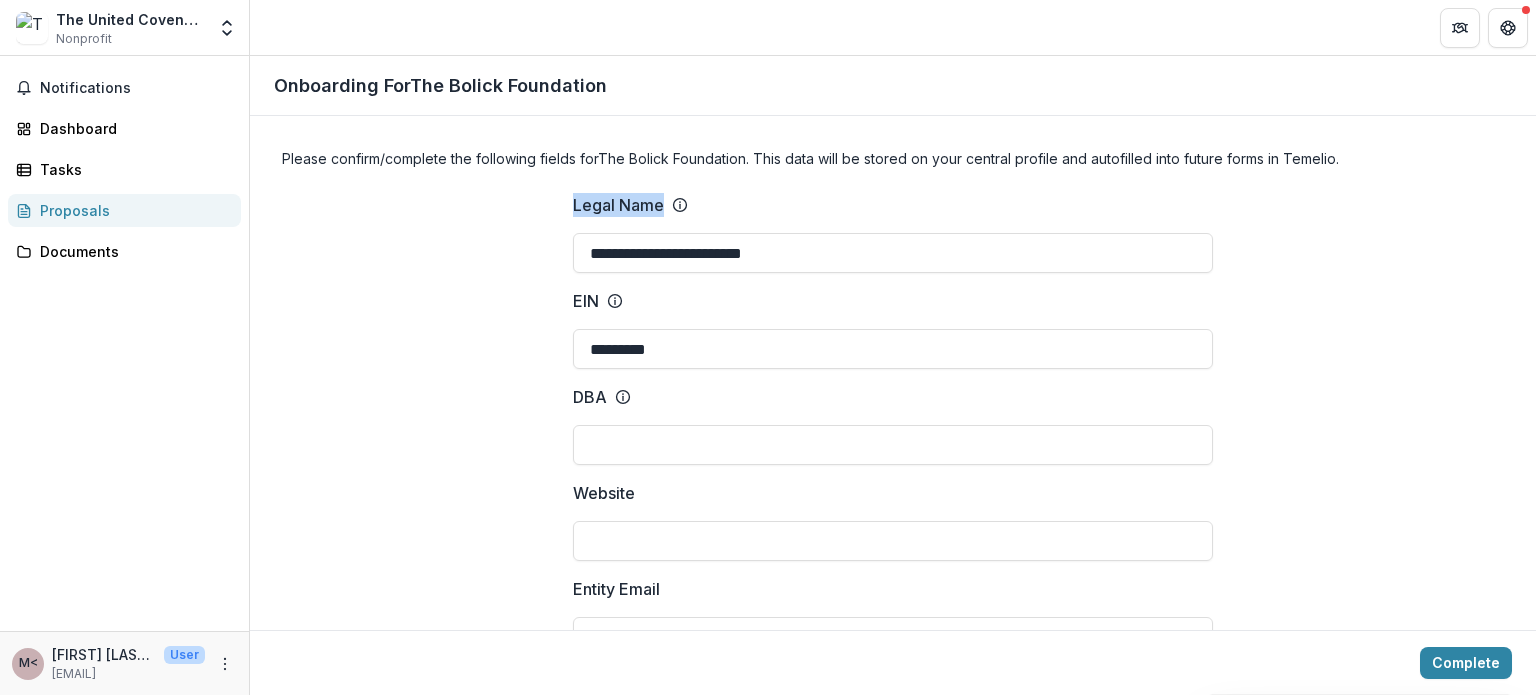 drag, startPoint x: 1535, startPoint y: 127, endPoint x: 1535, endPoint y: 267, distance: 140 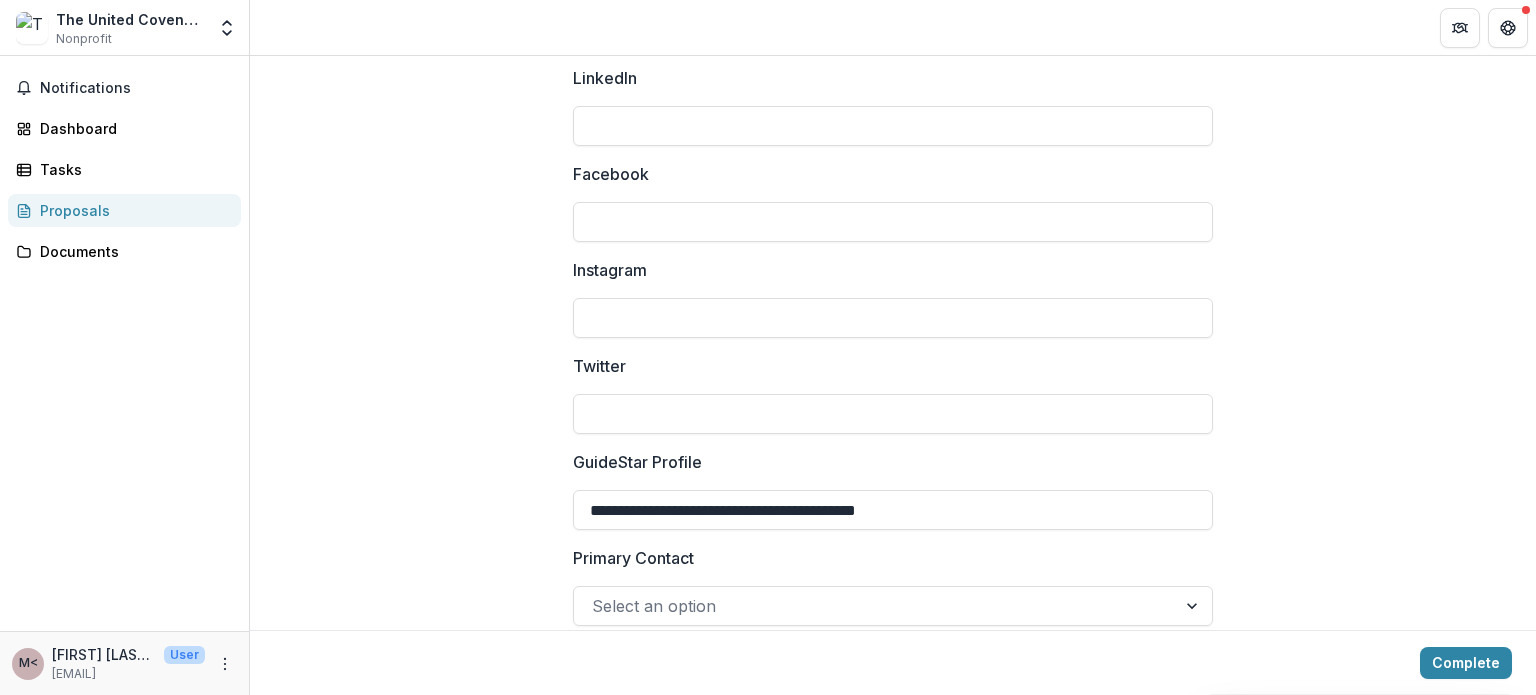 scroll, scrollTop: 2810, scrollLeft: 0, axis: vertical 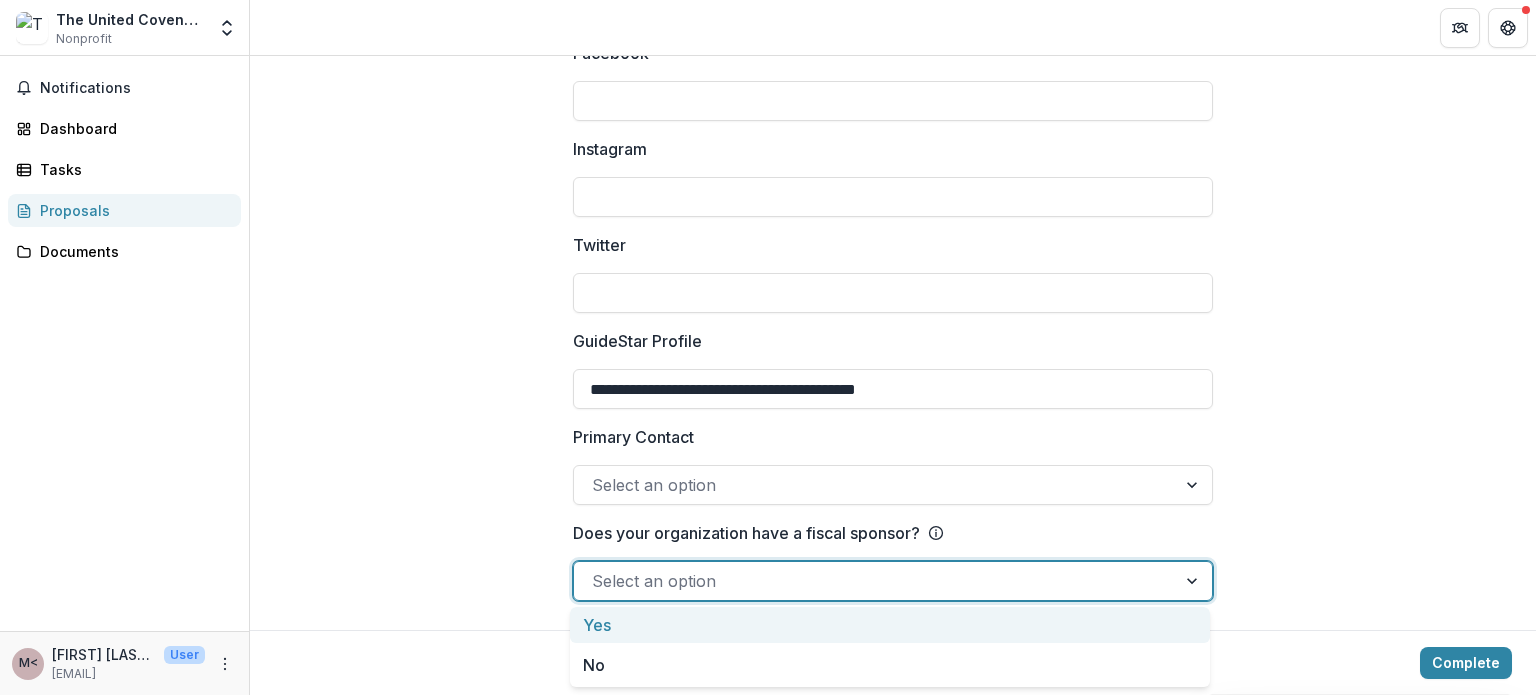 click at bounding box center [875, 581] 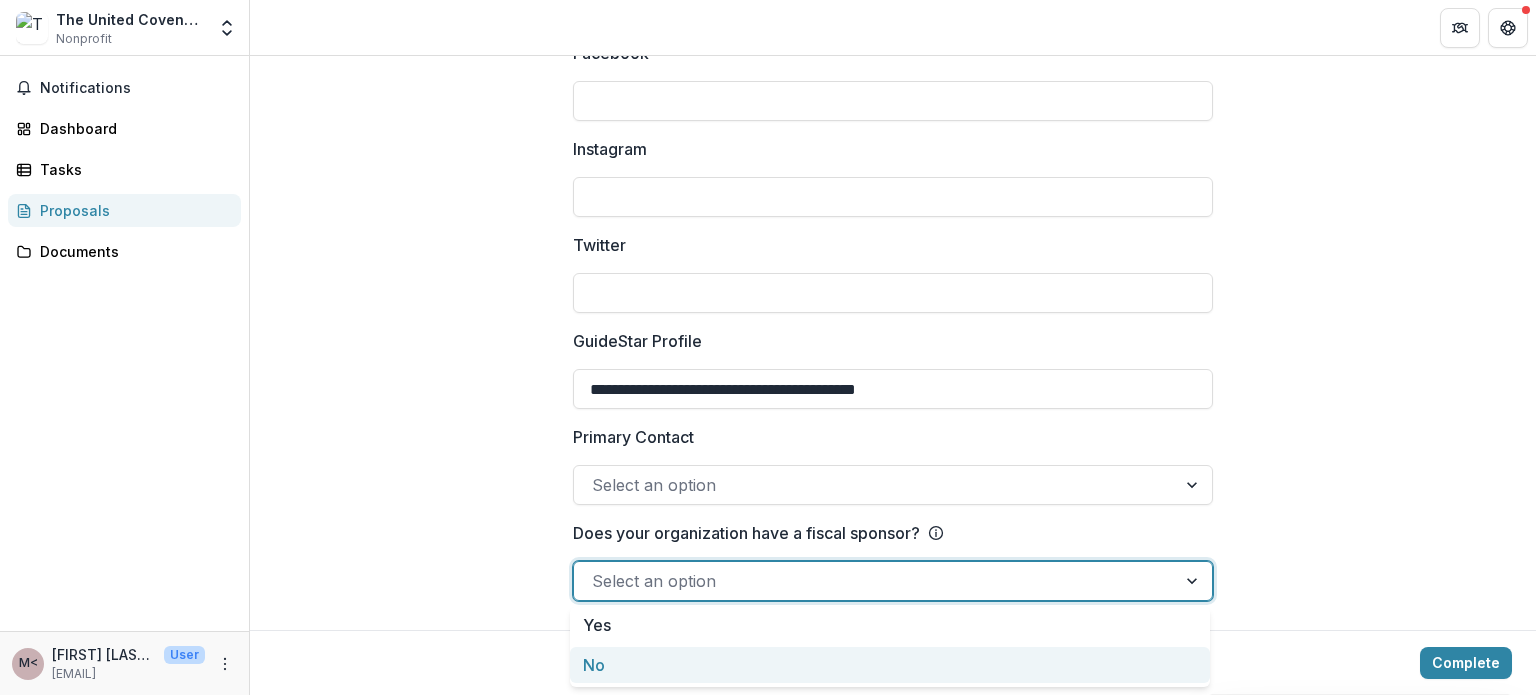 click on "No" at bounding box center [890, 665] 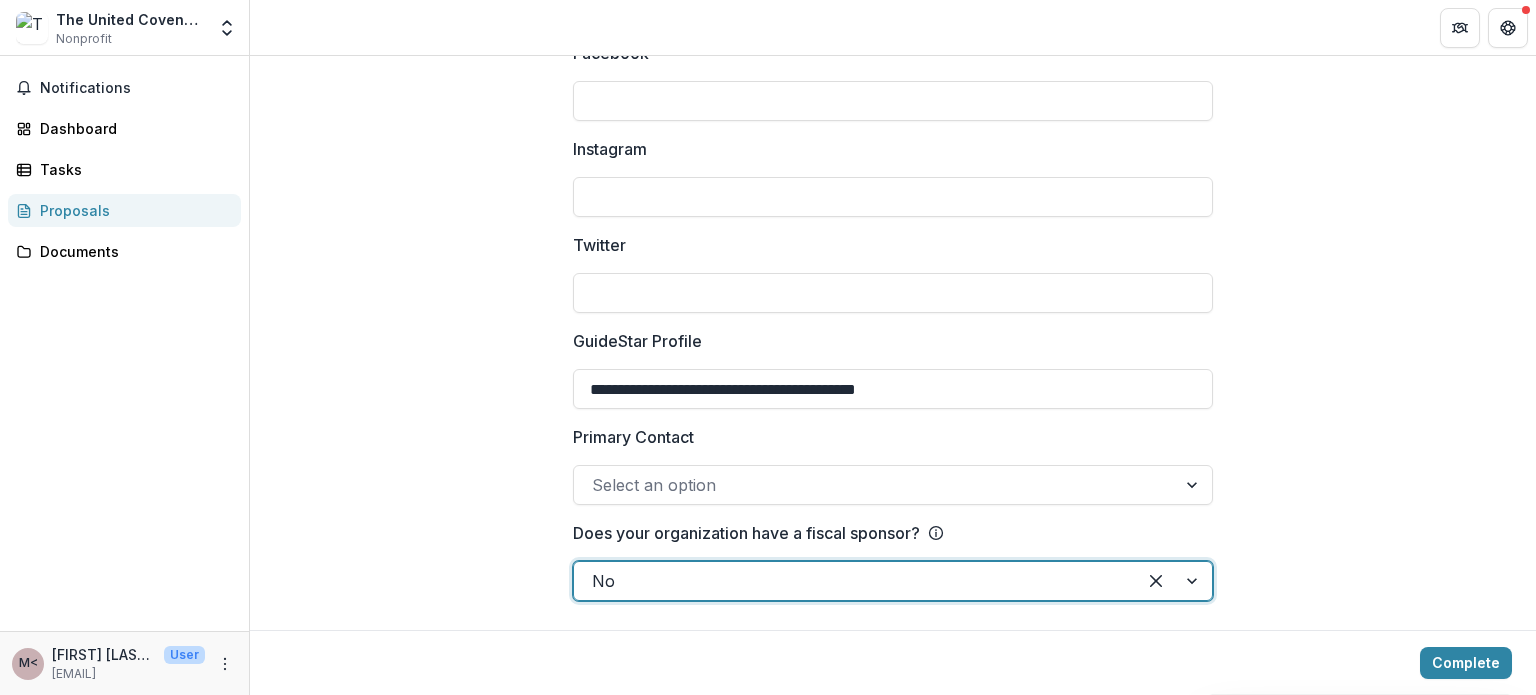 click on "Select an option" at bounding box center [875, 485] 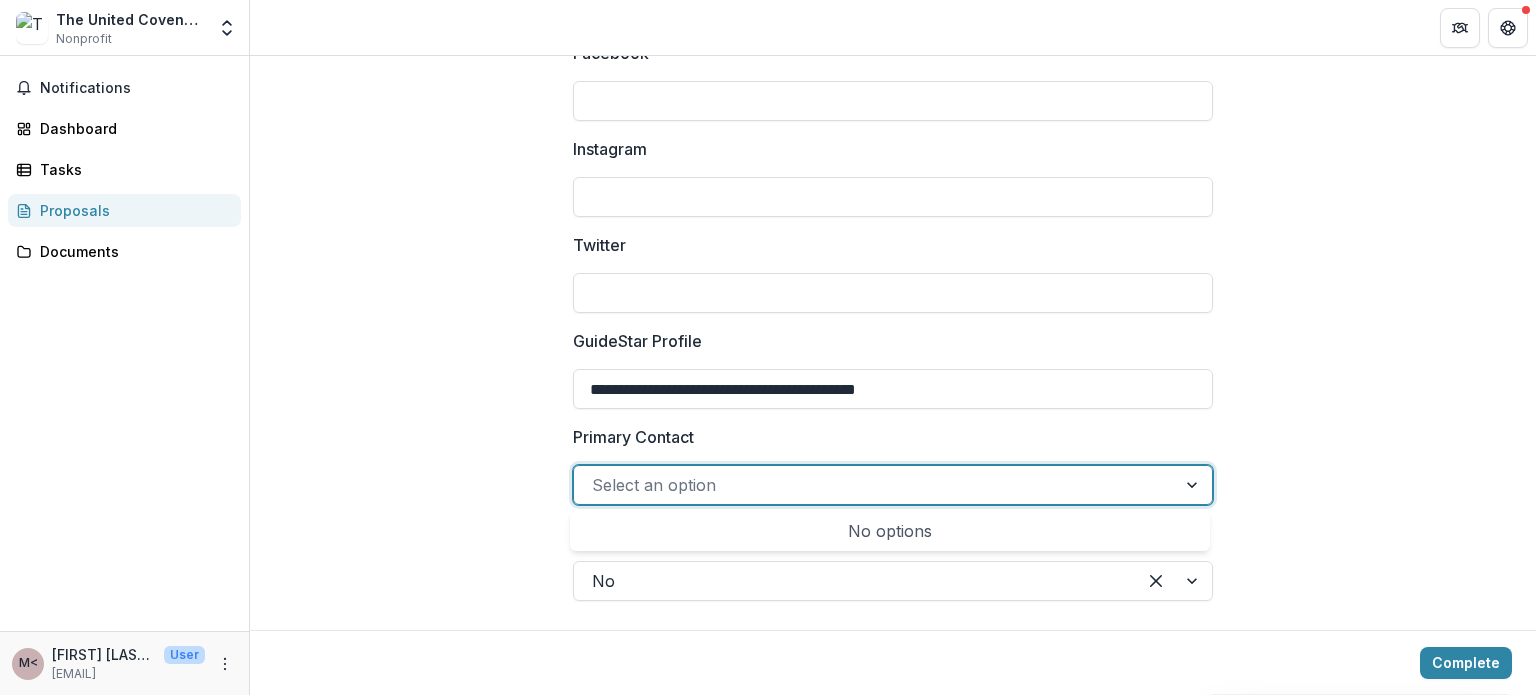 click on "No options" at bounding box center [890, 531] 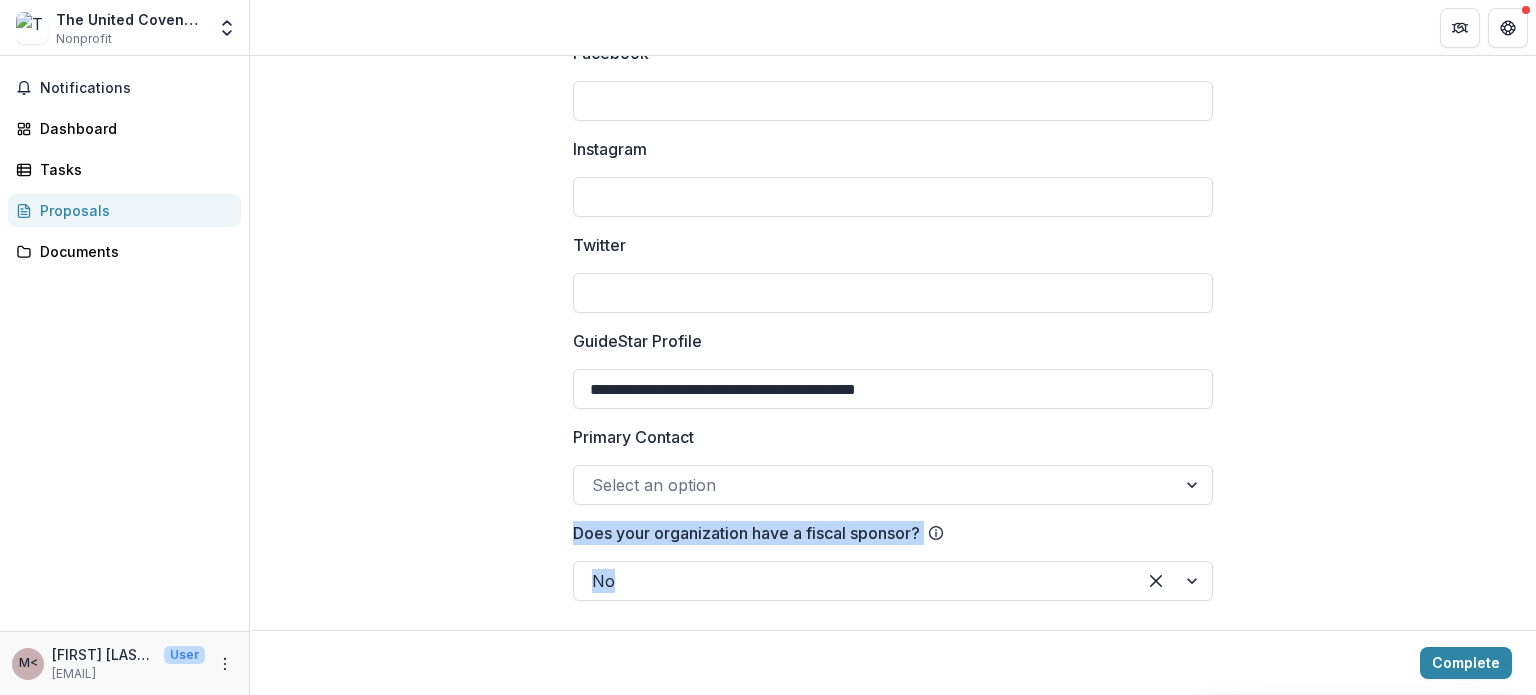 drag, startPoint x: 1535, startPoint y: 597, endPoint x: 1515, endPoint y: 499, distance: 100.02 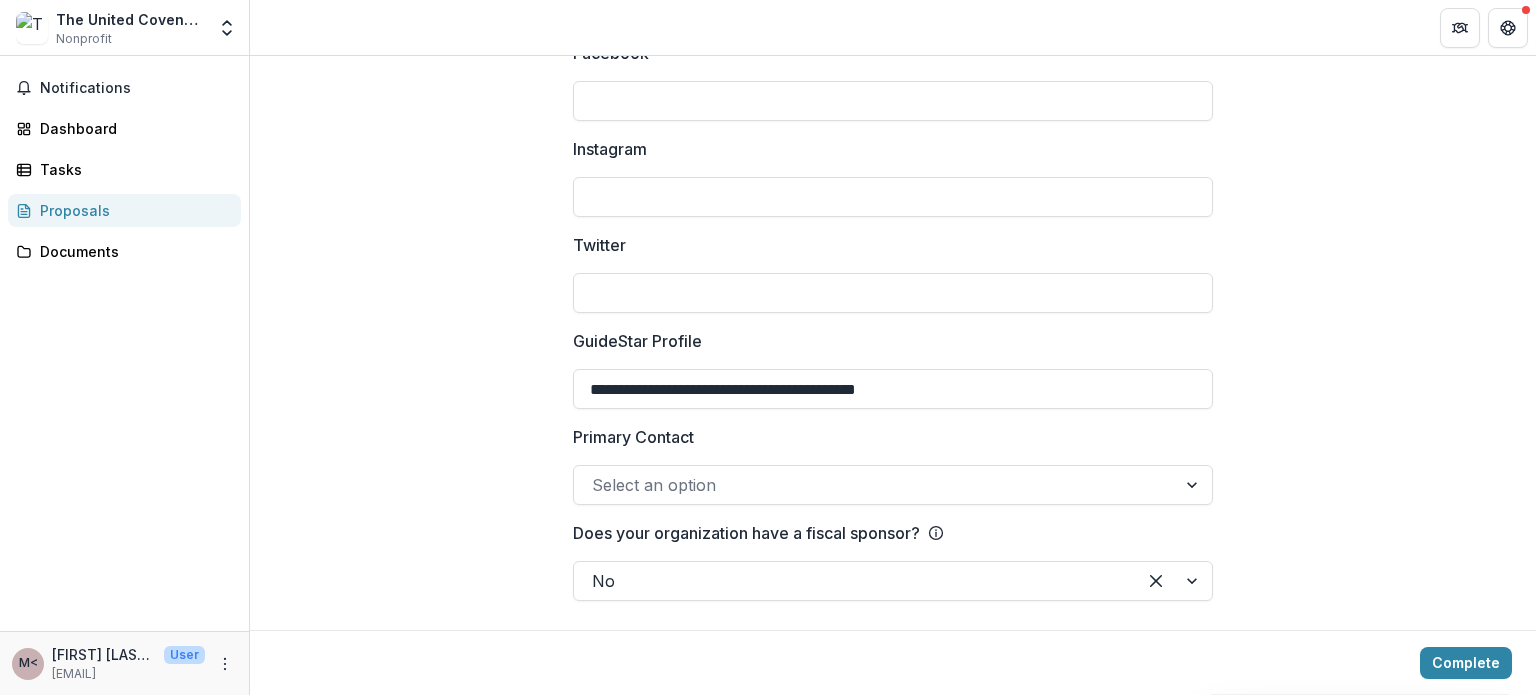 click on "**********" at bounding box center (893, -1000) 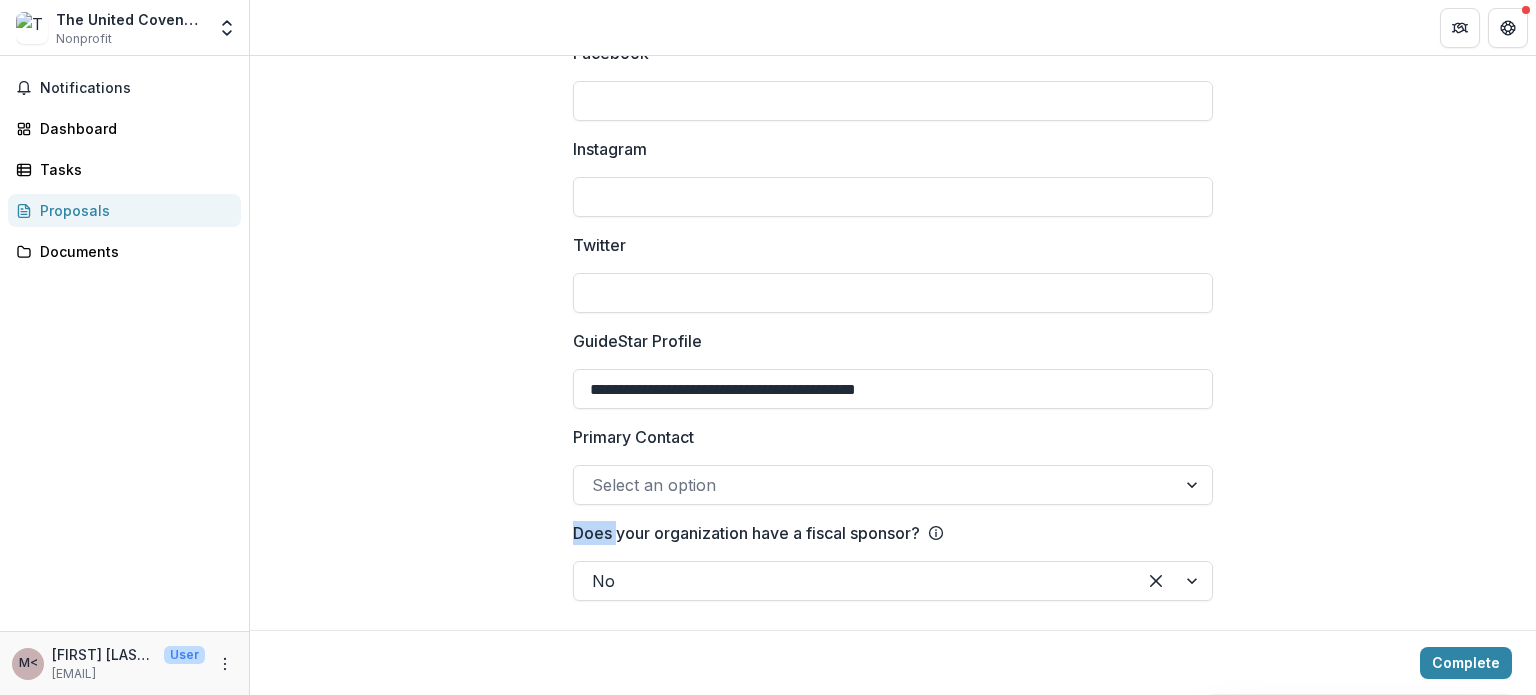 click on "**********" at bounding box center (893, -1000) 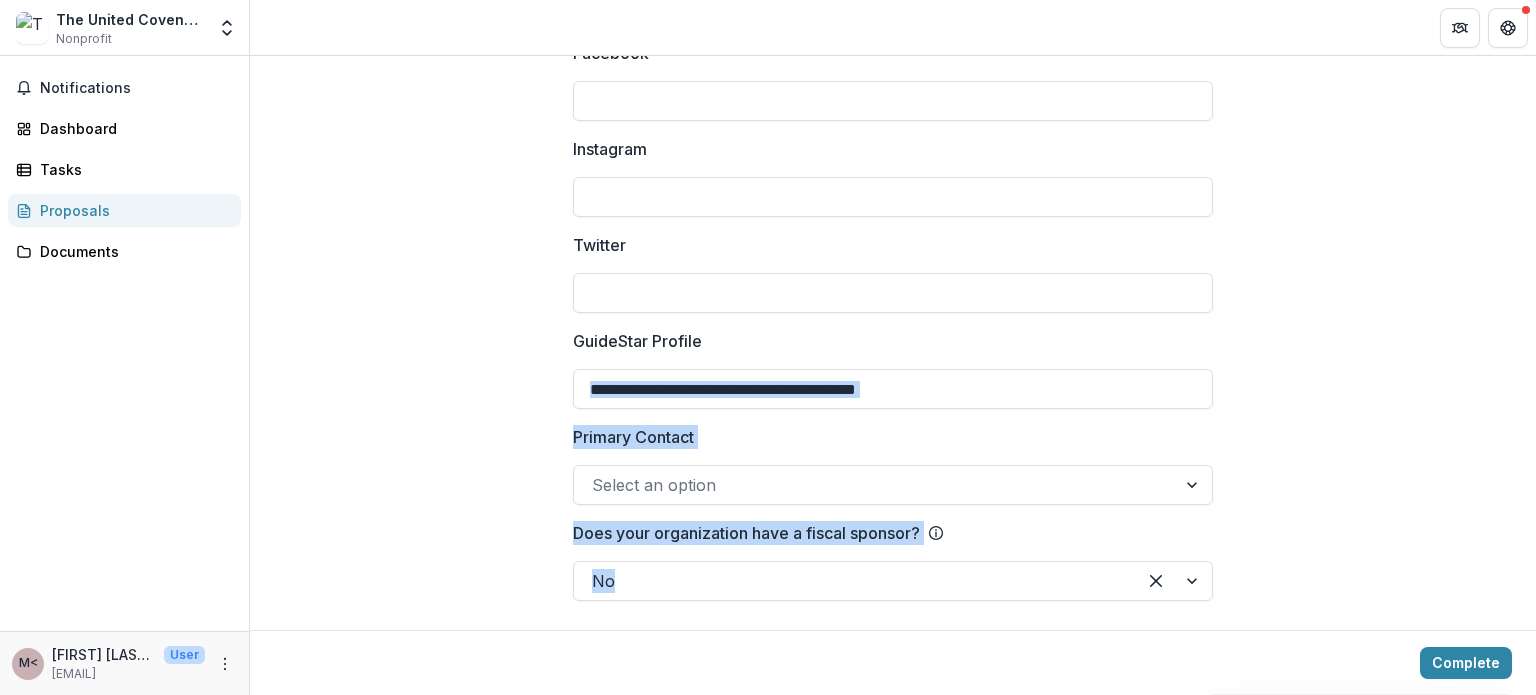 drag, startPoint x: 1535, startPoint y: 599, endPoint x: 1521, endPoint y: 403, distance: 196.49936 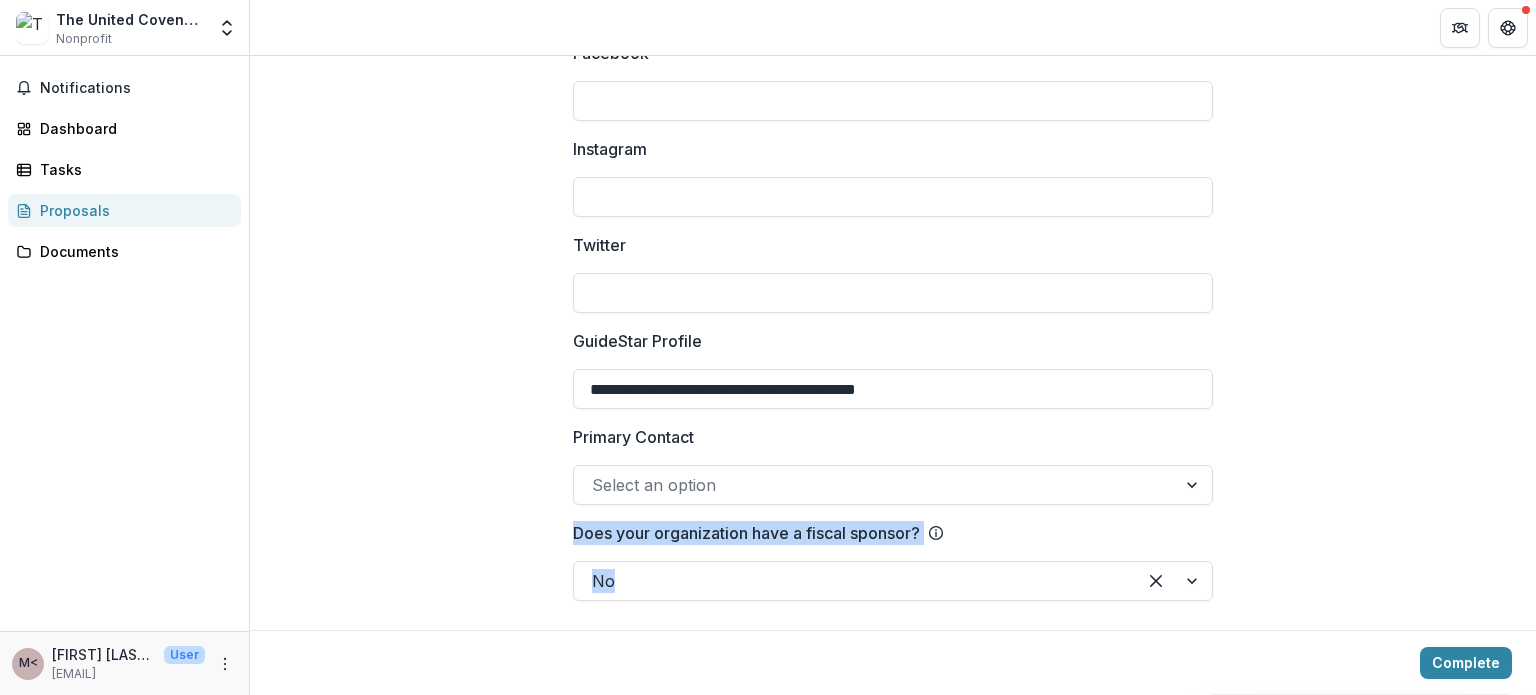 drag, startPoint x: 1535, startPoint y: 589, endPoint x: 1535, endPoint y: 455, distance: 134 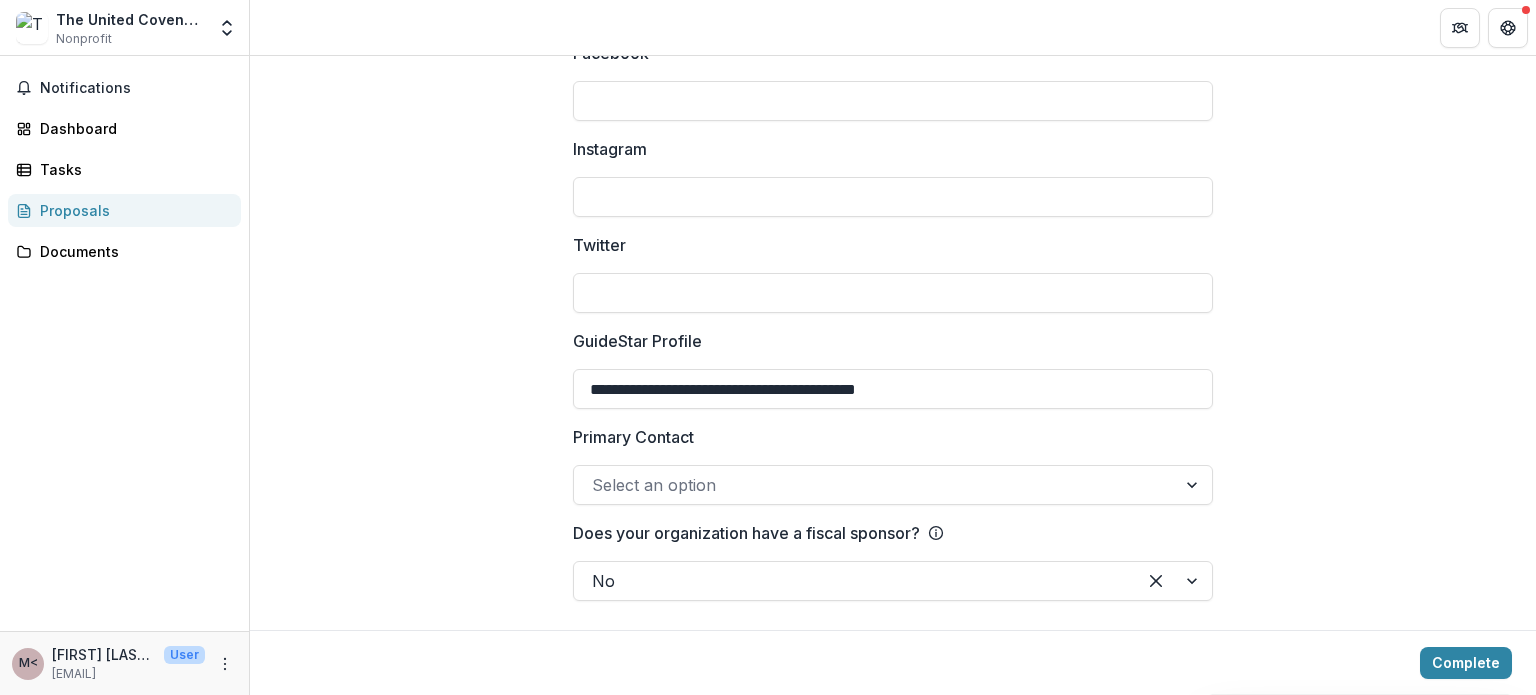 click on "**********" at bounding box center [893, -1000] 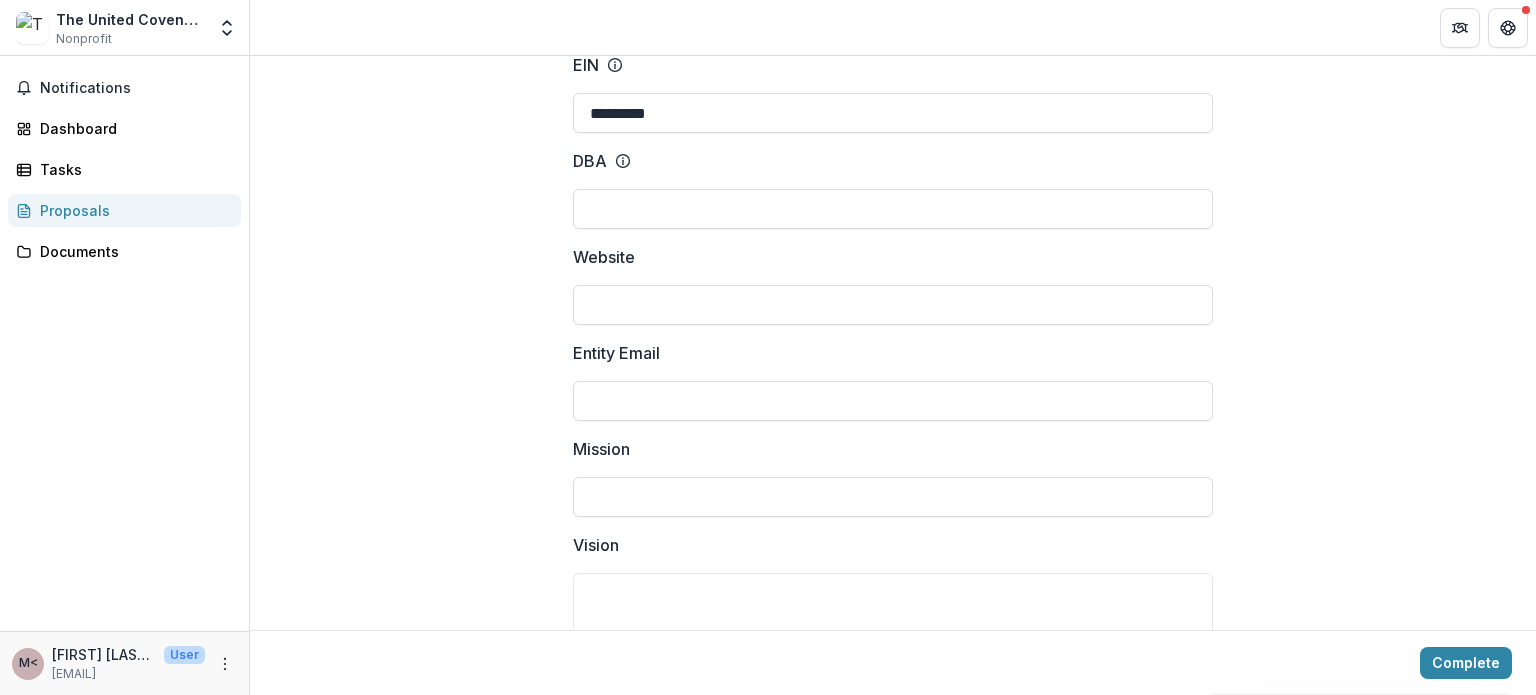 scroll, scrollTop: 210, scrollLeft: 0, axis: vertical 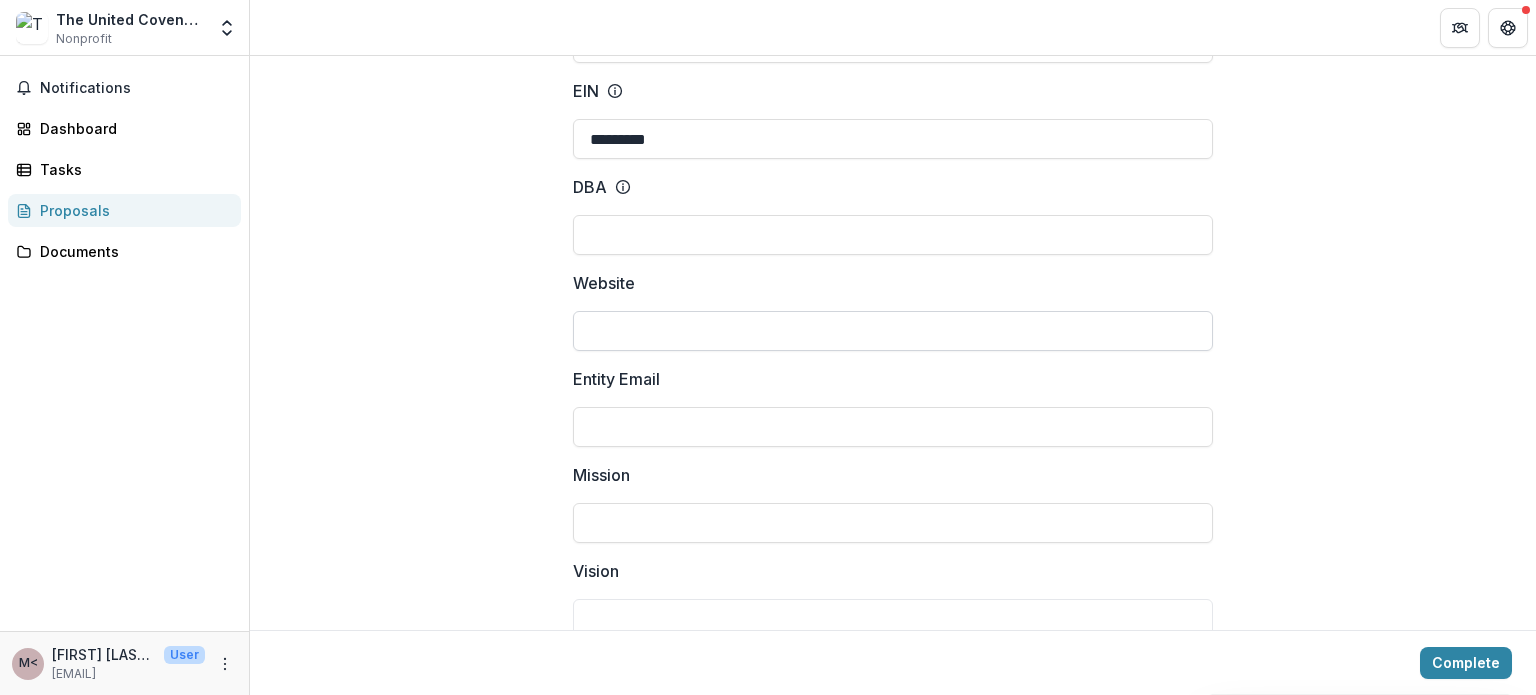 click on "Website" at bounding box center [893, 331] 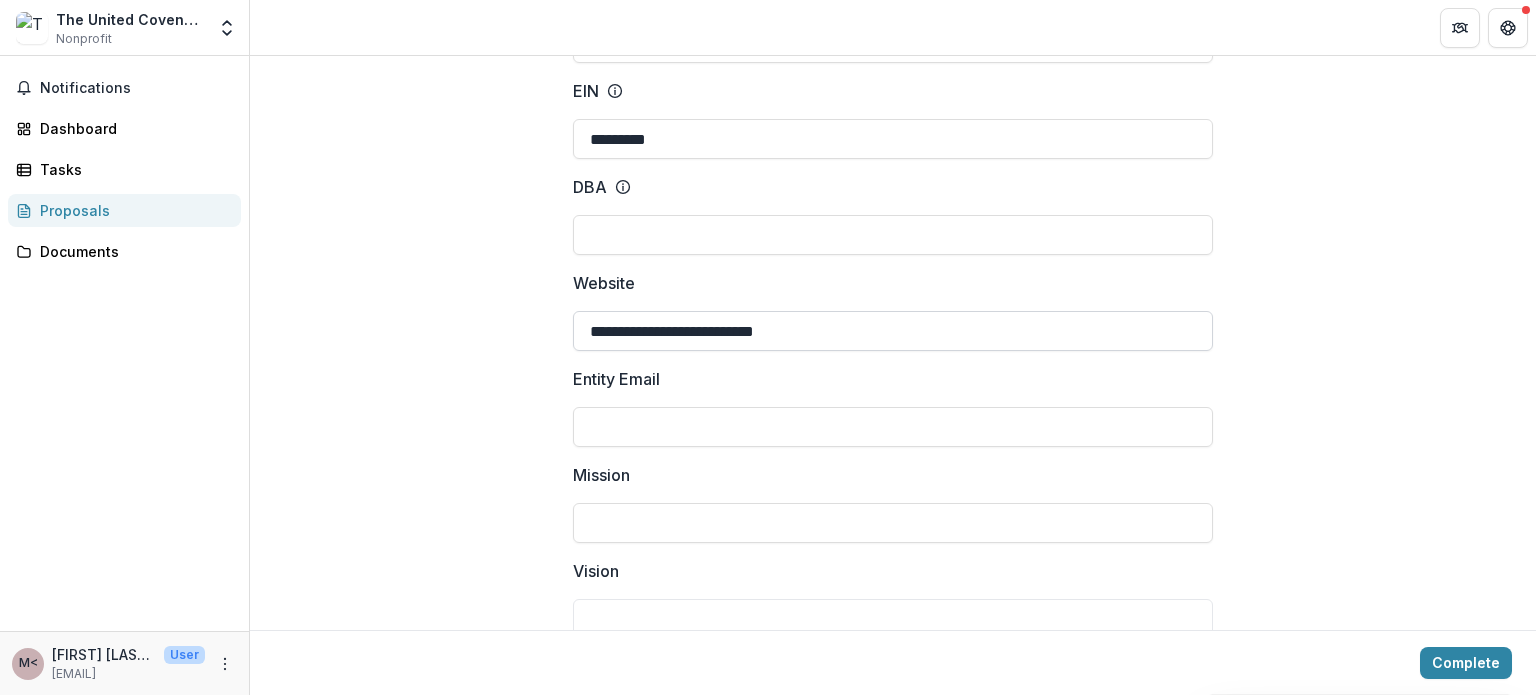 type on "**********" 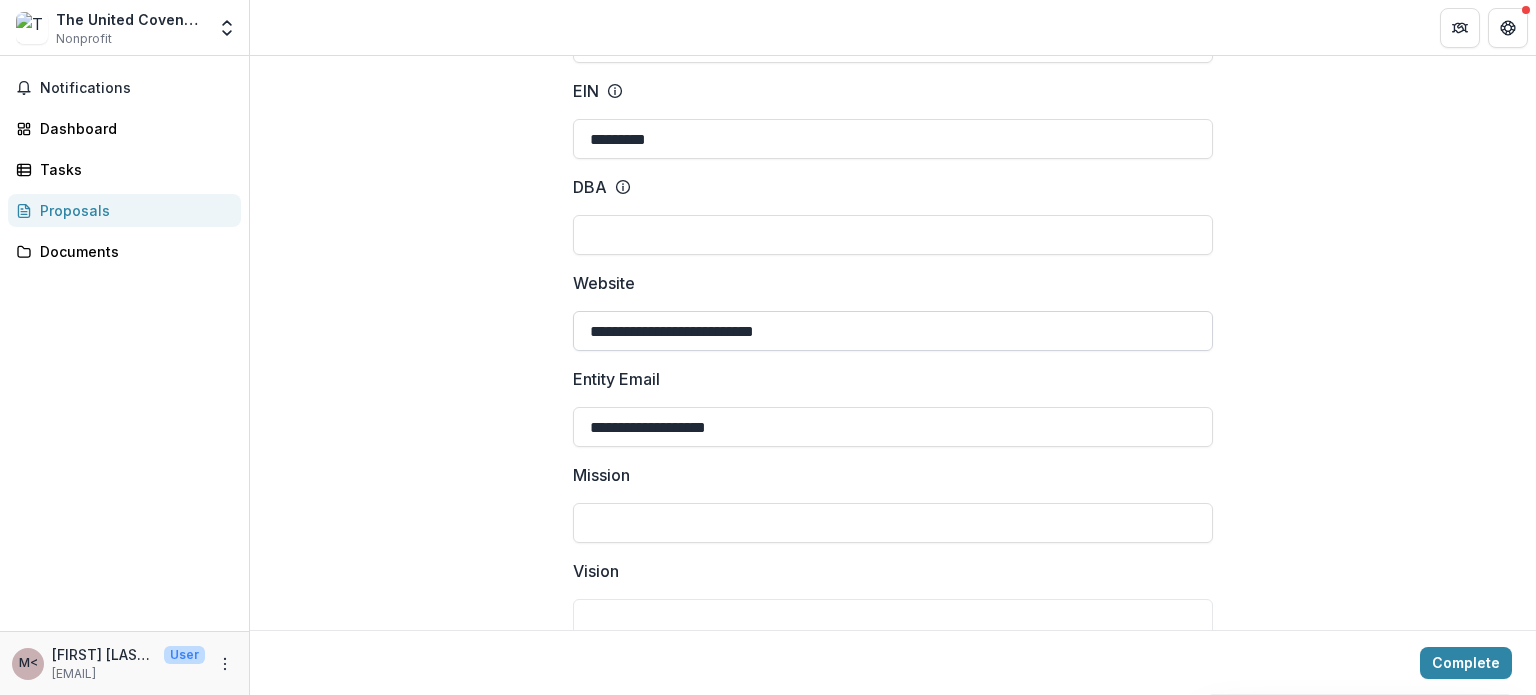 type on "**********" 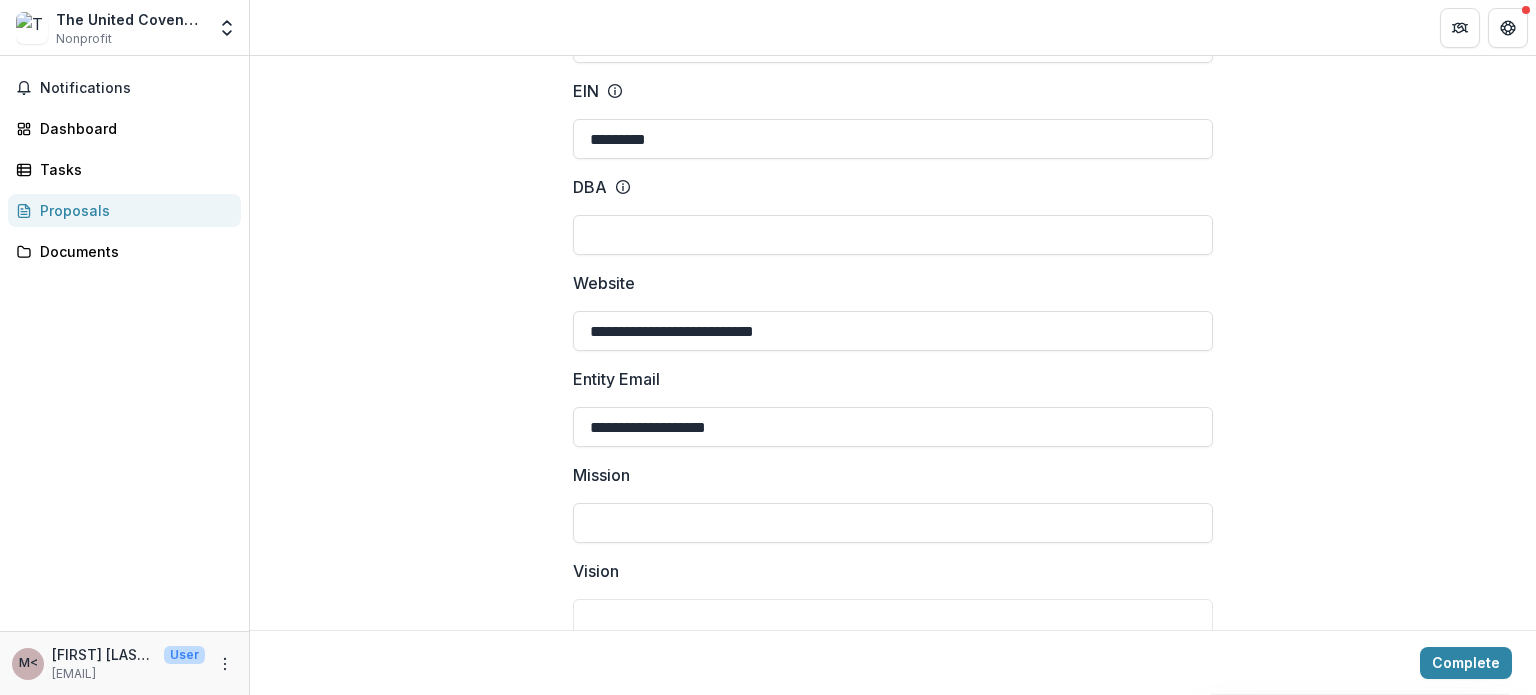 drag, startPoint x: 1535, startPoint y: 178, endPoint x: 1535, endPoint y: 247, distance: 69 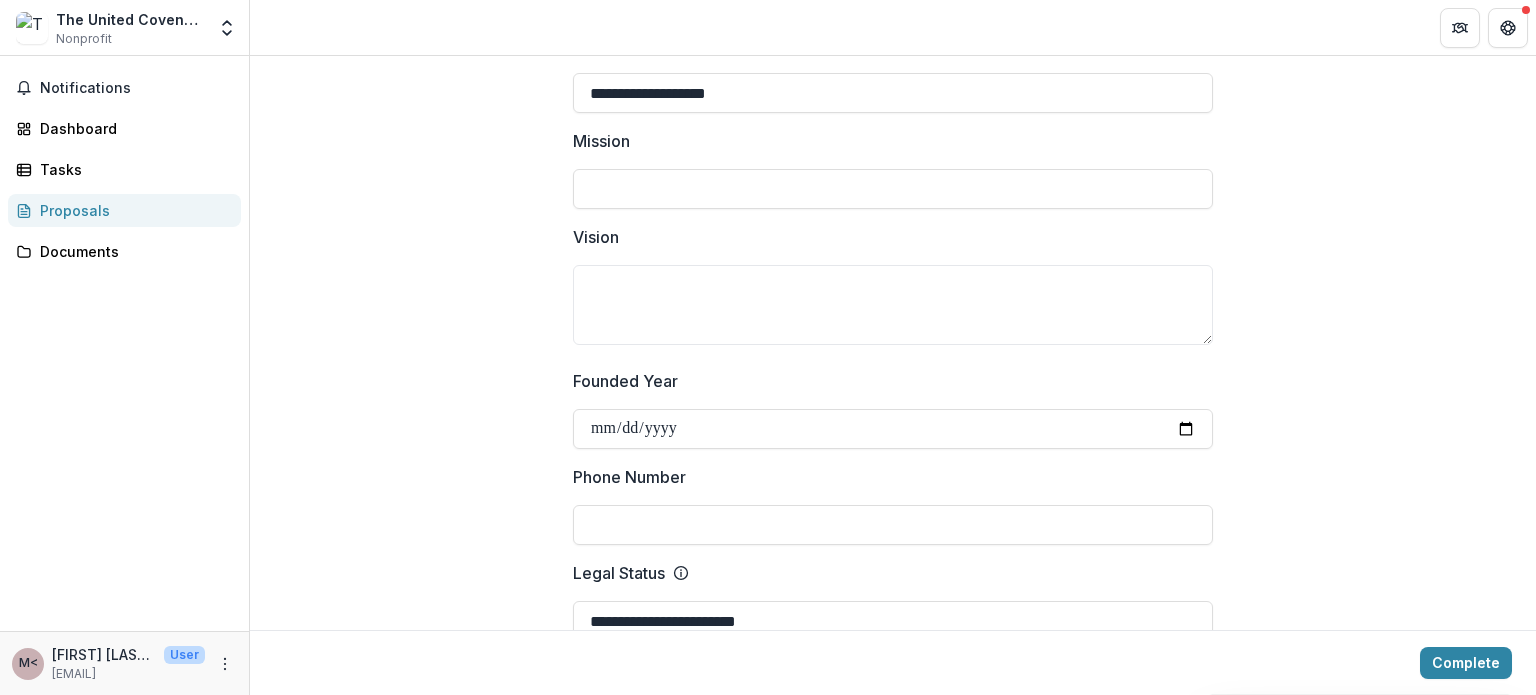 scroll, scrollTop: 578, scrollLeft: 0, axis: vertical 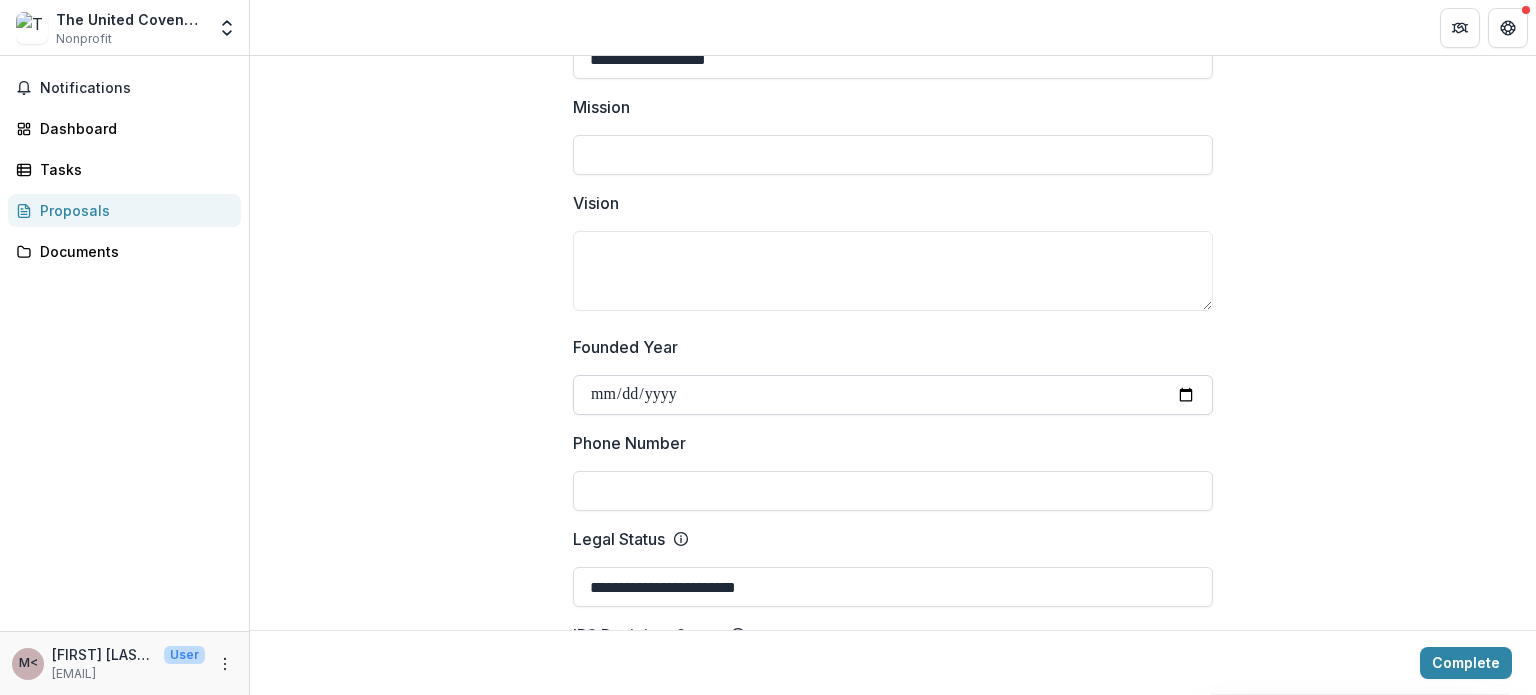 click on "Founded Year" at bounding box center (893, 395) 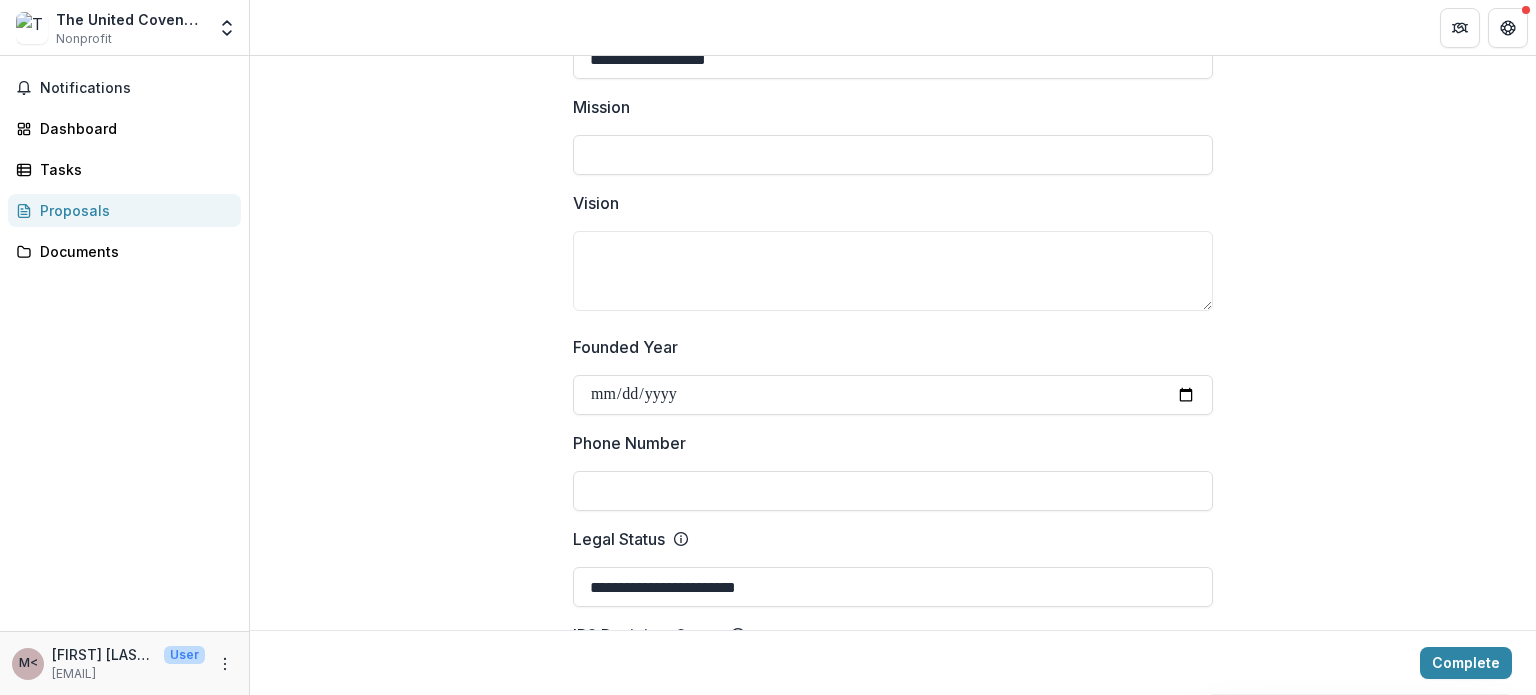 click on "Phone Number" at bounding box center [893, 491] 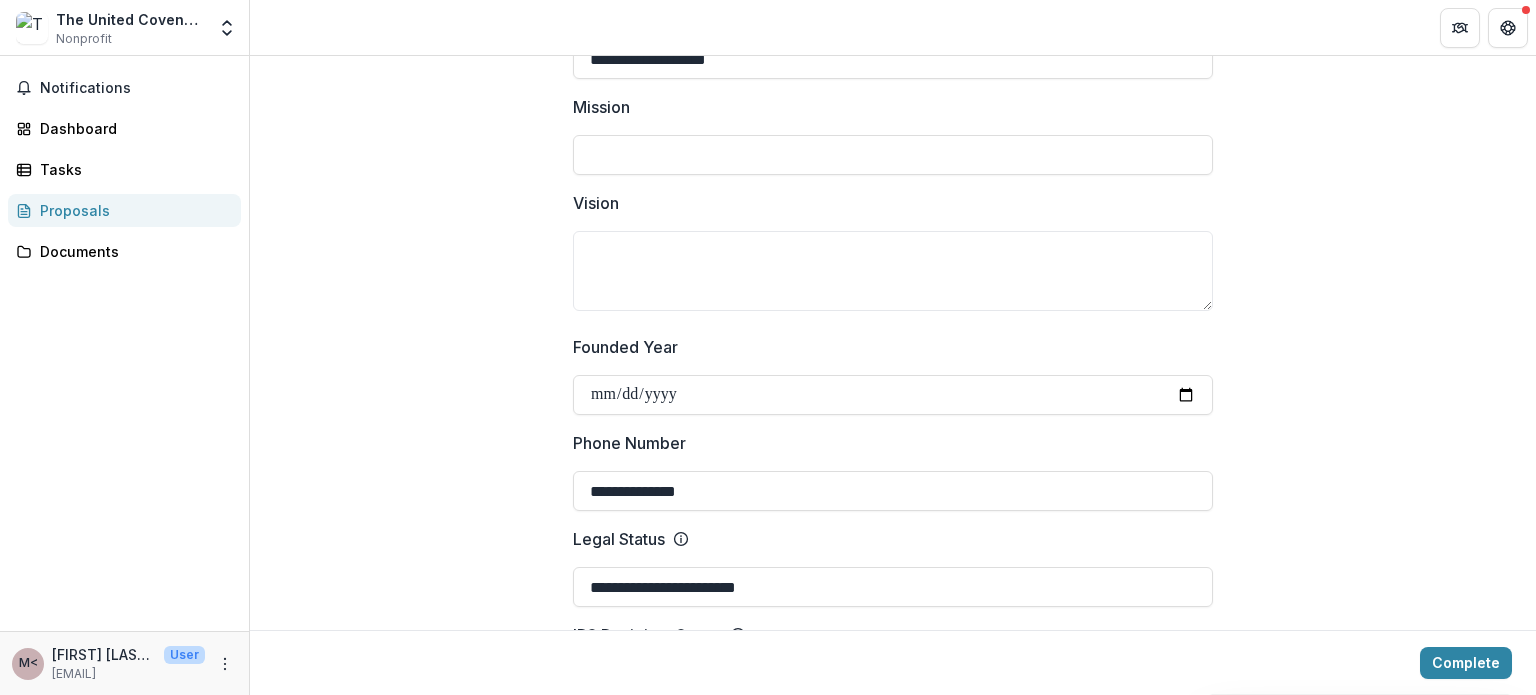 type on "**********" 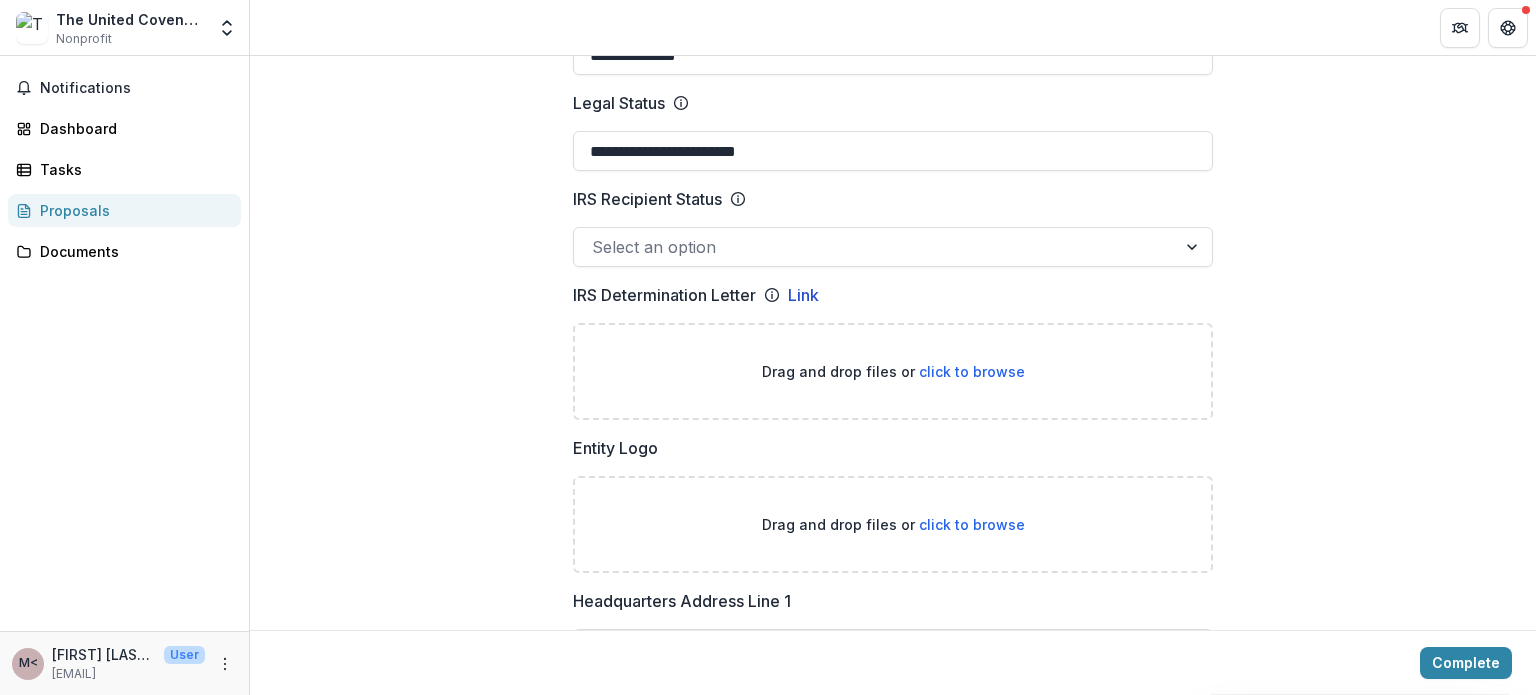 scroll, scrollTop: 1019, scrollLeft: 0, axis: vertical 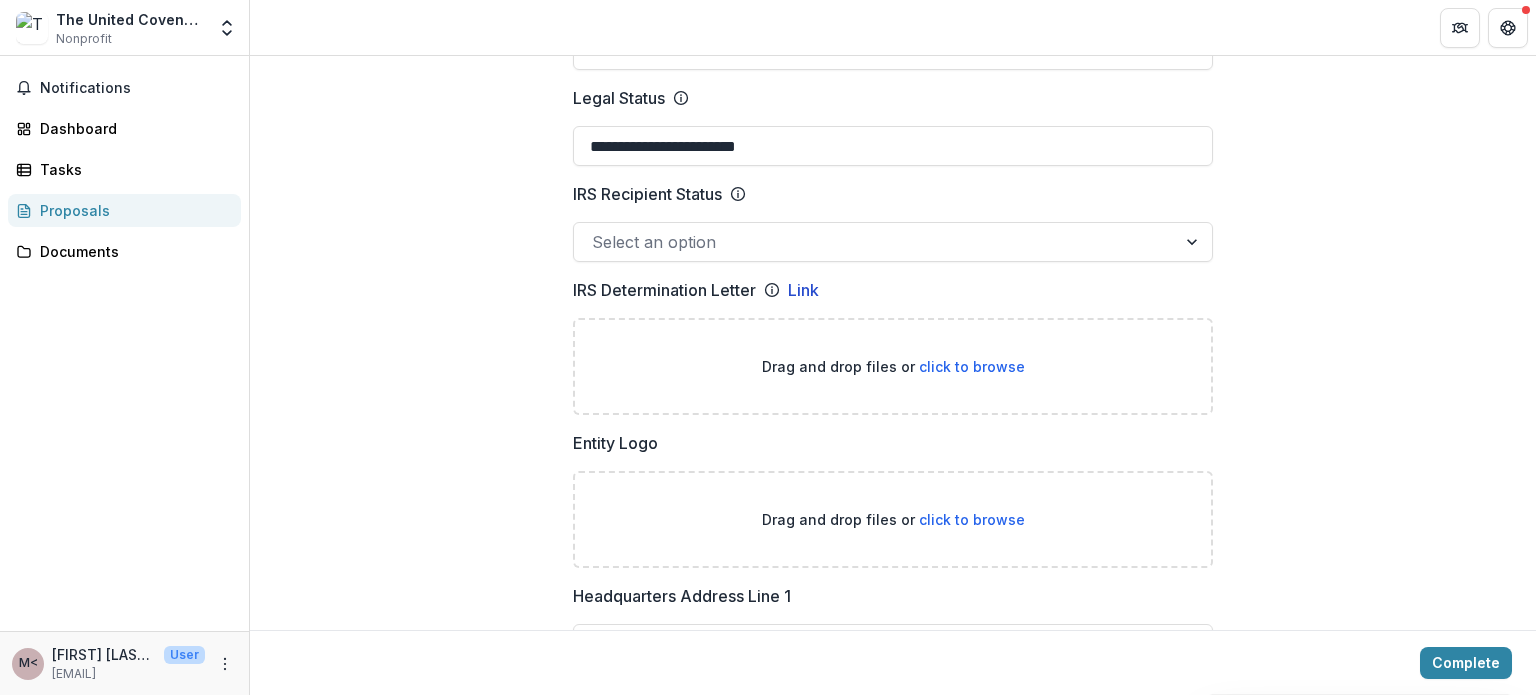 click at bounding box center (875, 242) 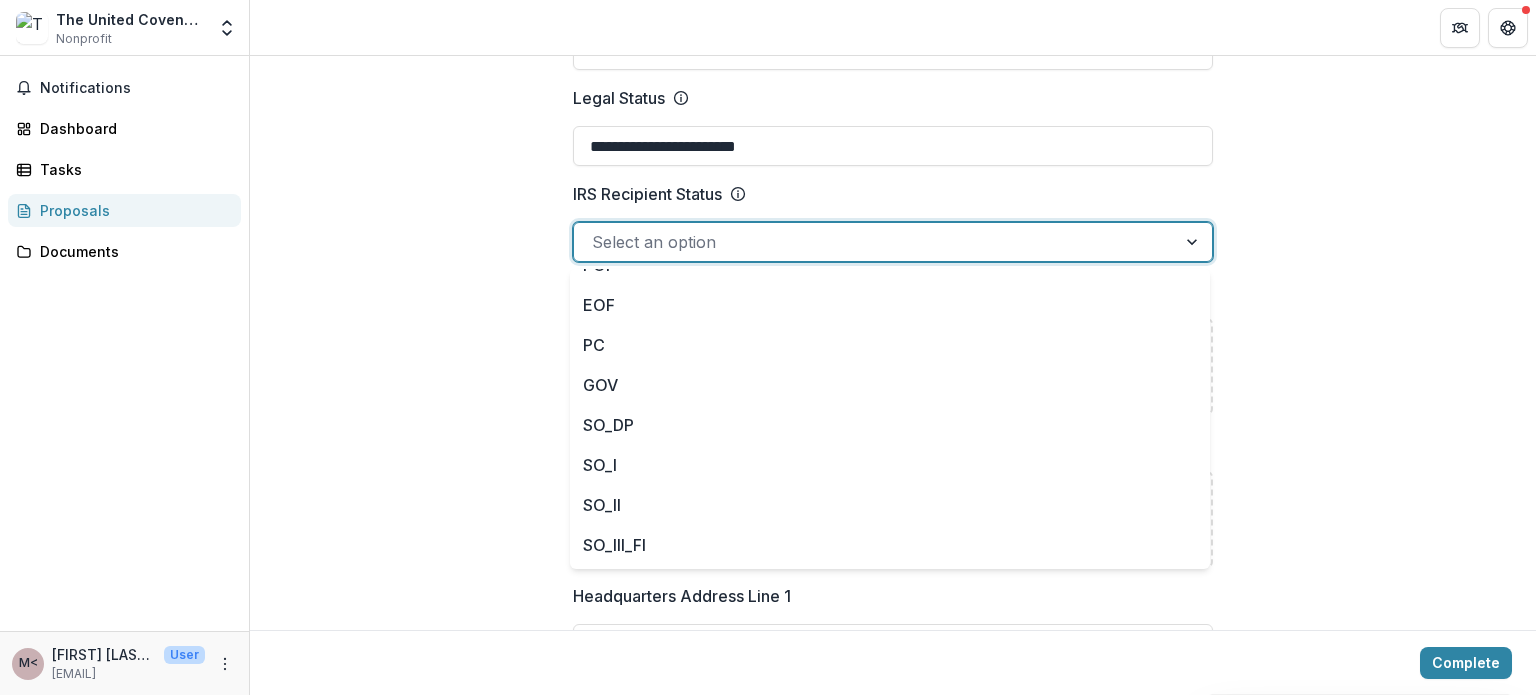 scroll, scrollTop: 0, scrollLeft: 0, axis: both 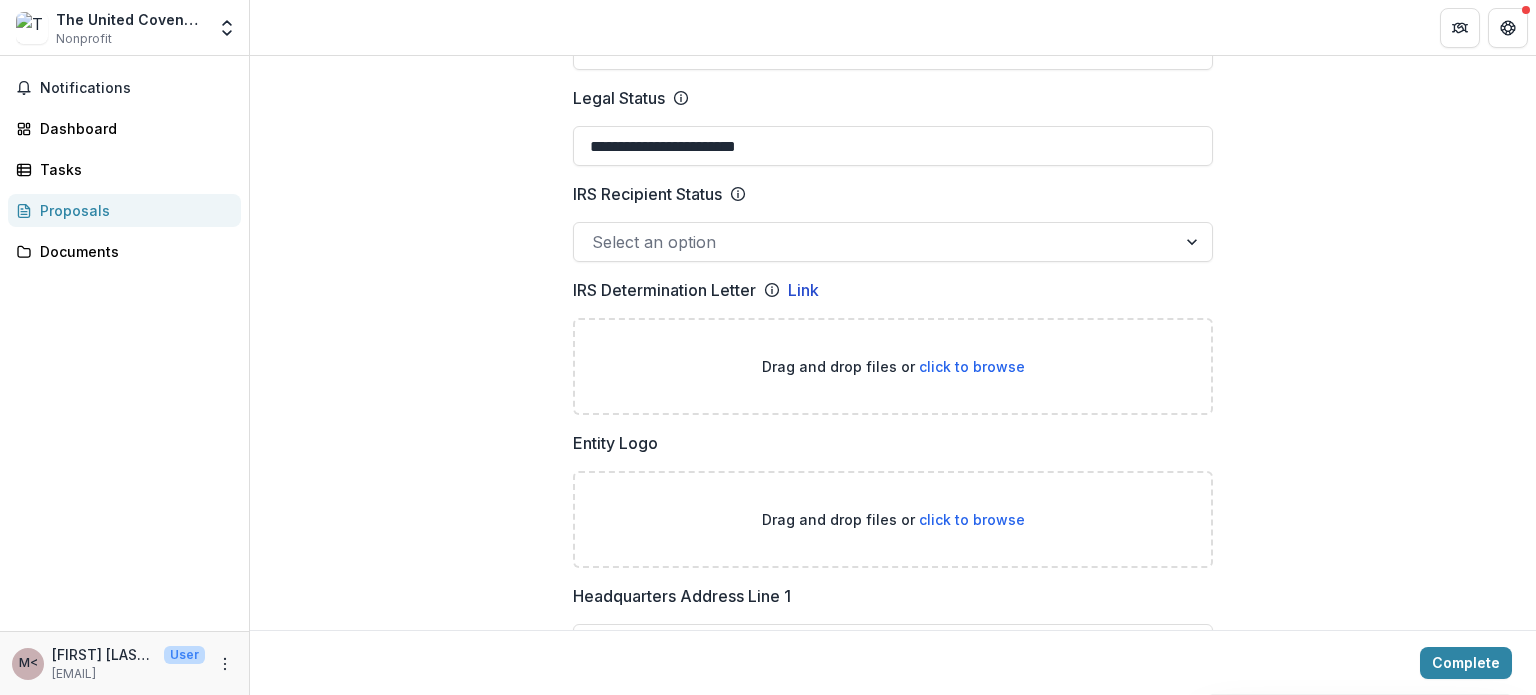 click on "**********" at bounding box center [893, 791] 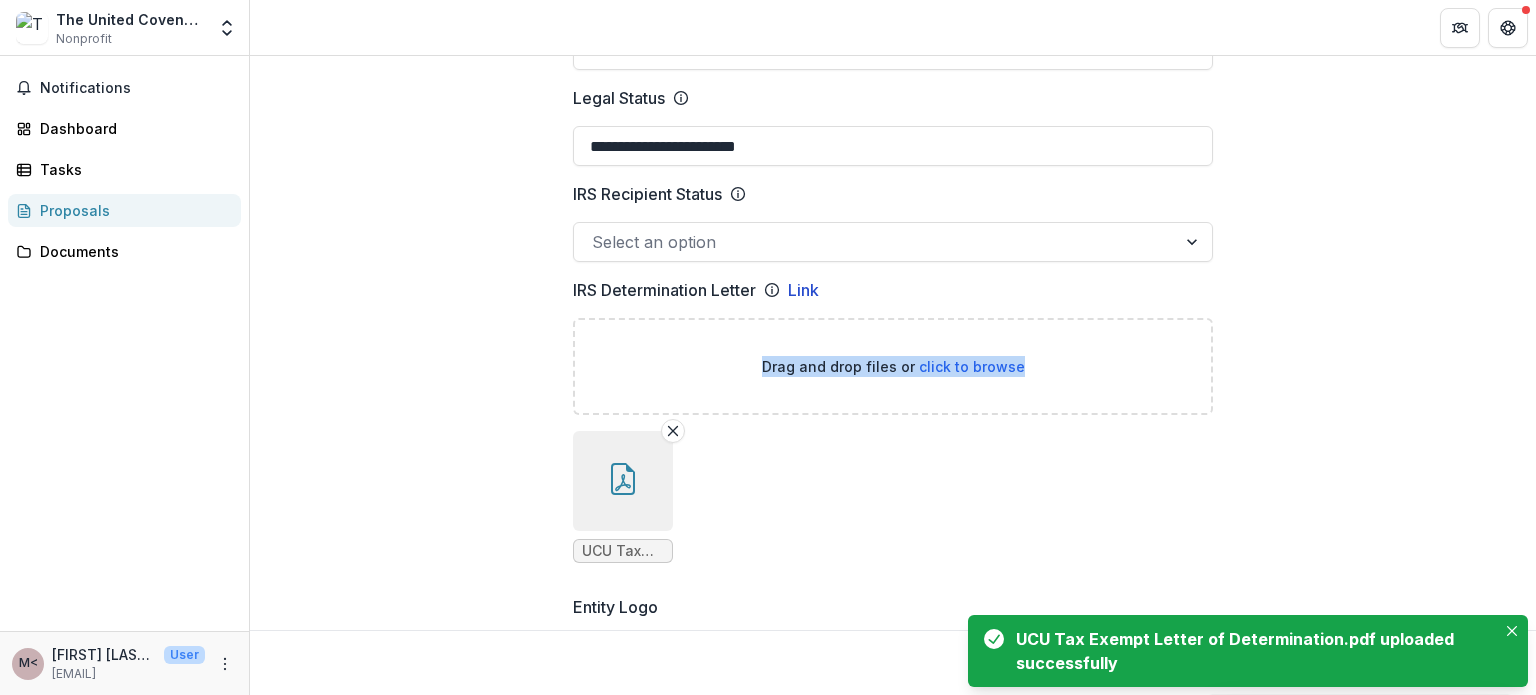 drag, startPoint x: 1528, startPoint y: 298, endPoint x: 1535, endPoint y: 379, distance: 81.3019 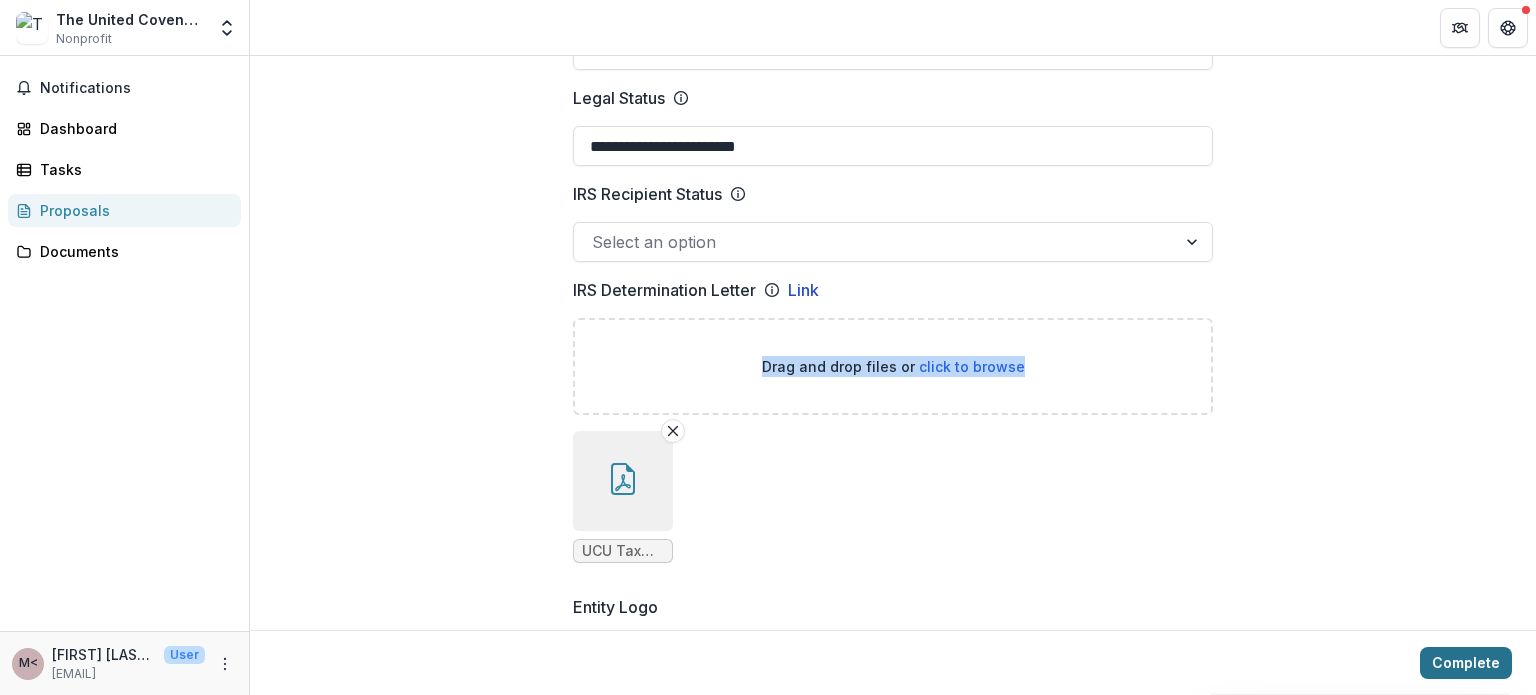 click on "Complete" at bounding box center (1466, 663) 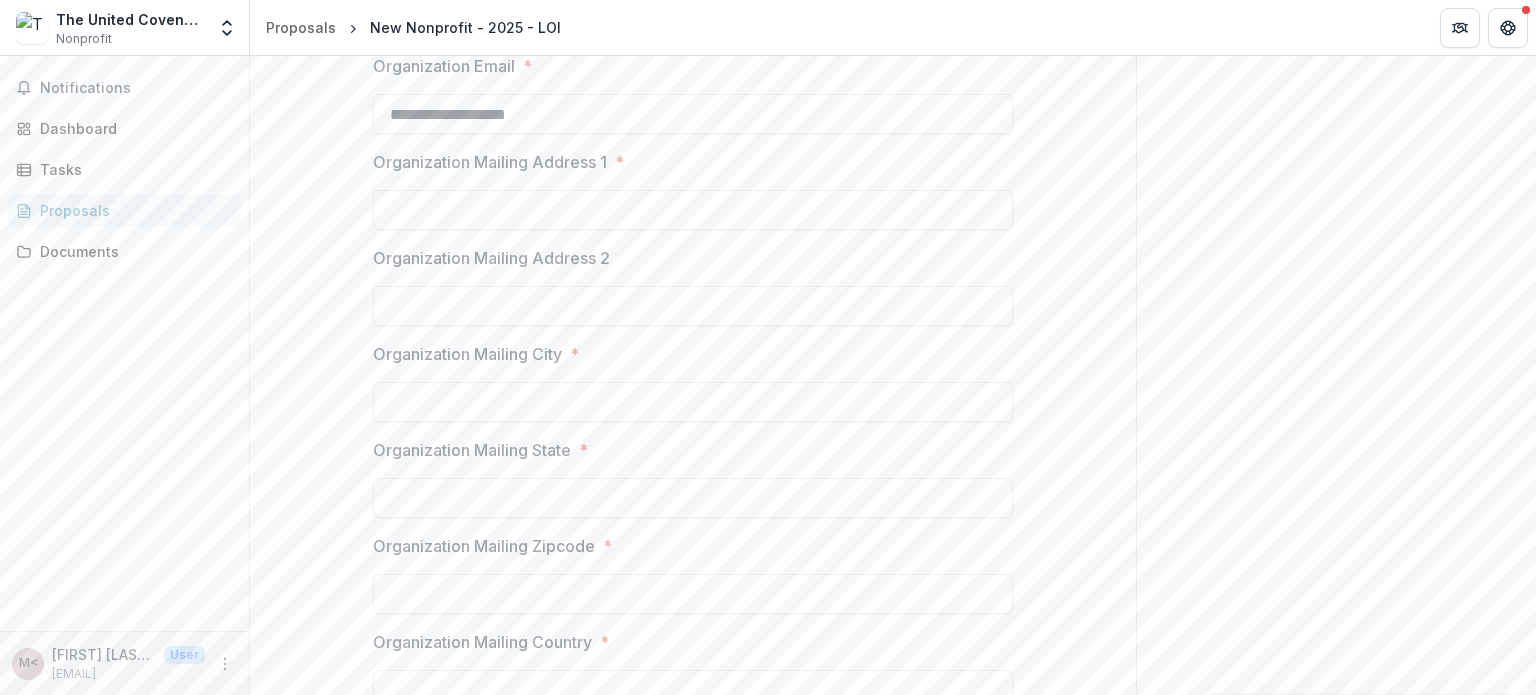 click on "Organization Mailing Address 1 *" at bounding box center (687, 162) 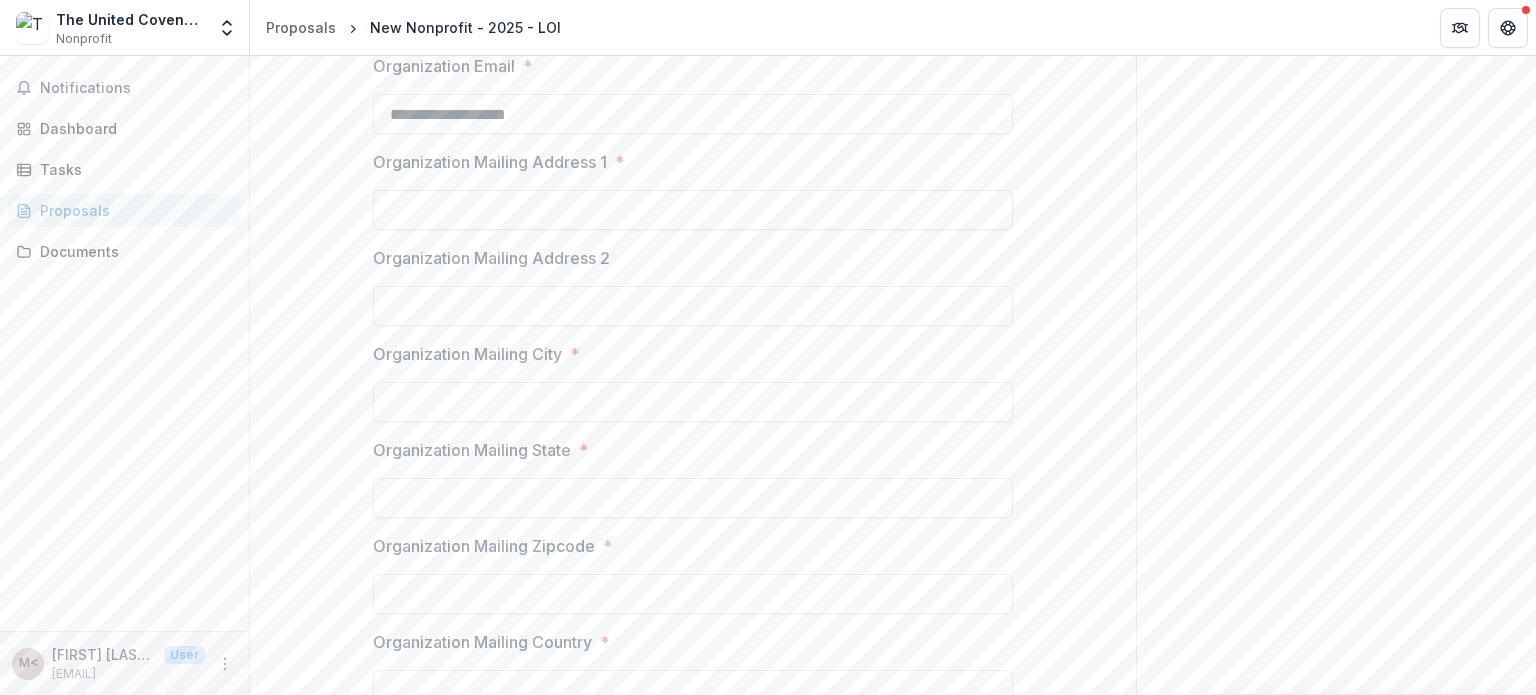 click on "Organization Mailing Address 1 *" at bounding box center (693, 210) 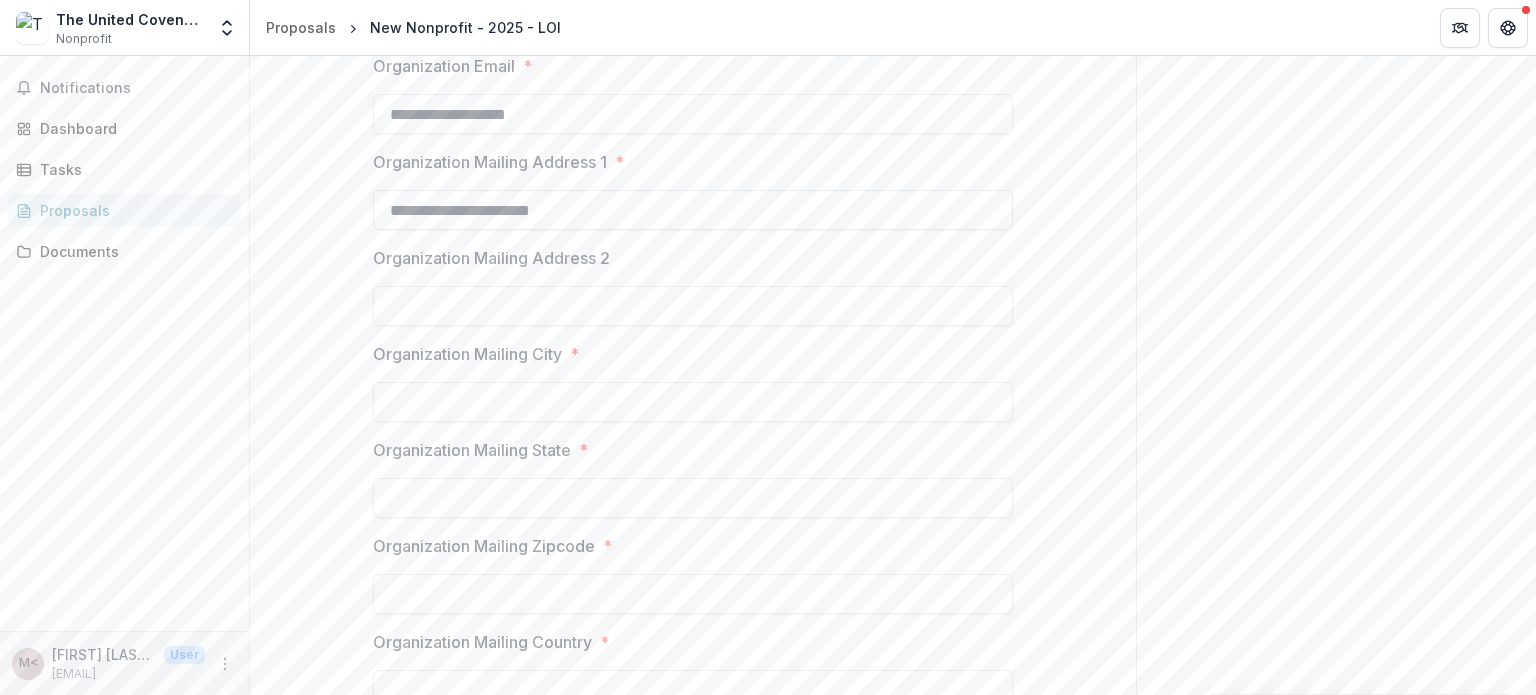 type on "**********" 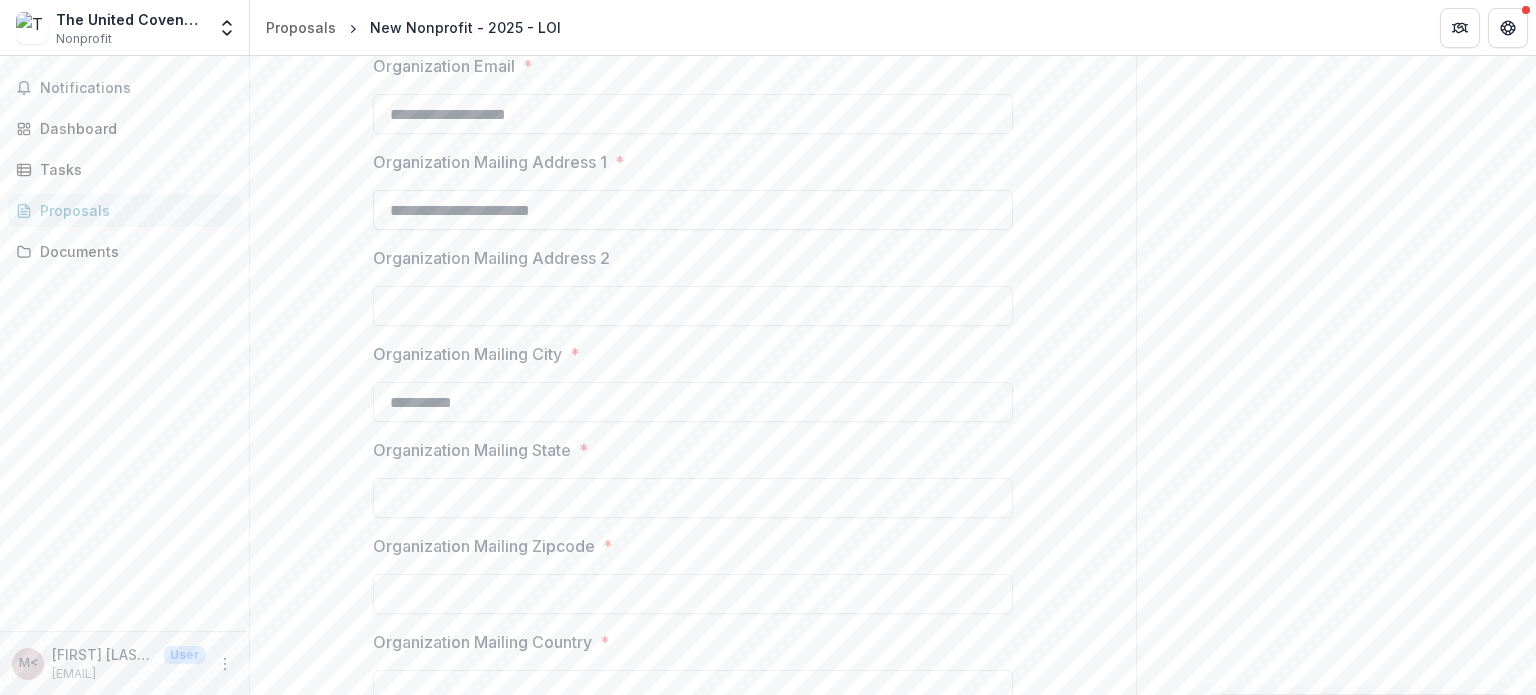 type on "*********" 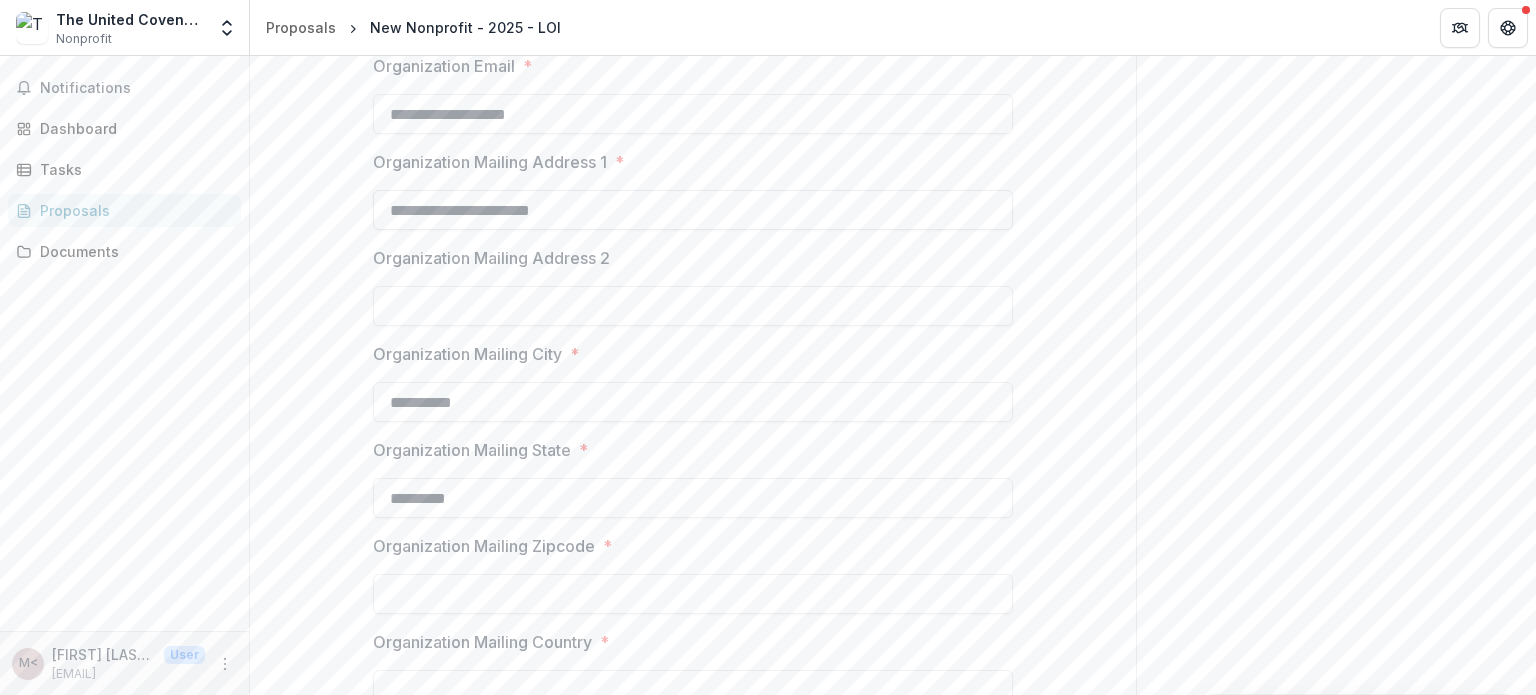 type on "********" 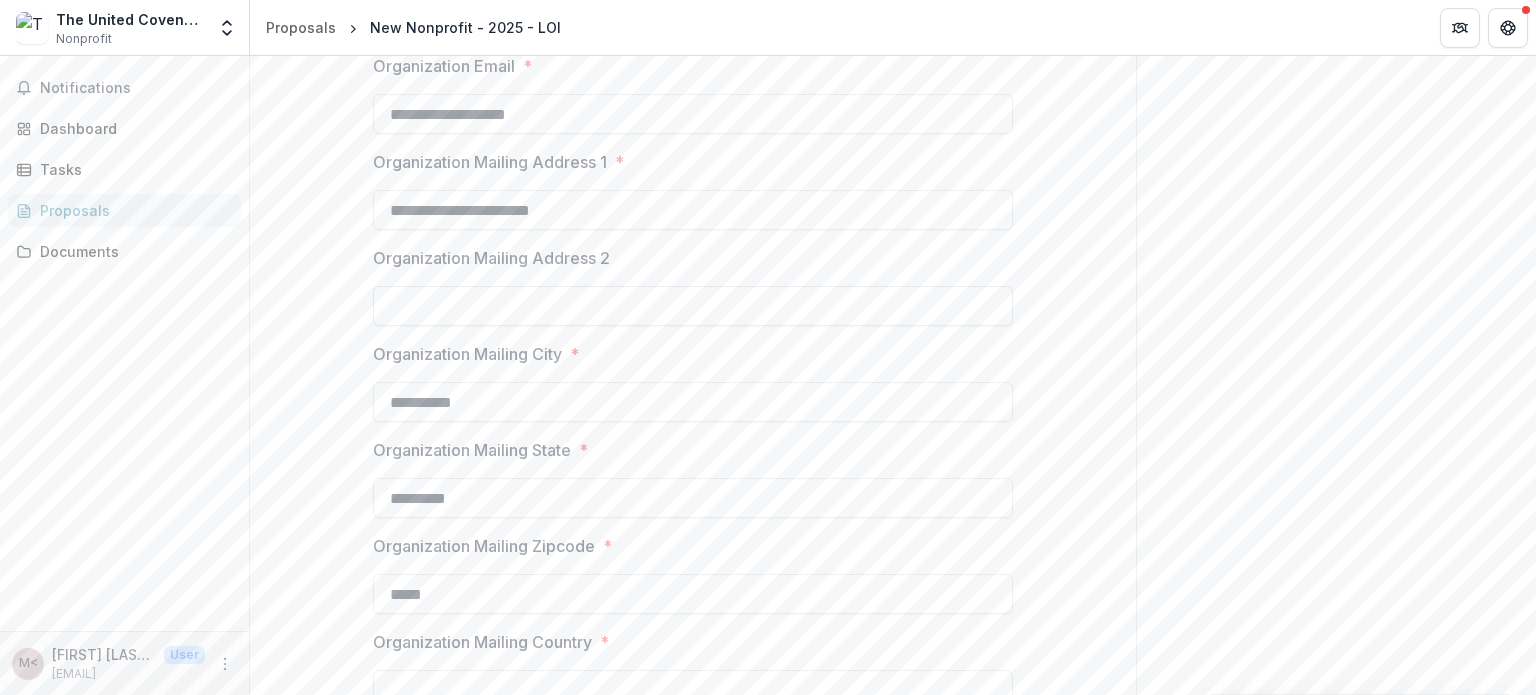 type on "*****" 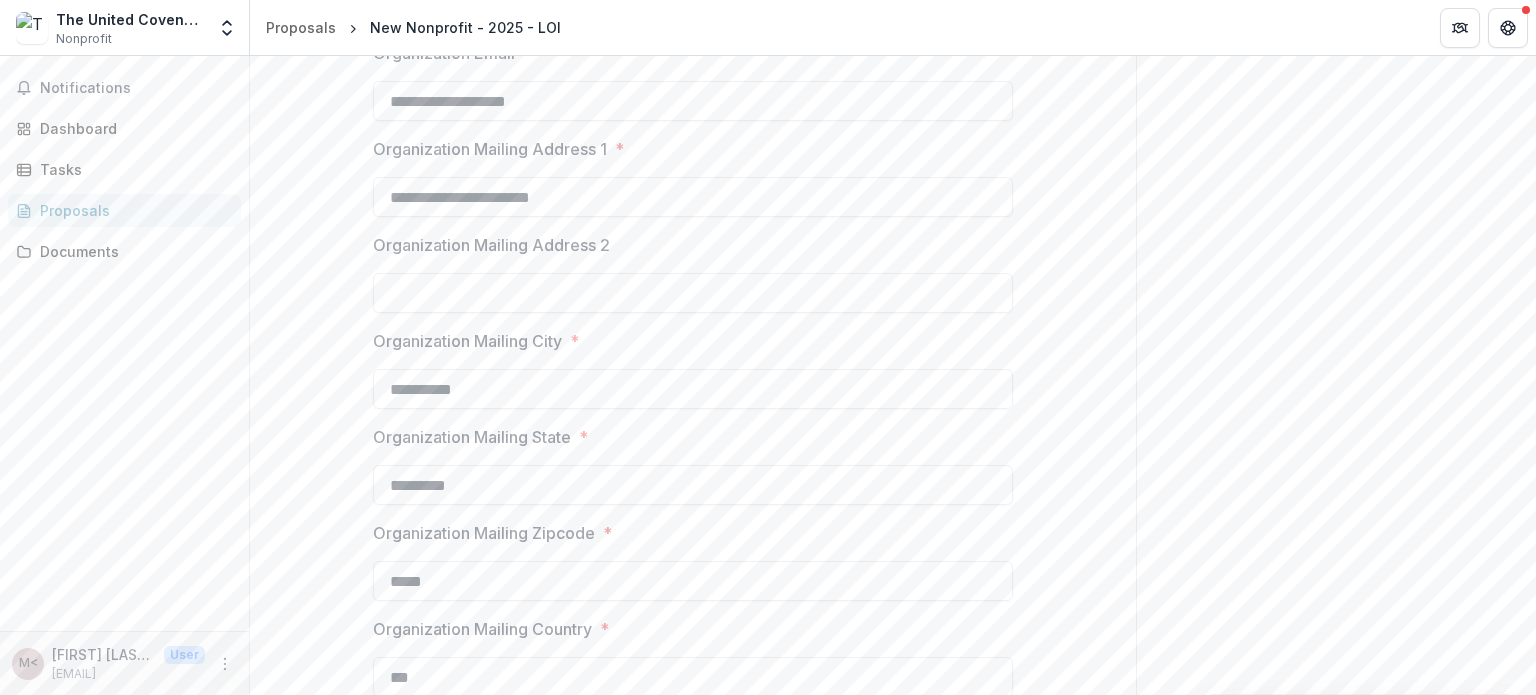 type on "**********" 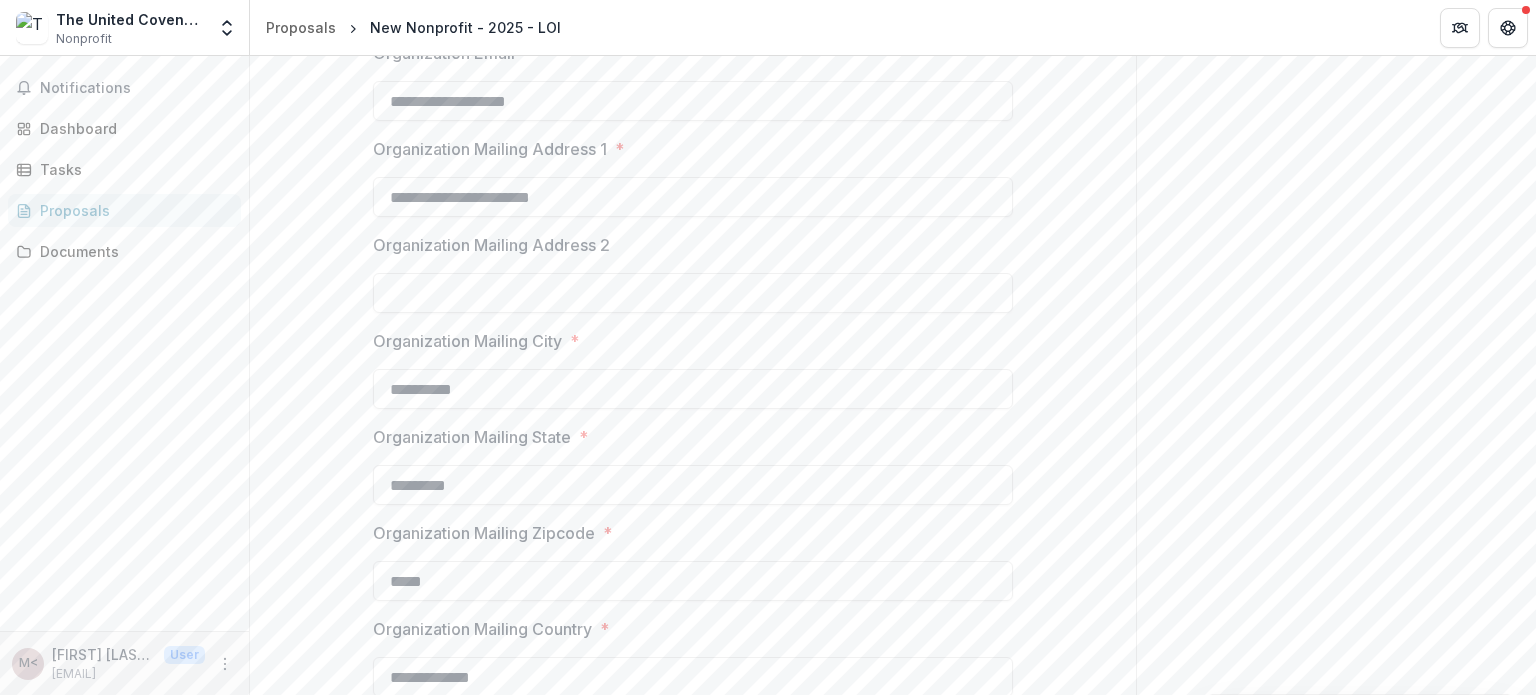 drag, startPoint x: 1535, startPoint y: 308, endPoint x: 1535, endPoint y: 416, distance: 108 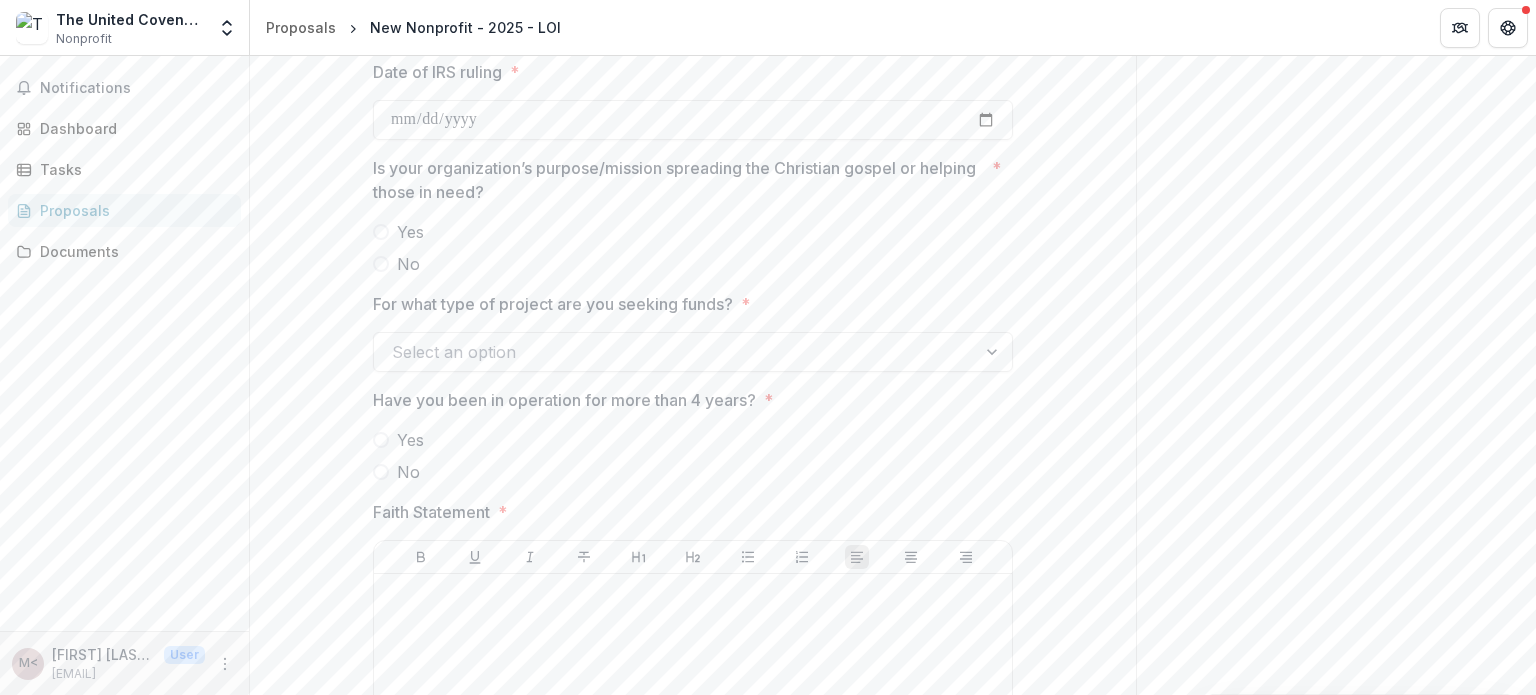 scroll, scrollTop: 2336, scrollLeft: 0, axis: vertical 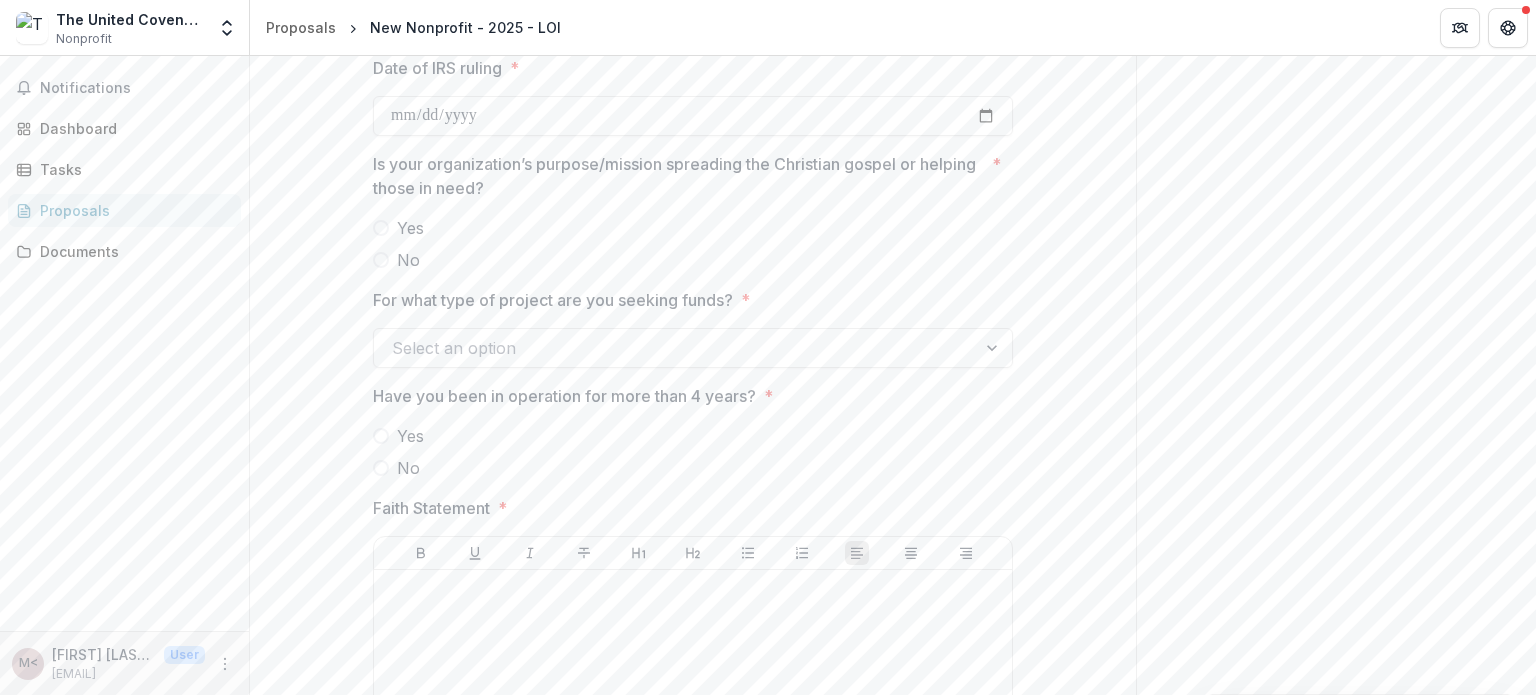 click on "Select an option" at bounding box center [693, 348] 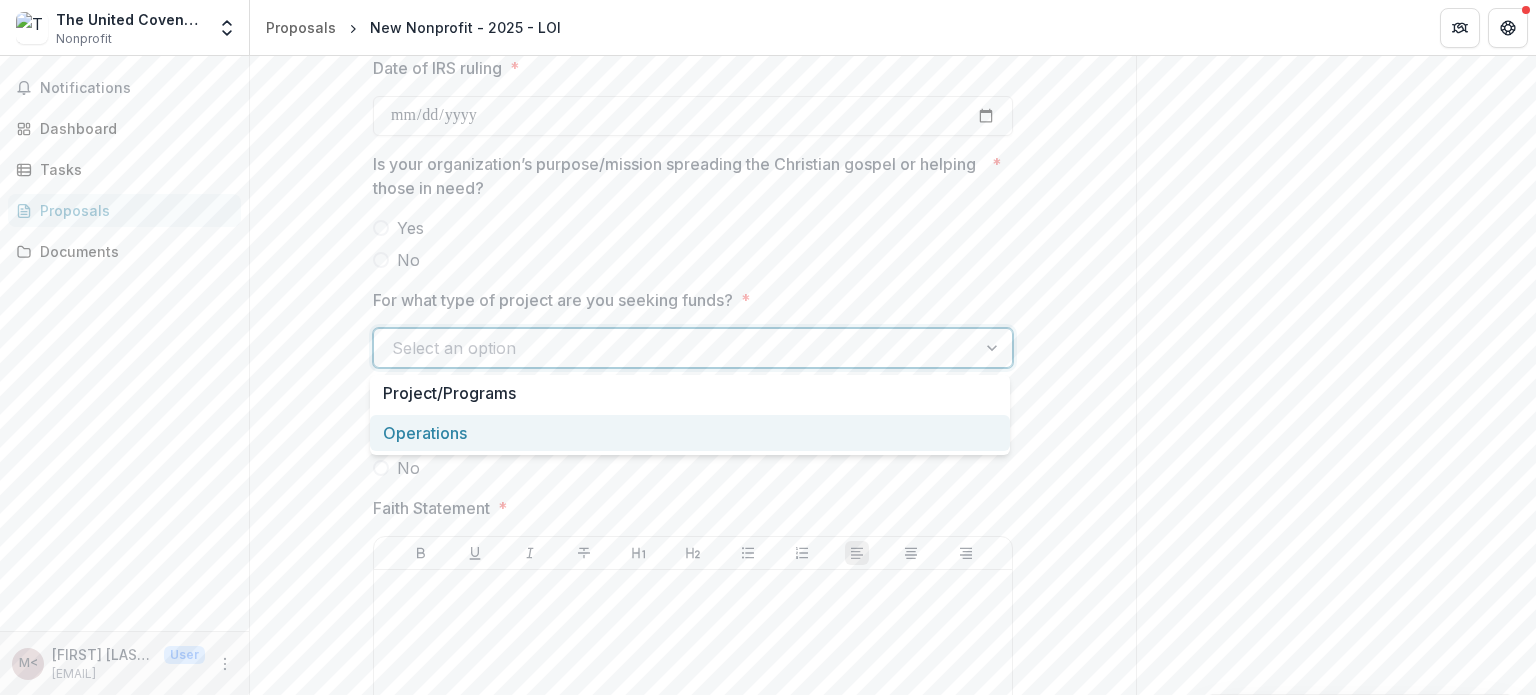 click on "Operations" at bounding box center [690, 433] 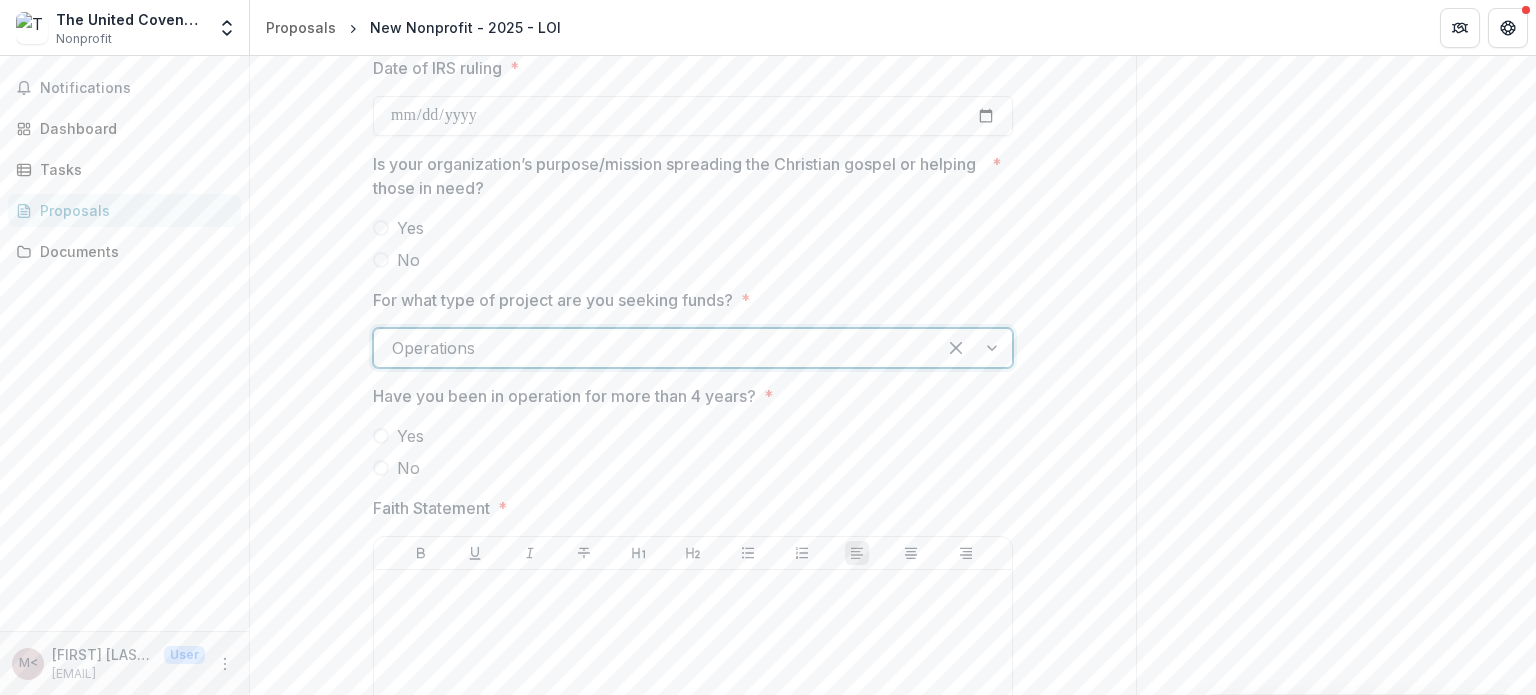 click on "Yes" at bounding box center (410, 228) 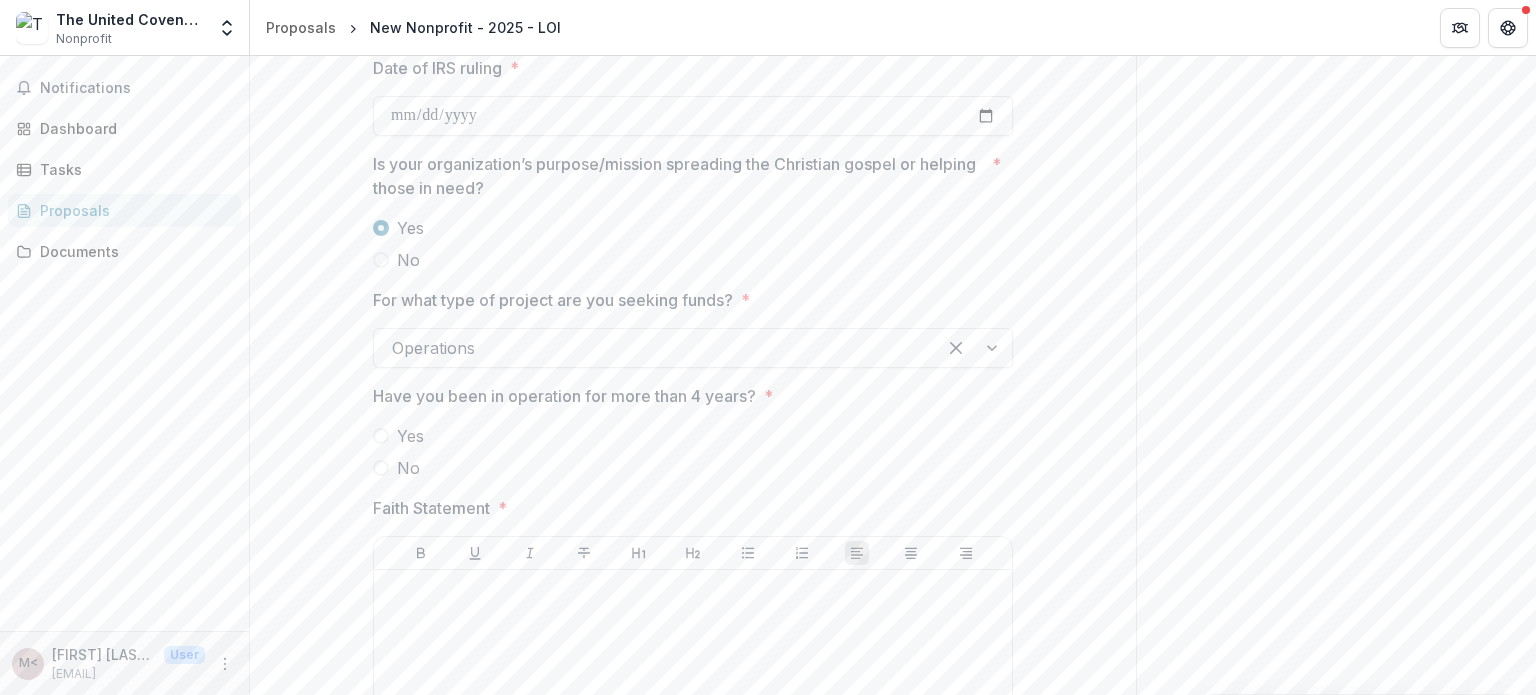 drag, startPoint x: 1535, startPoint y: 520, endPoint x: 1535, endPoint y: 596, distance: 76 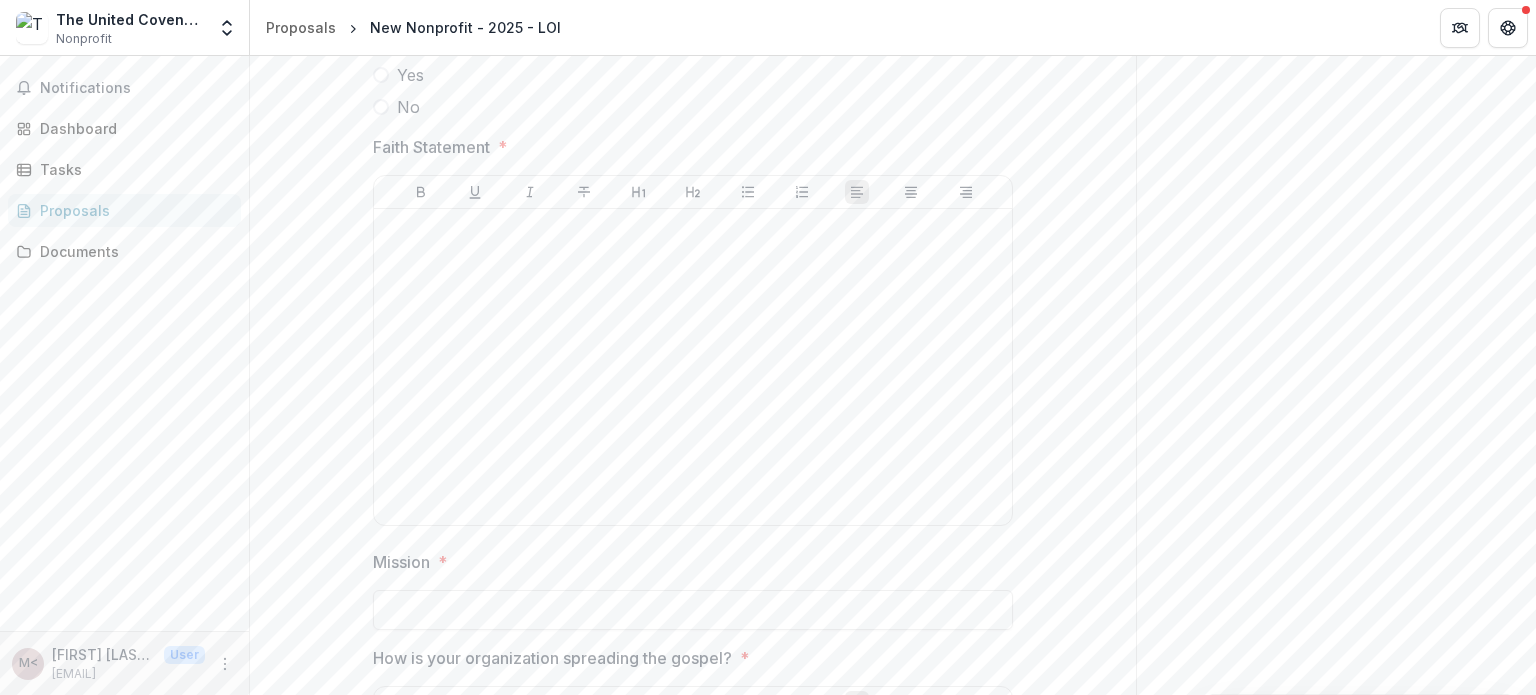 scroll, scrollTop: 2707, scrollLeft: 0, axis: vertical 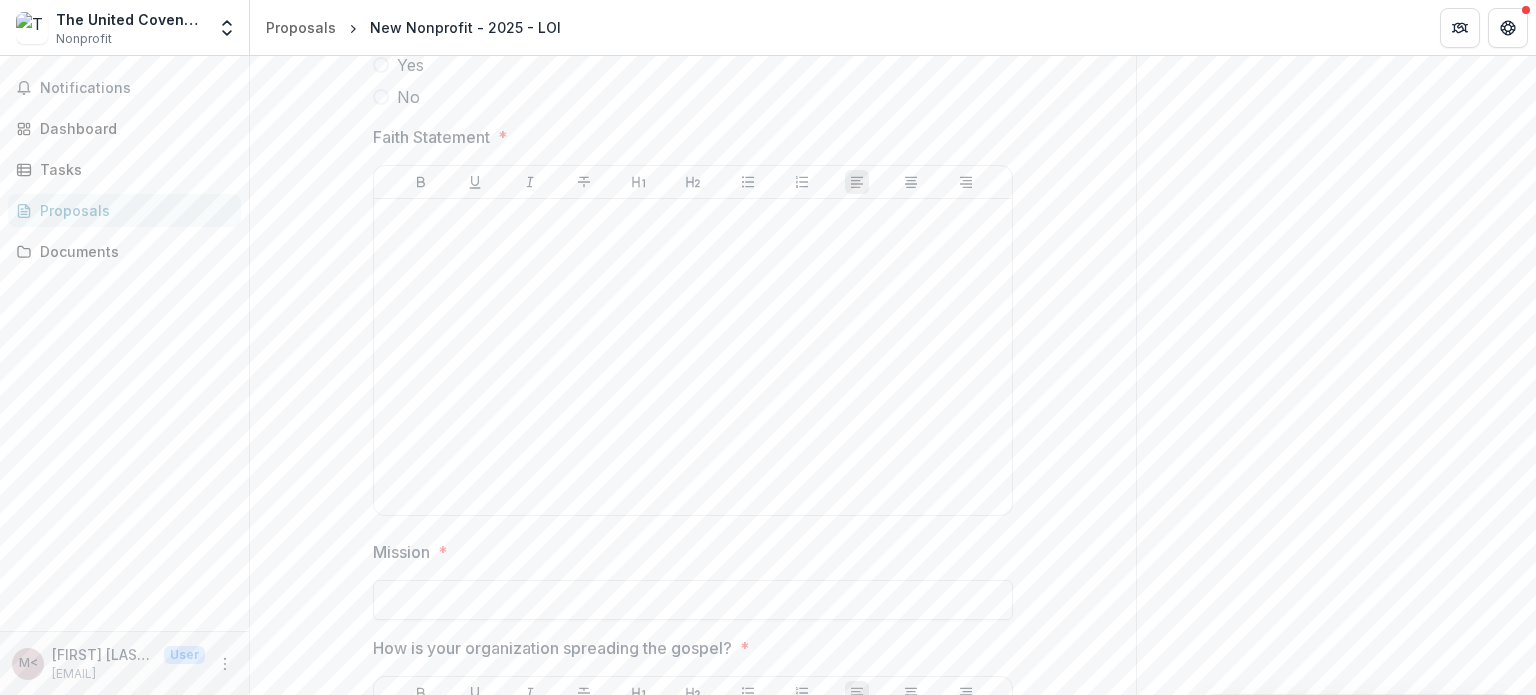 drag, startPoint x: 1535, startPoint y: 592, endPoint x: 1535, endPoint y: 660, distance: 68 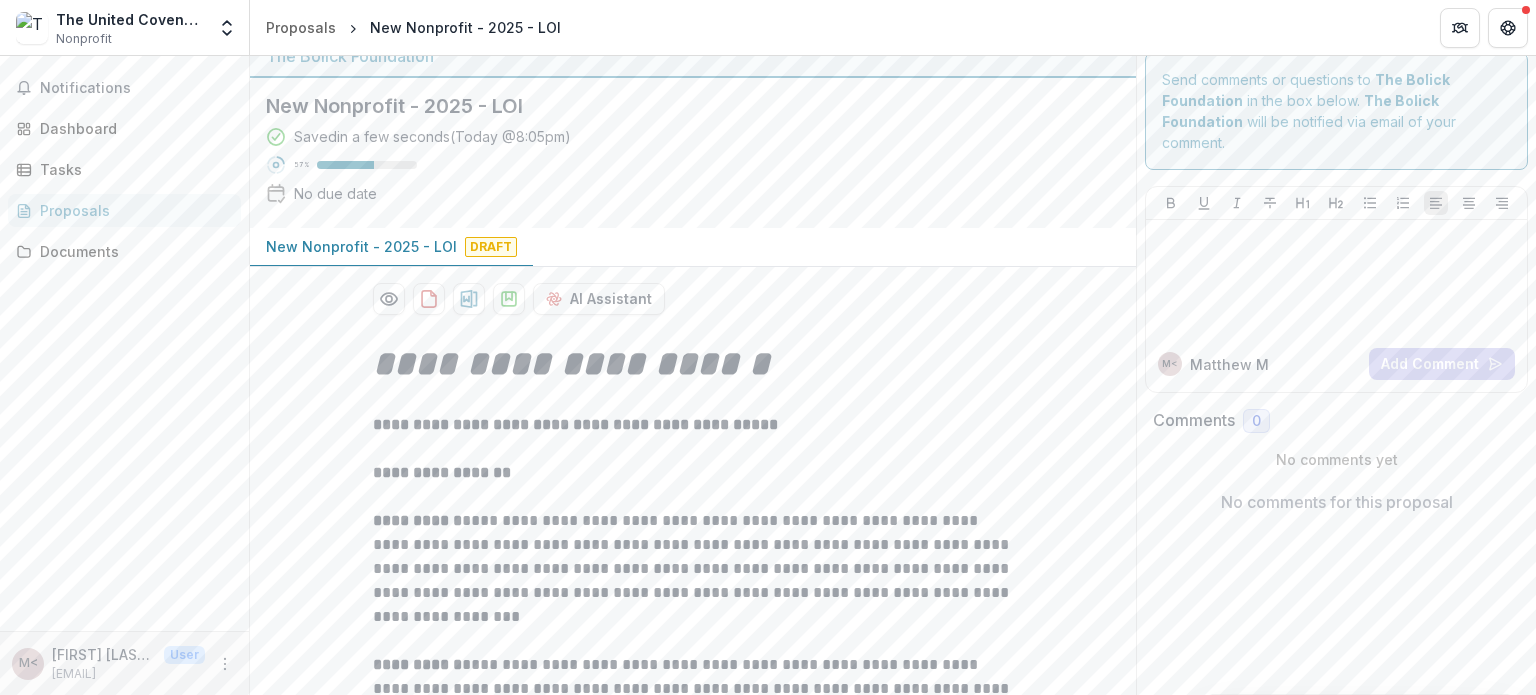 scroll, scrollTop: 0, scrollLeft: 0, axis: both 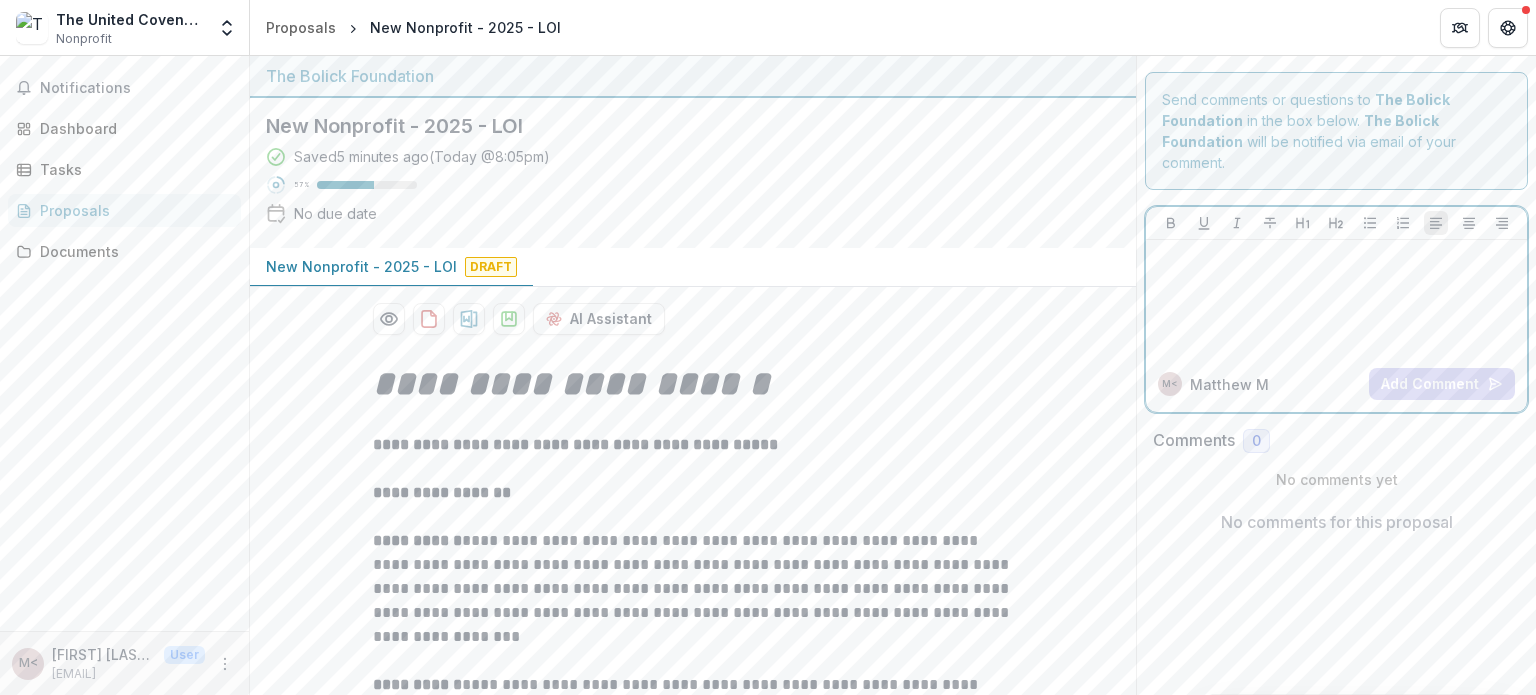 click at bounding box center (1336, 298) 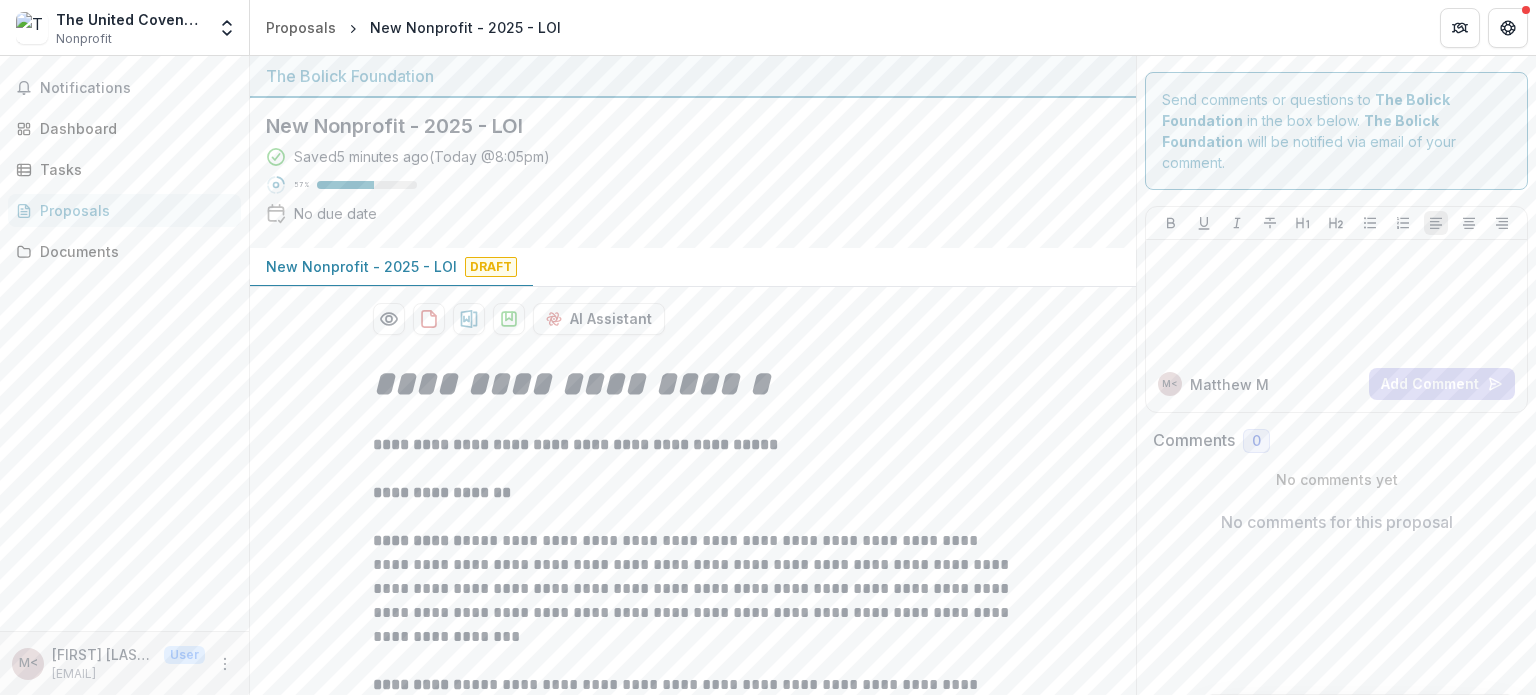 click on "AI Assistant" at bounding box center (693, 311) 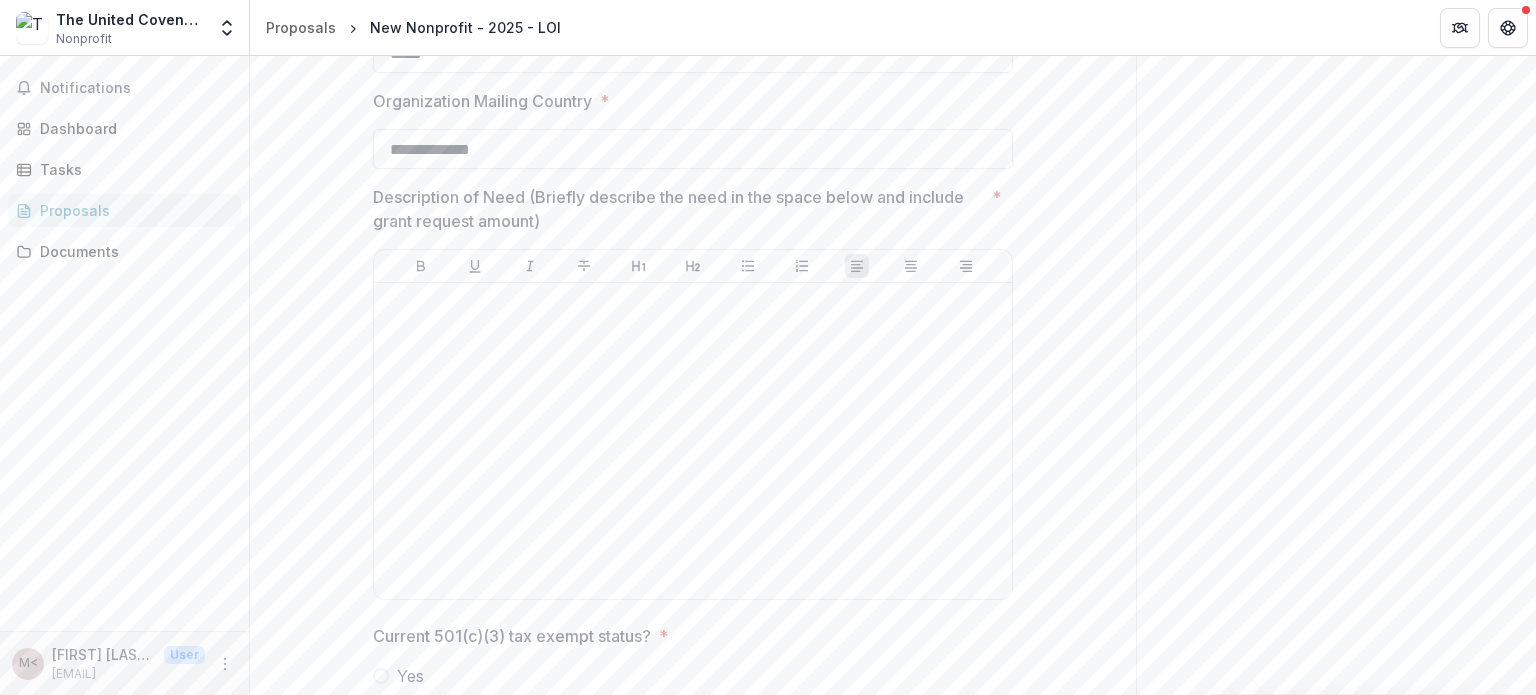 scroll, scrollTop: 1600, scrollLeft: 0, axis: vertical 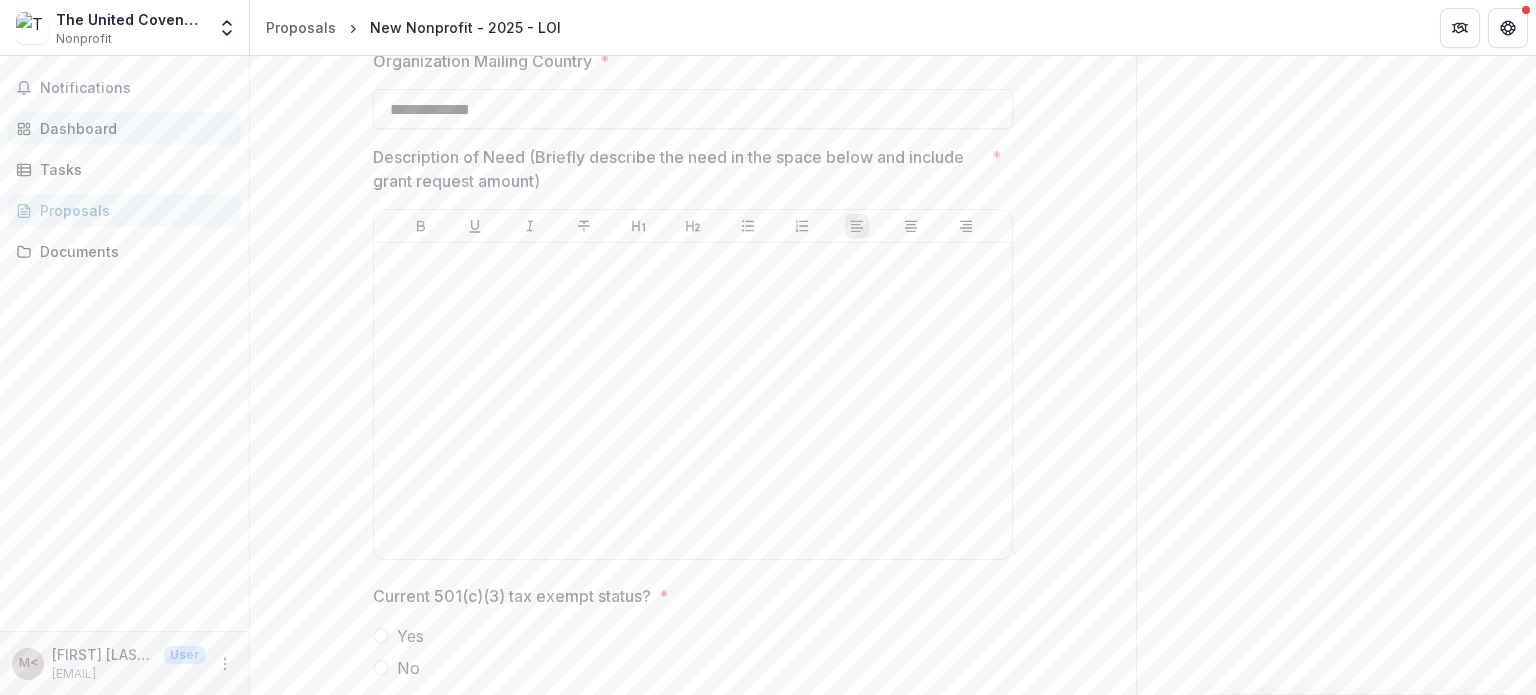 click on "Dashboard" at bounding box center [132, 128] 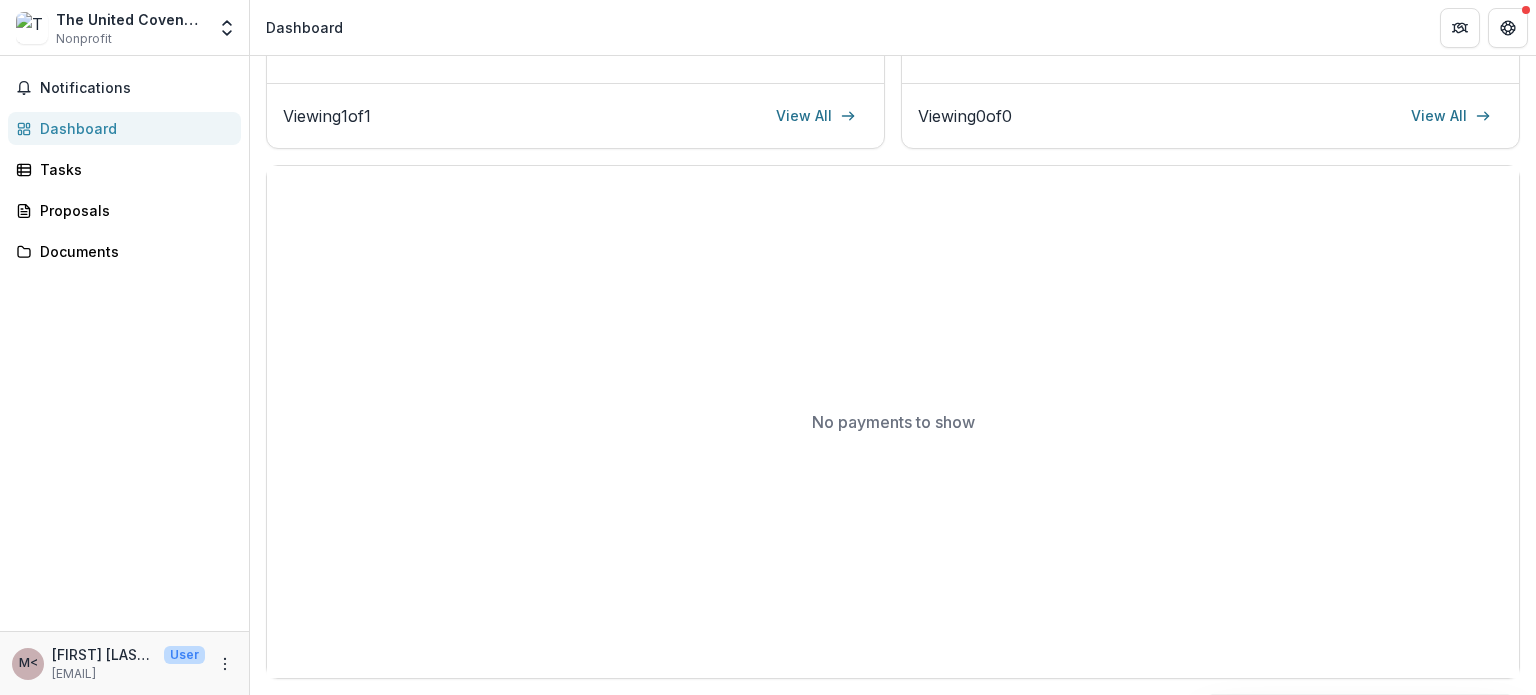 scroll, scrollTop: 574, scrollLeft: 0, axis: vertical 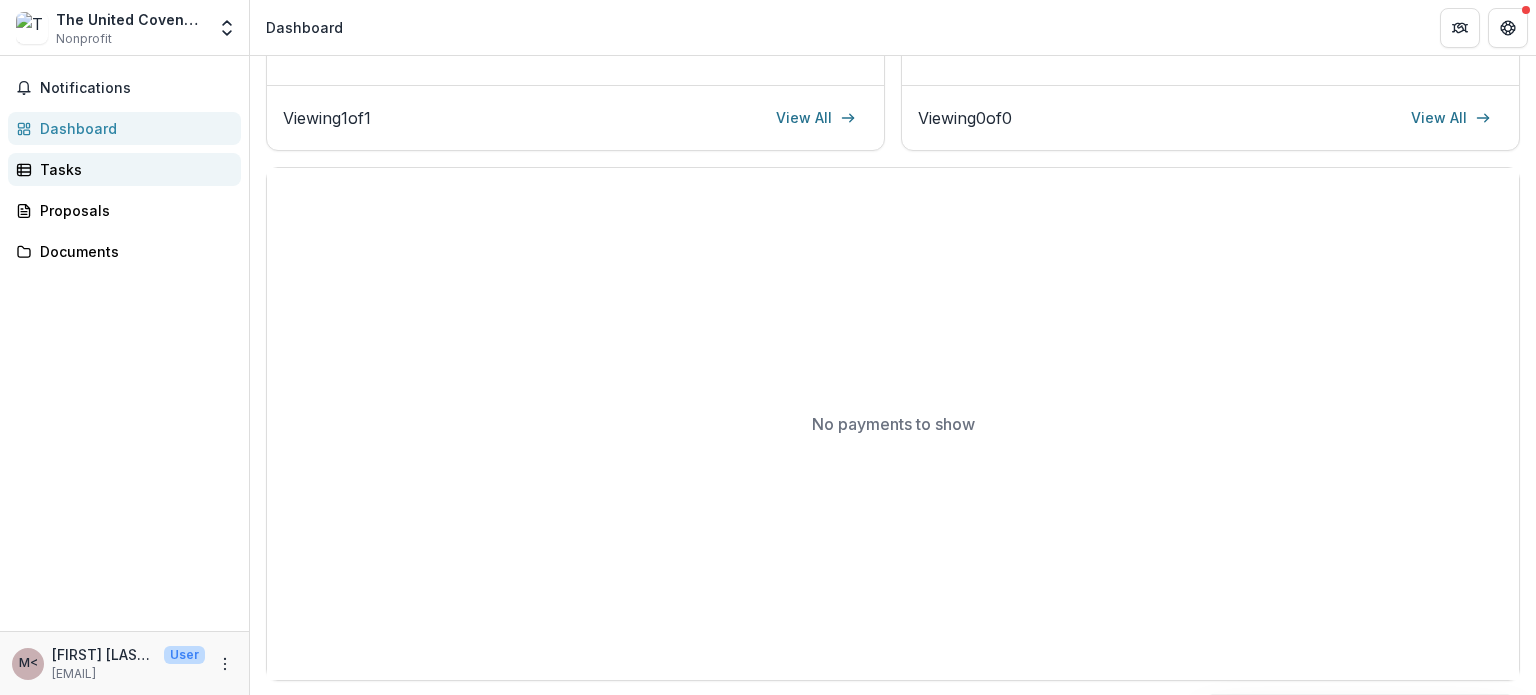 click on "Tasks" at bounding box center (132, 169) 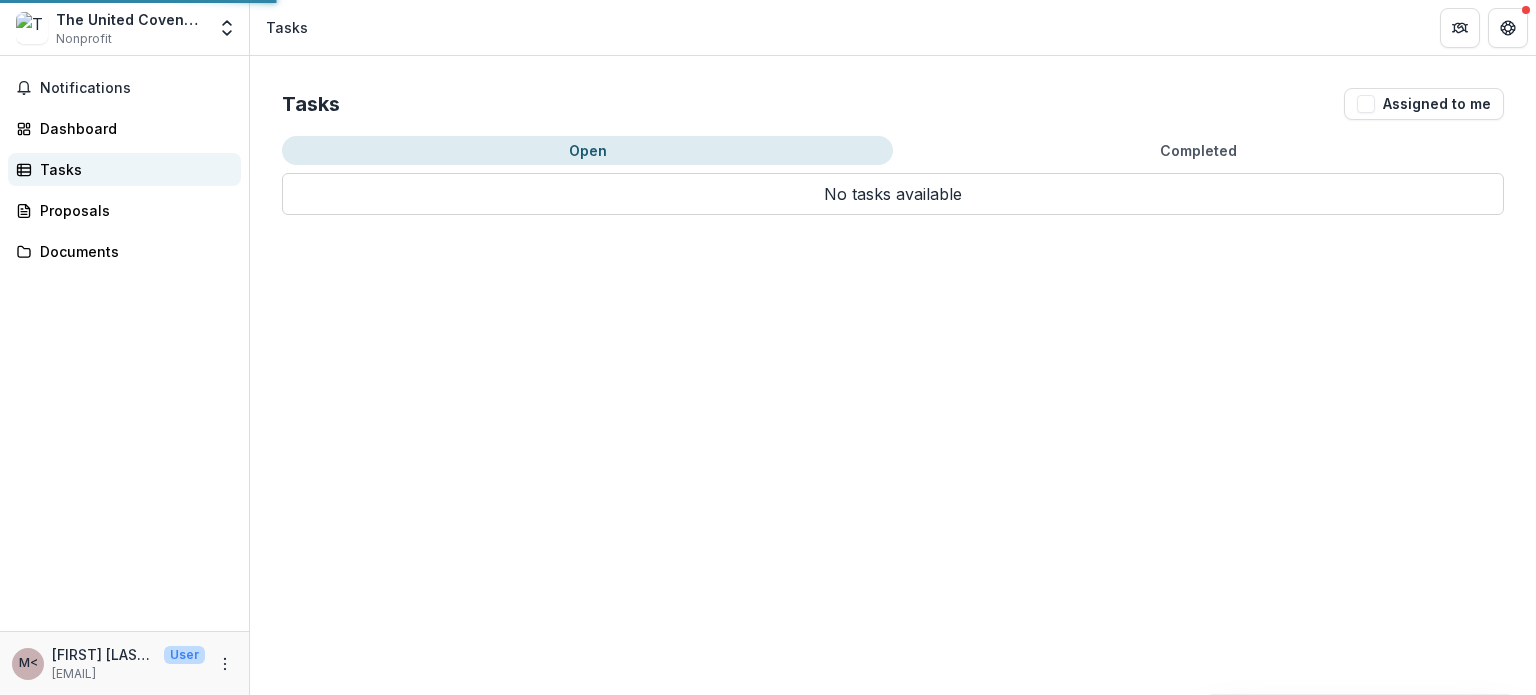 scroll, scrollTop: 0, scrollLeft: 0, axis: both 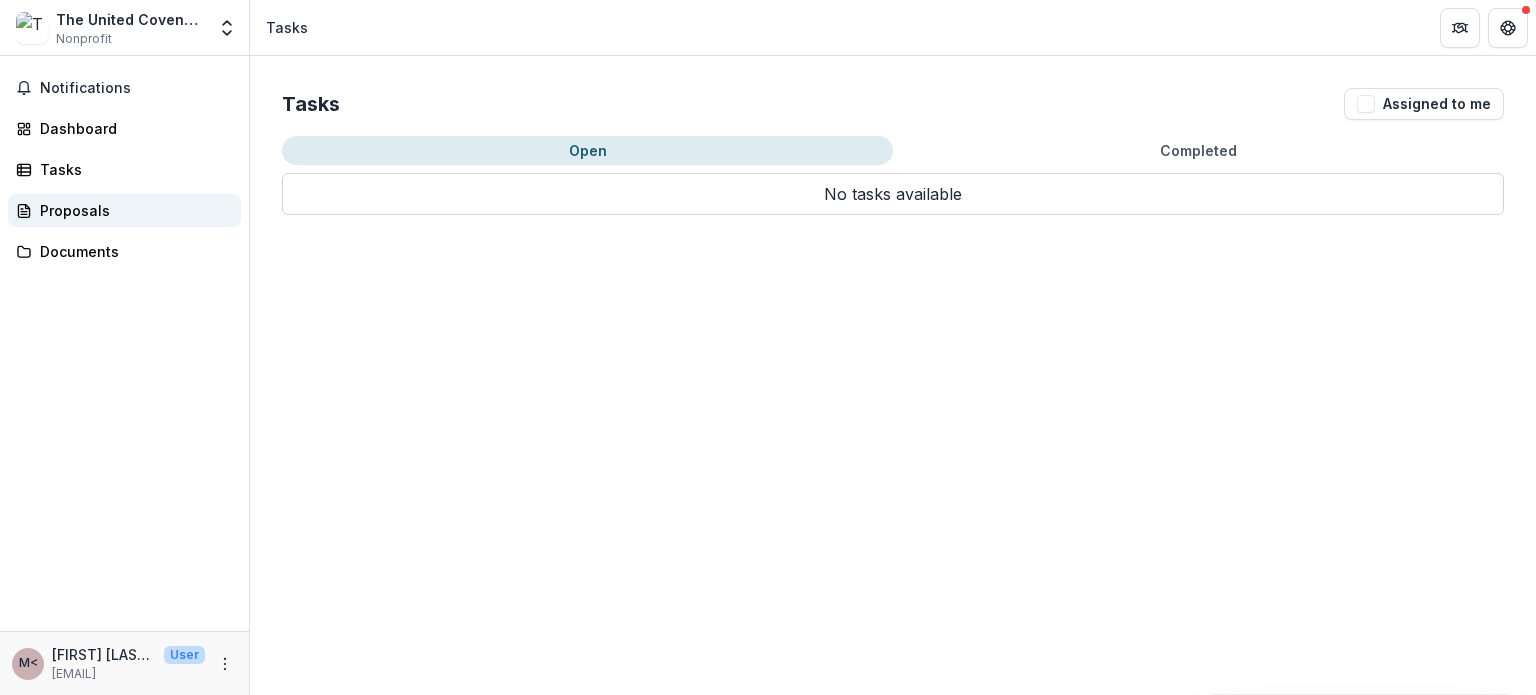 click on "Proposals" at bounding box center (132, 210) 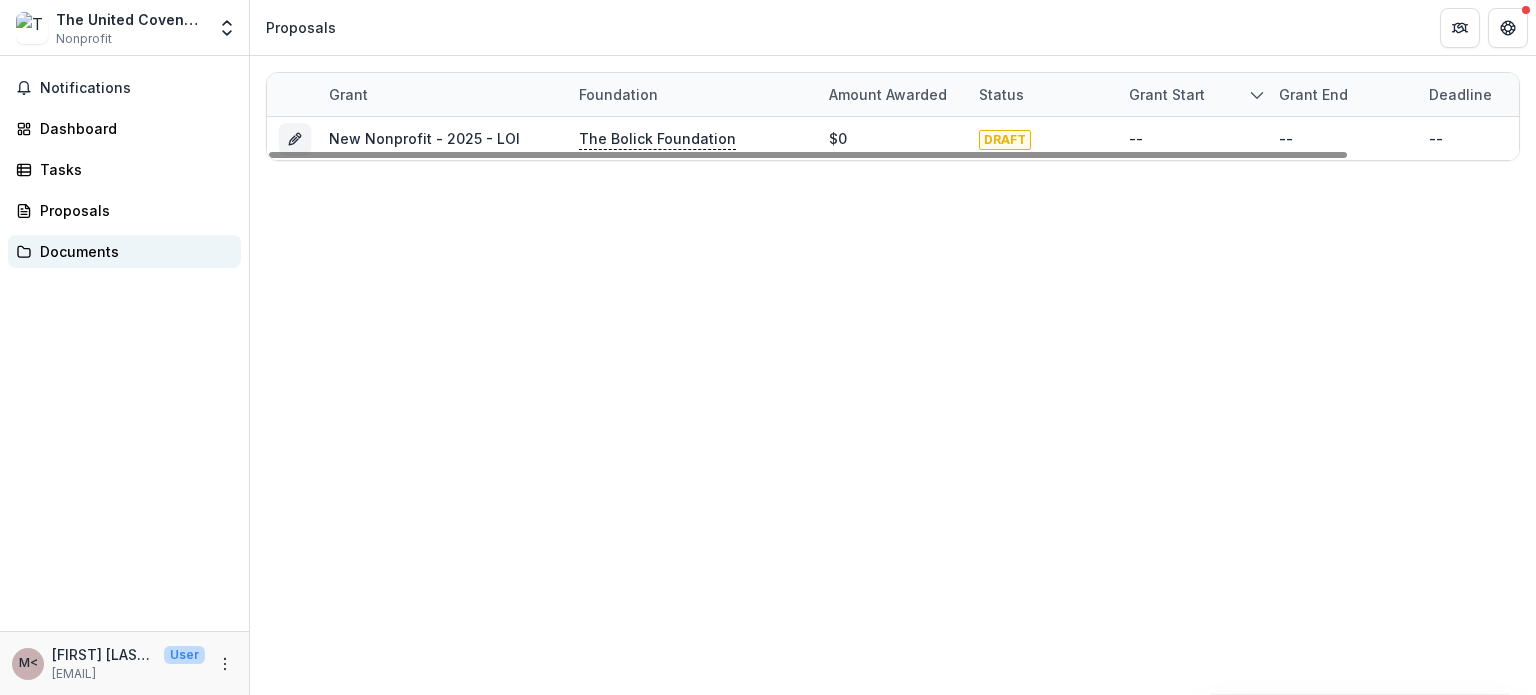 click on "Documents" at bounding box center [124, 251] 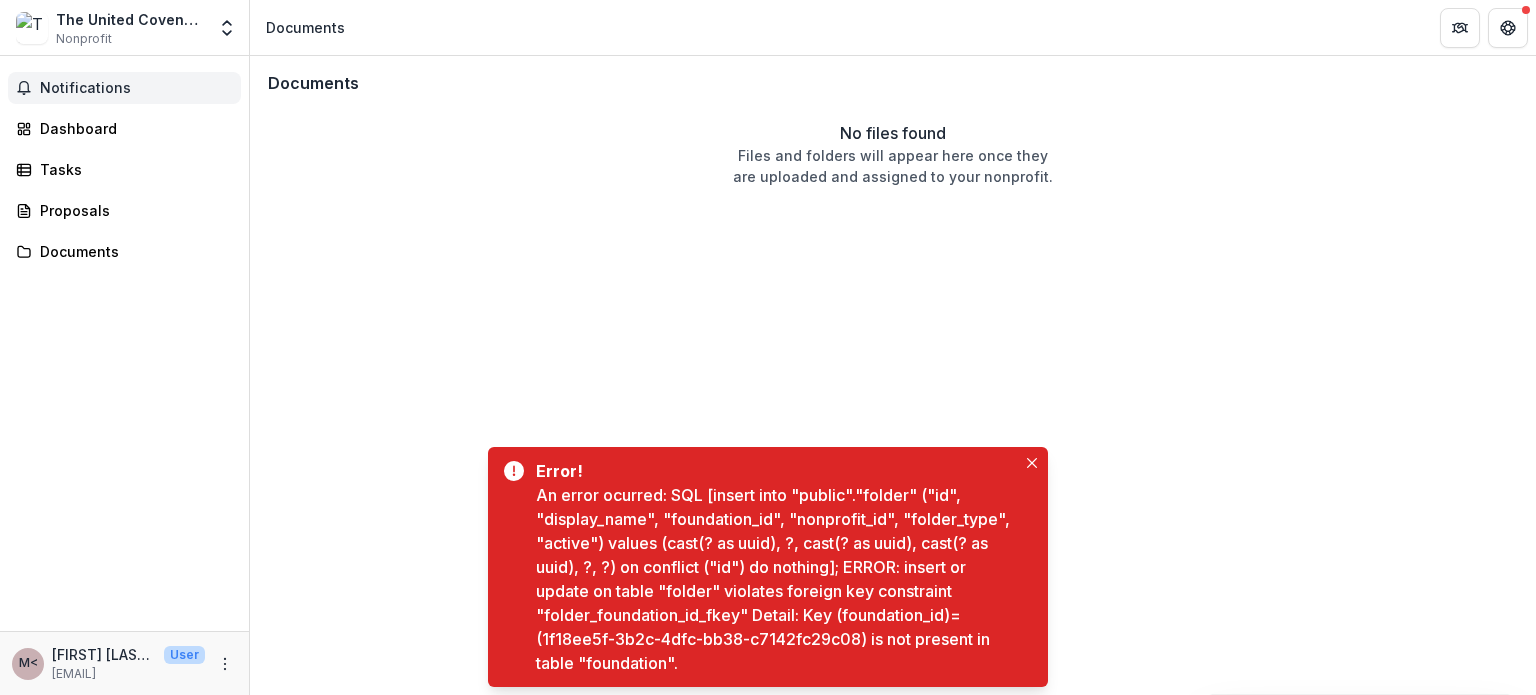 click on "Notifications" at bounding box center (124, 88) 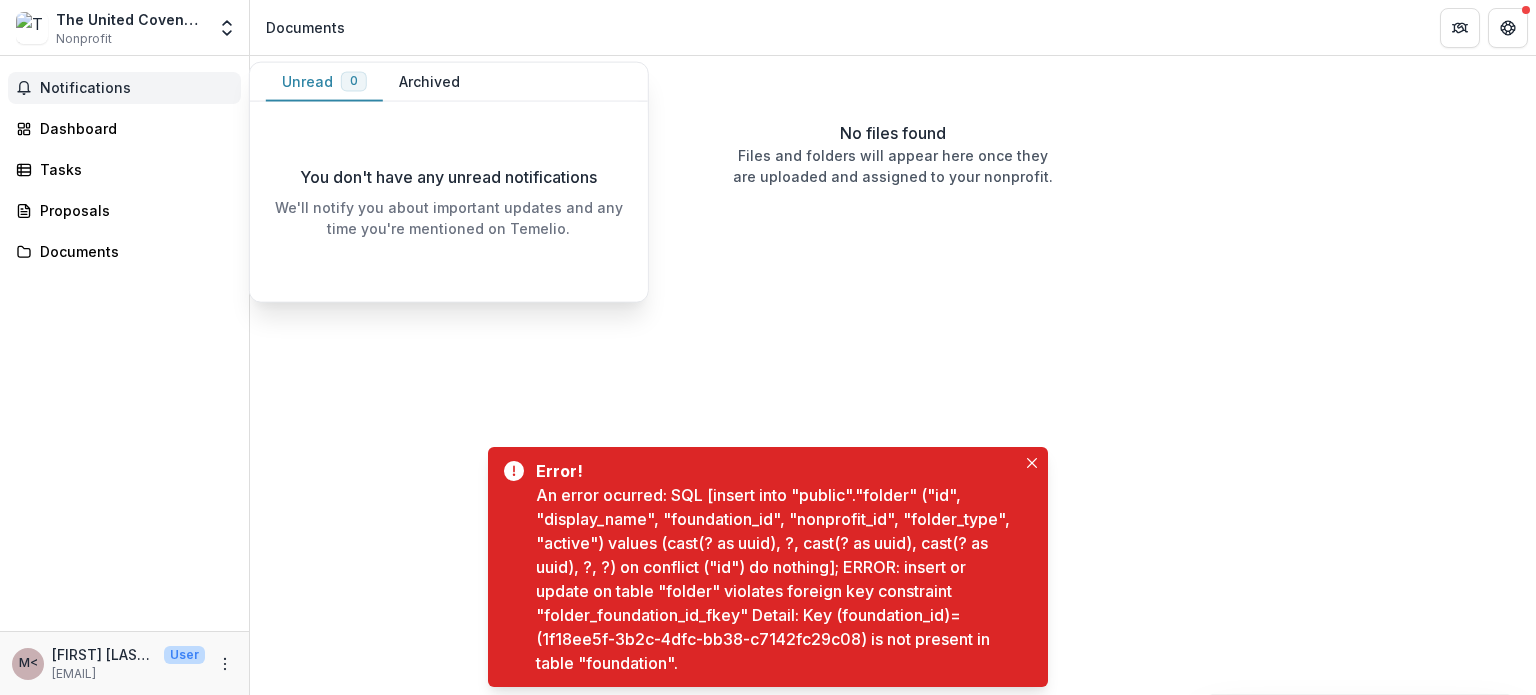 click on "Notifications" at bounding box center [124, 88] 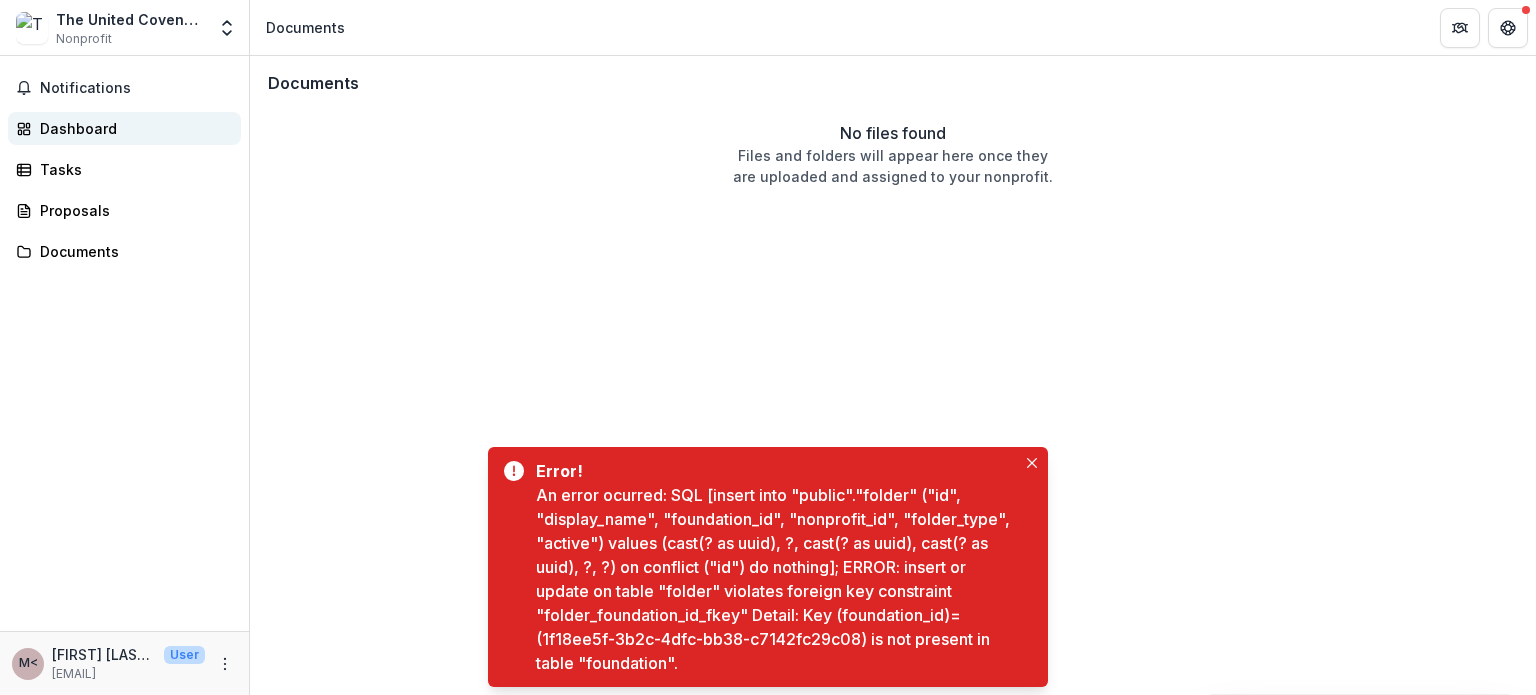 click on "Dashboard" at bounding box center (132, 128) 